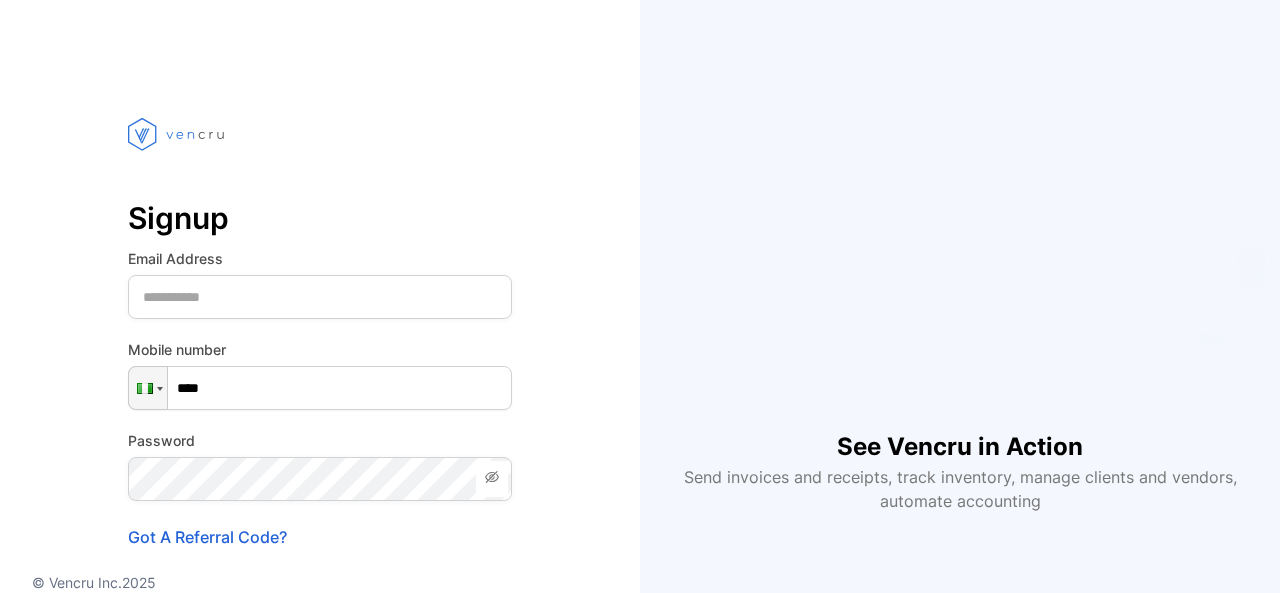 scroll, scrollTop: 0, scrollLeft: 0, axis: both 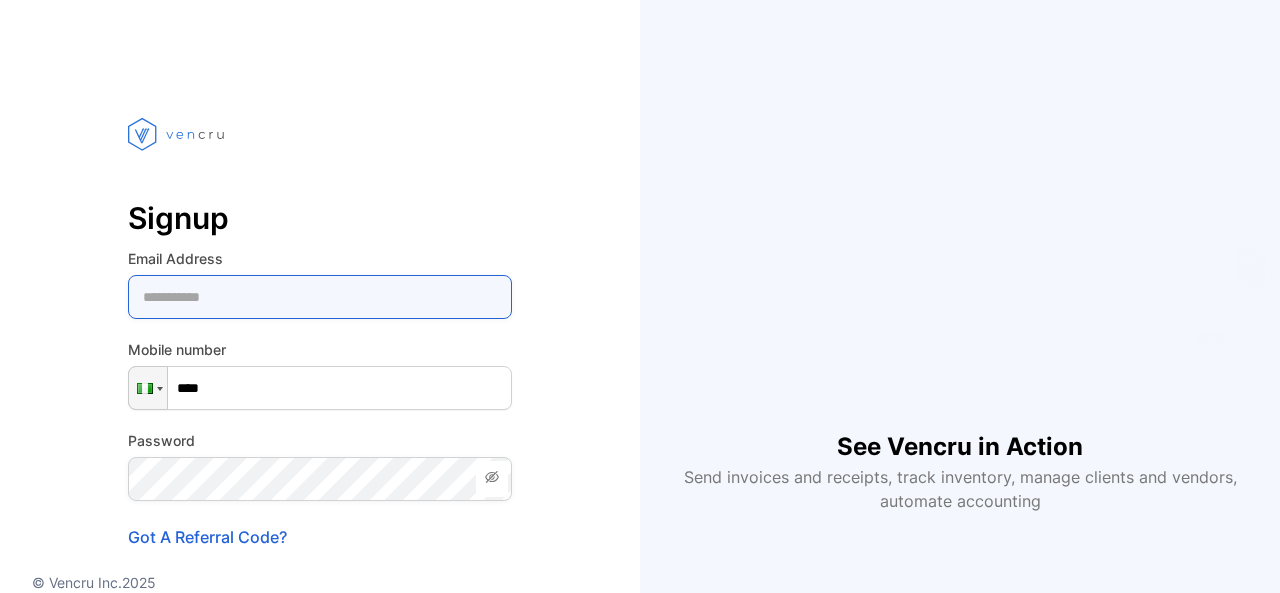 click at bounding box center [320, 297] 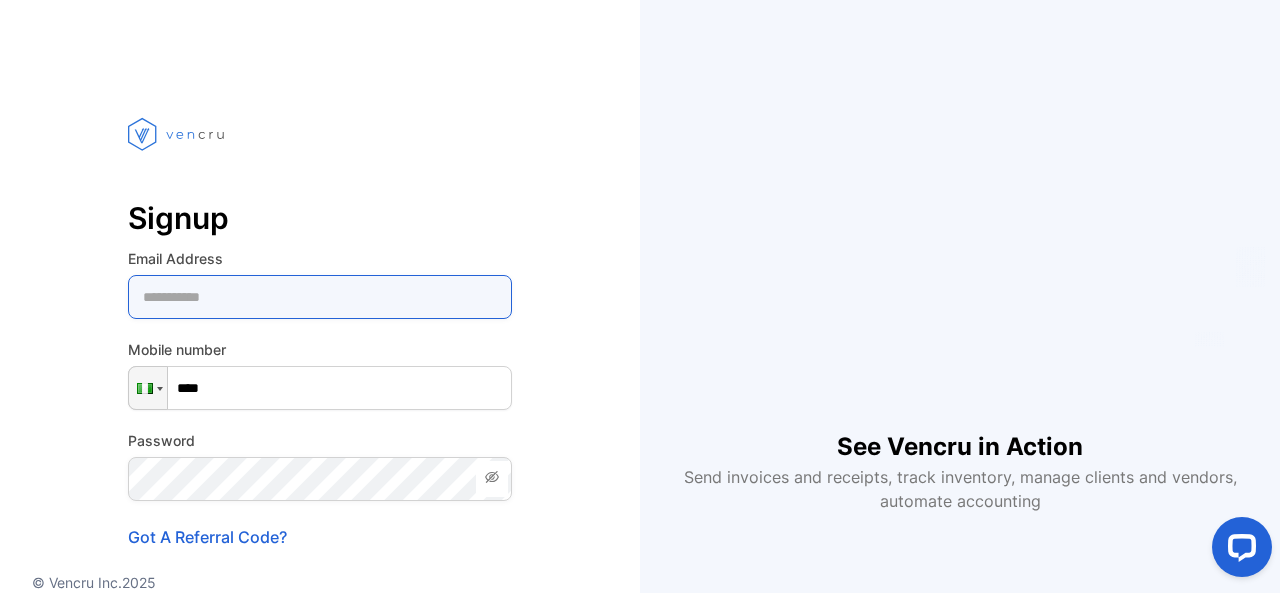 scroll, scrollTop: 0, scrollLeft: 0, axis: both 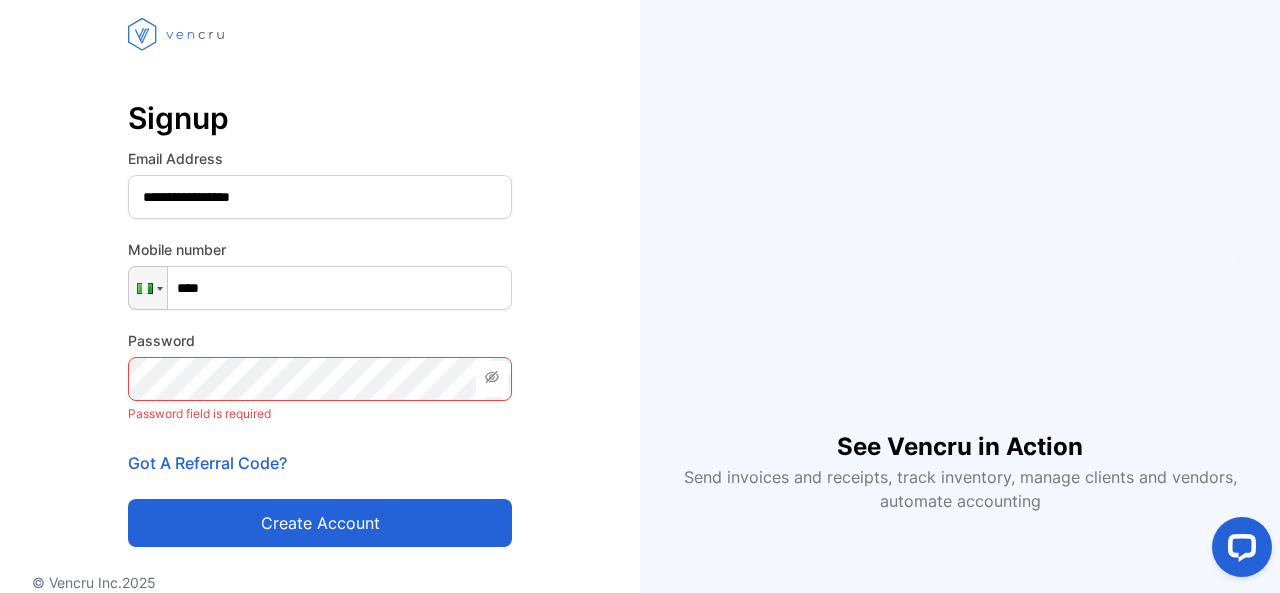 click on "**********" at bounding box center (320, 320) 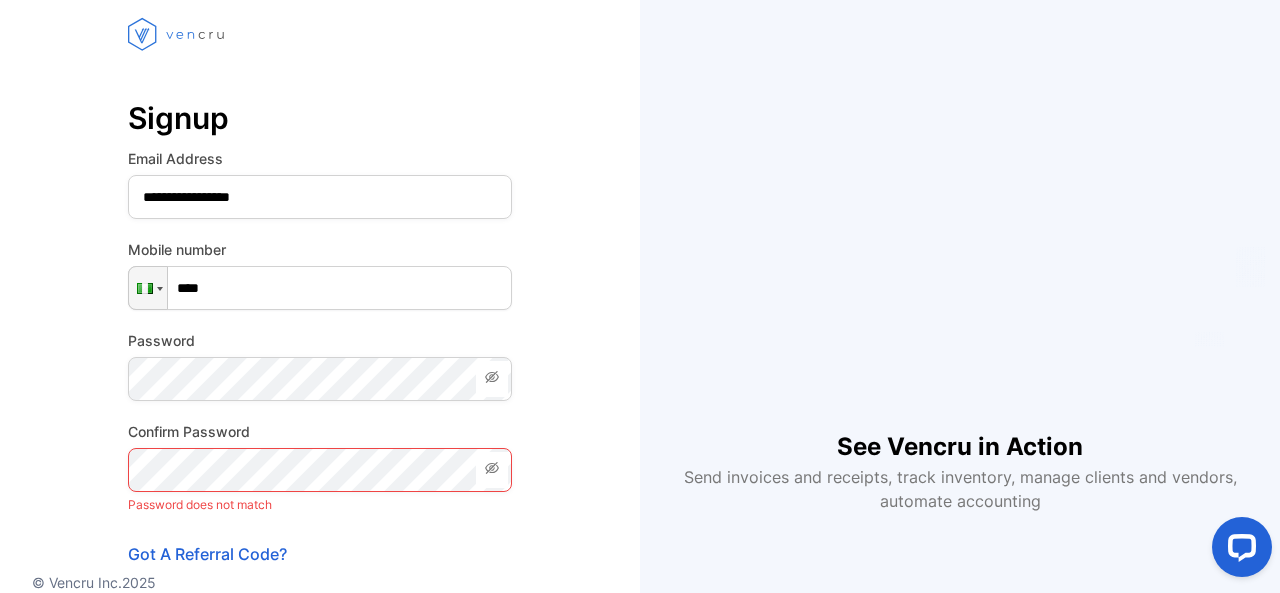 click 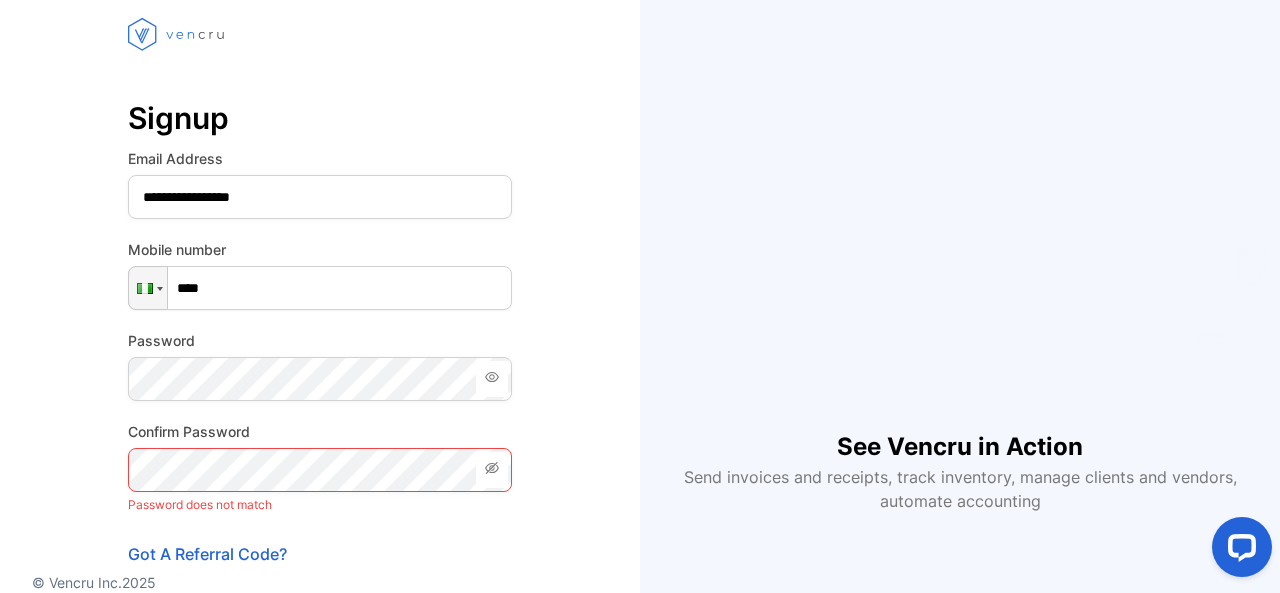 click 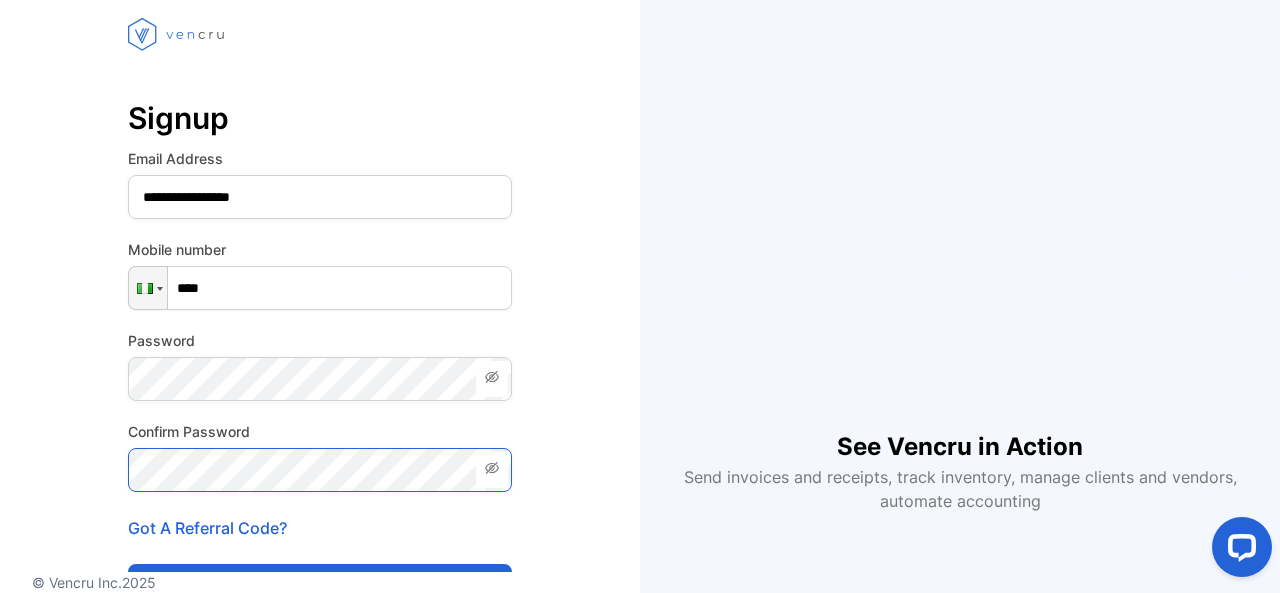 scroll, scrollTop: 312, scrollLeft: 0, axis: vertical 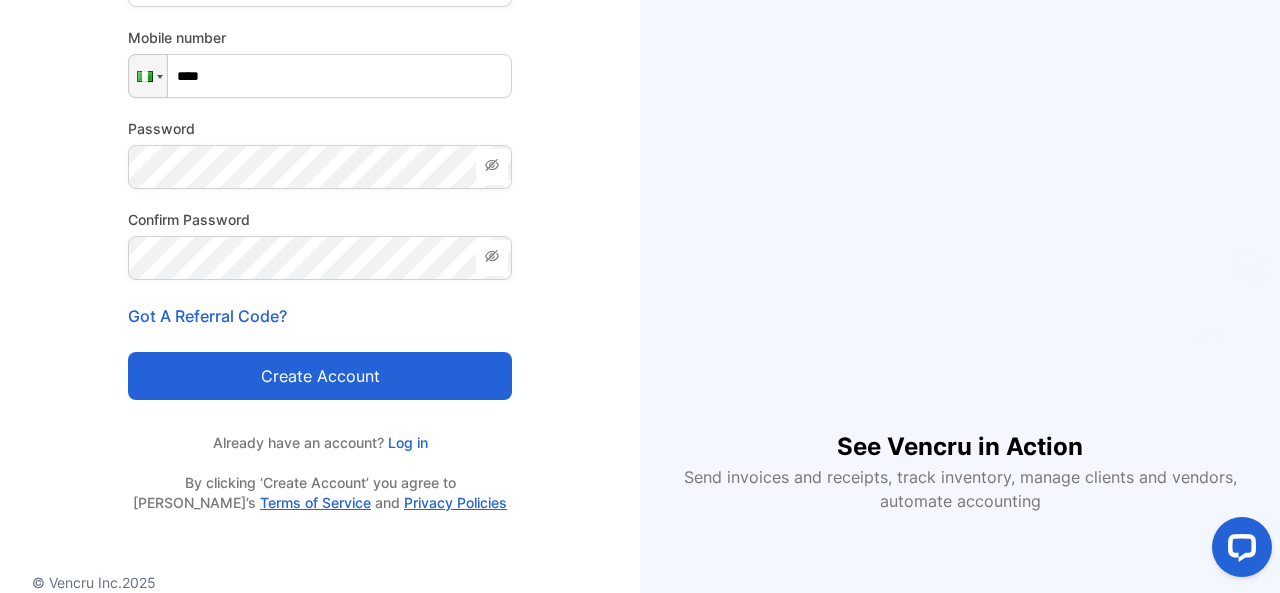 click on "Create account" at bounding box center [320, 376] 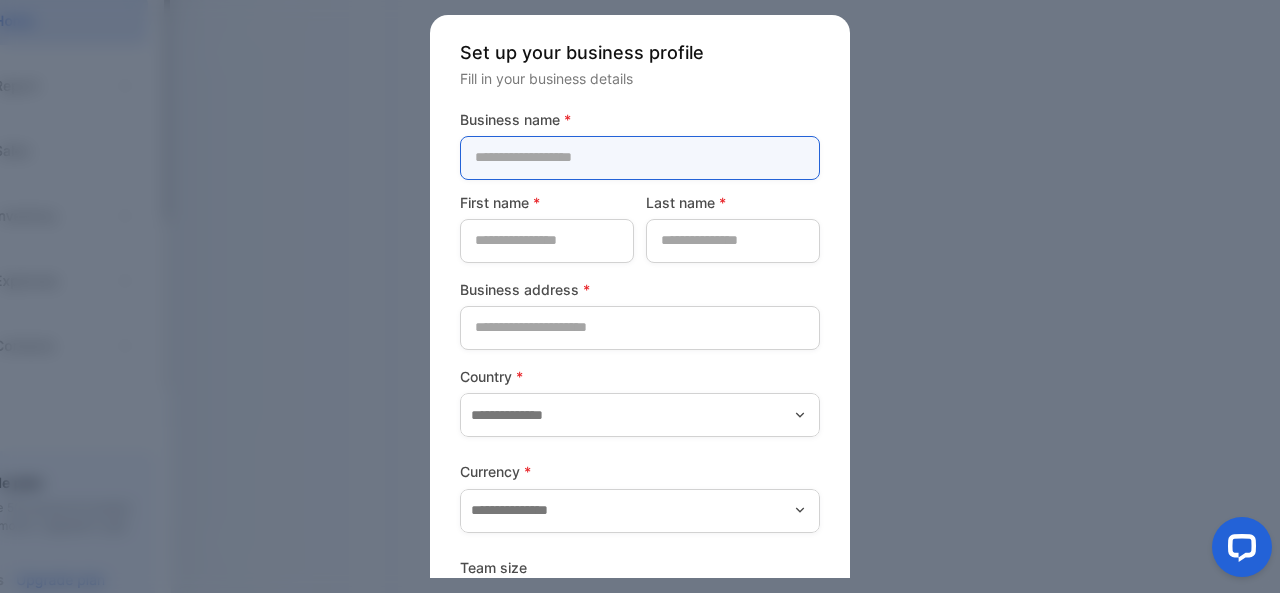 click at bounding box center [640, 158] 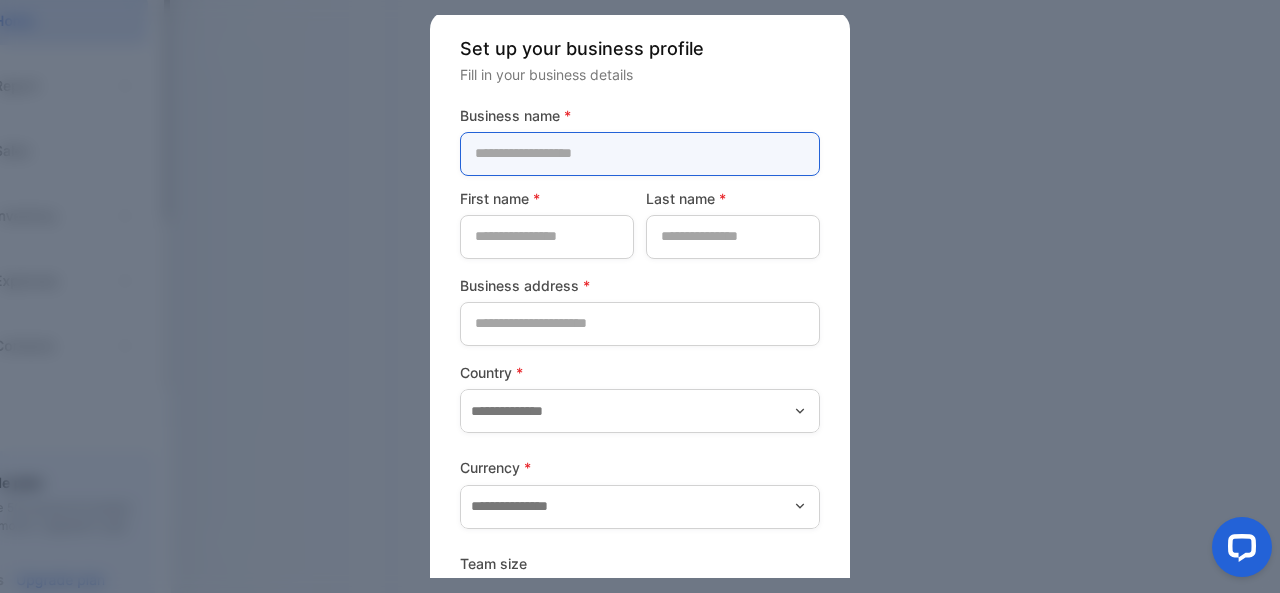 scroll, scrollTop: 0, scrollLeft: 0, axis: both 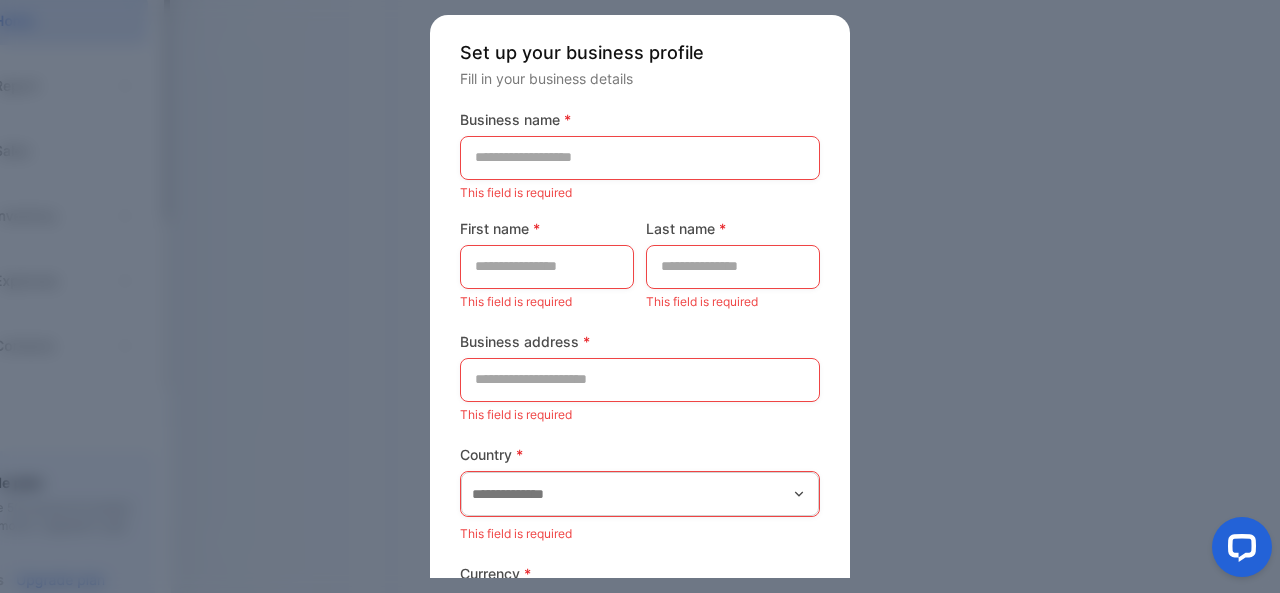 click at bounding box center [640, 296] 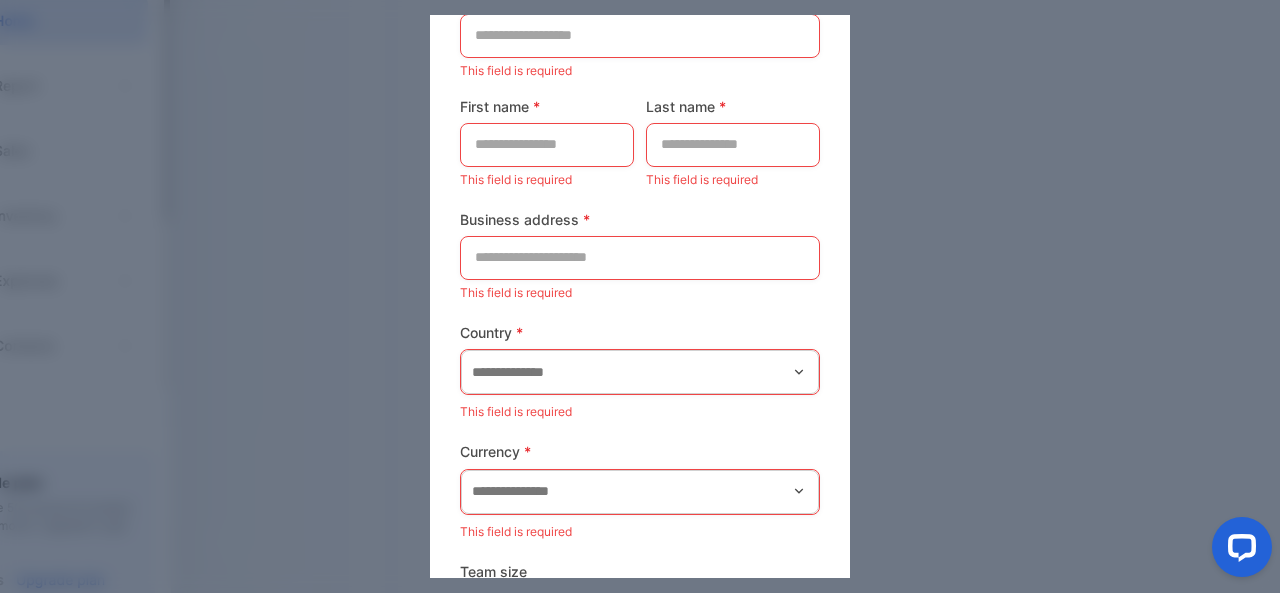 scroll, scrollTop: 0, scrollLeft: 0, axis: both 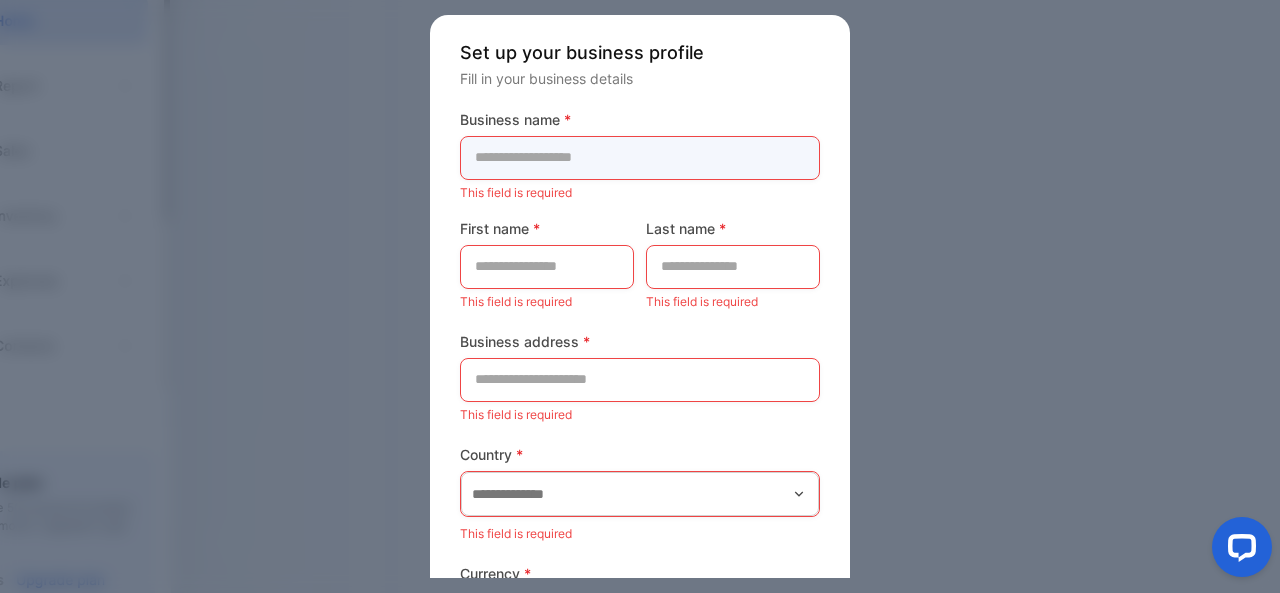 click at bounding box center (640, 158) 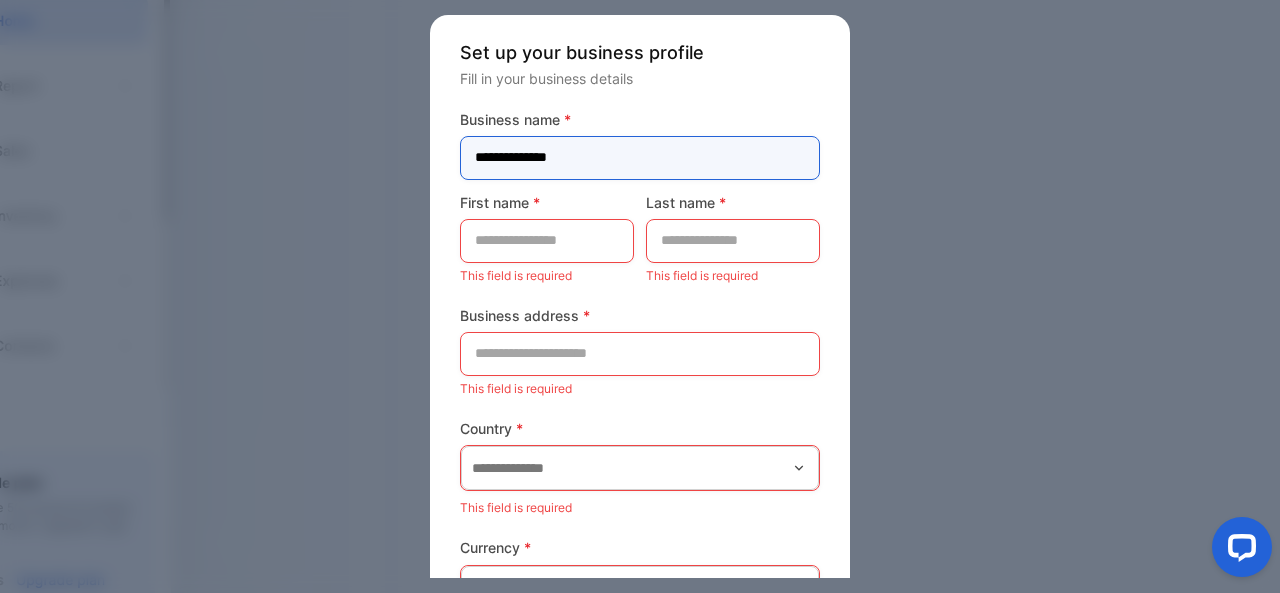 type on "**********" 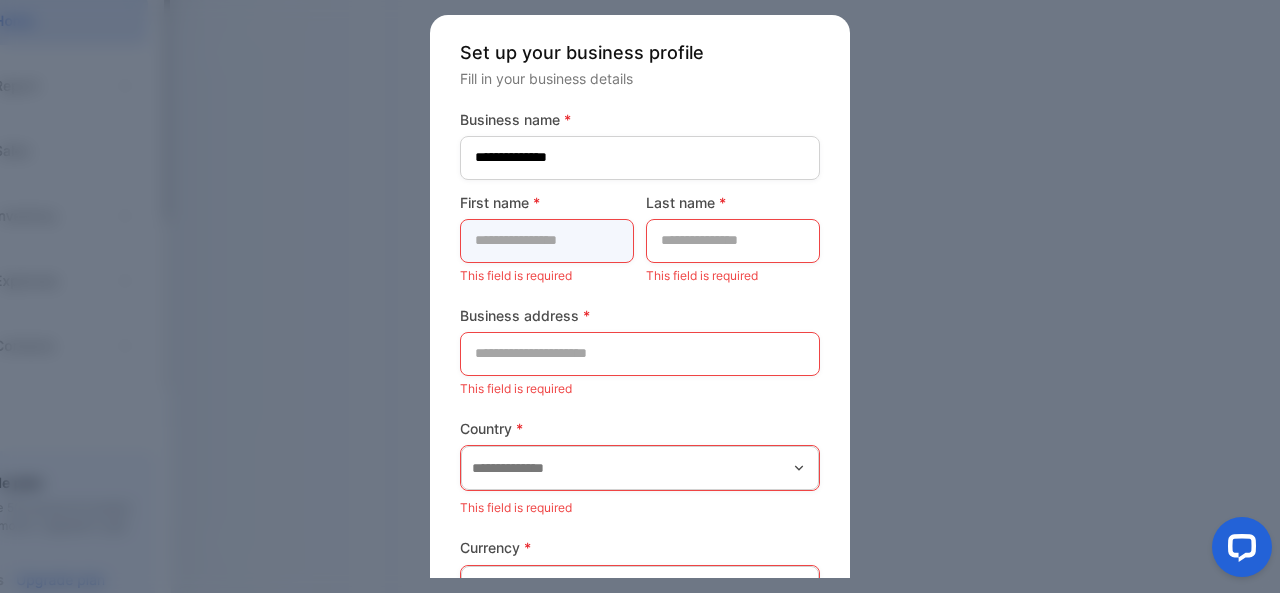 click at bounding box center [547, 241] 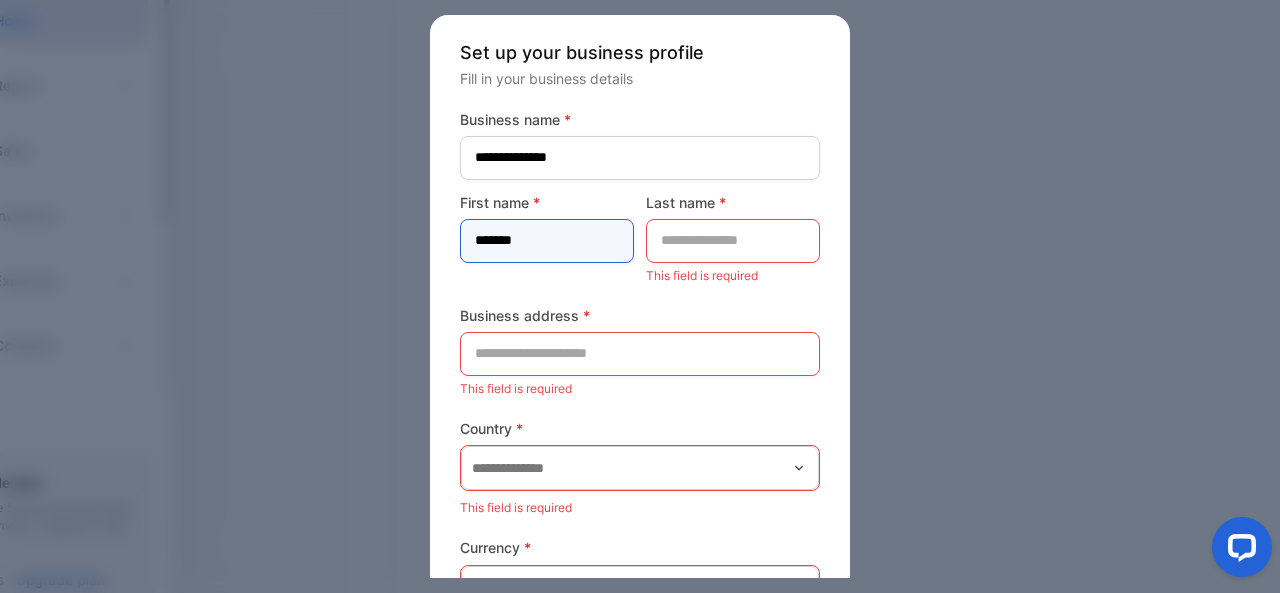 type on "*******" 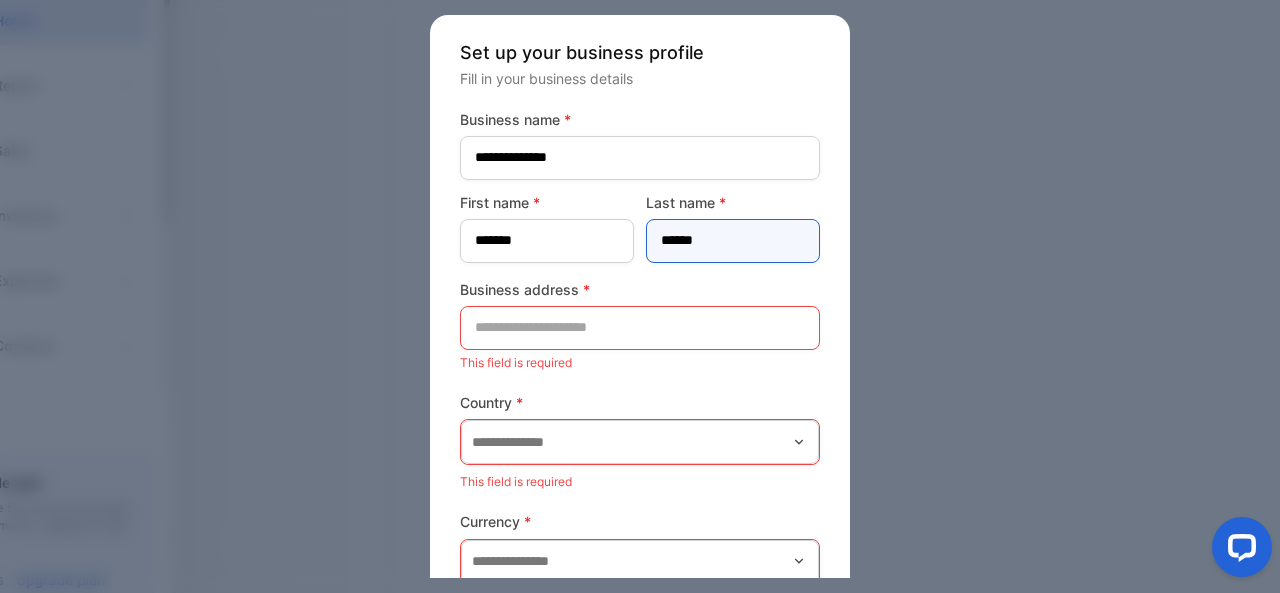 type on "******" 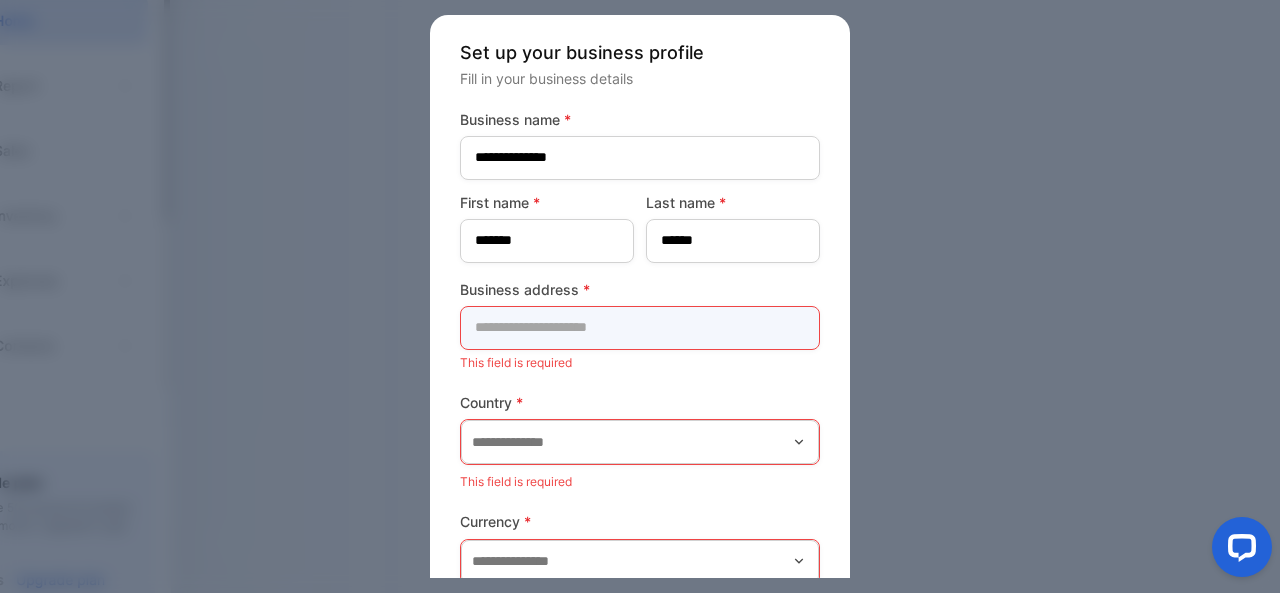 click at bounding box center (640, 328) 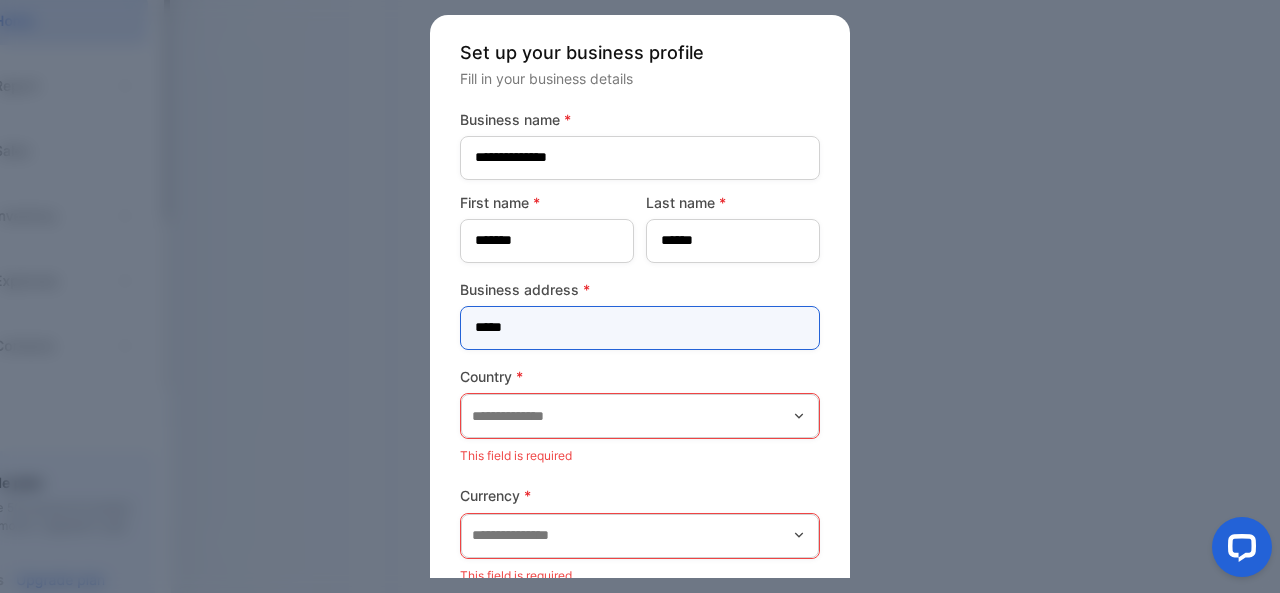 type on "*****" 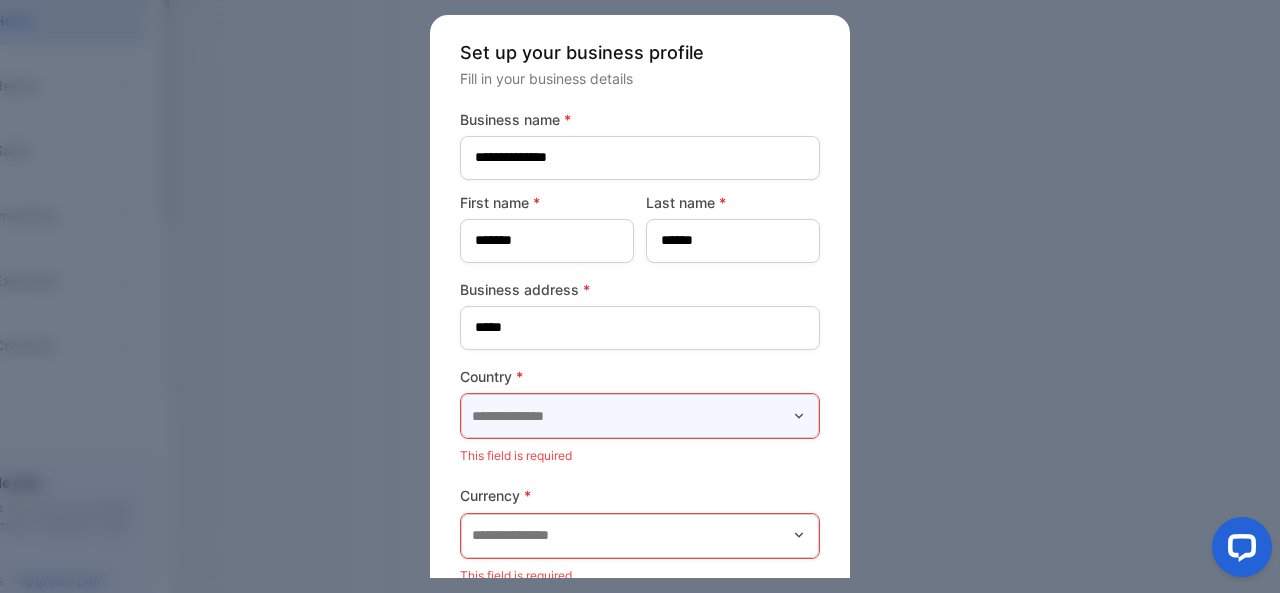 click at bounding box center [640, 416] 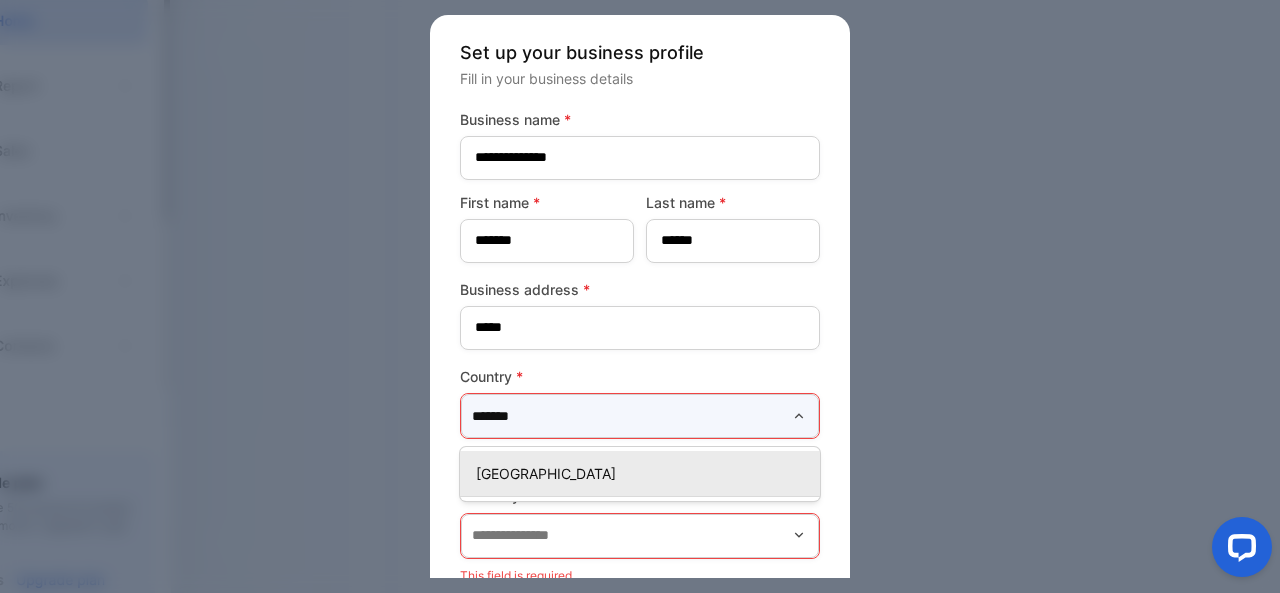 type on "*******" 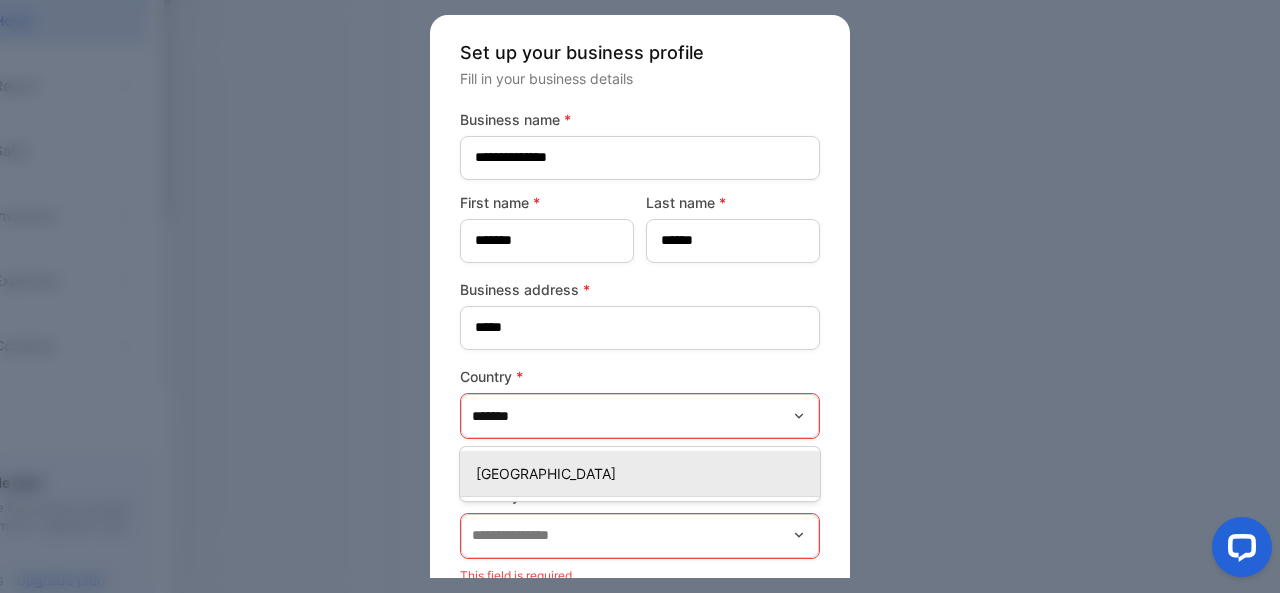 click on "Nigeria" at bounding box center (644, 473) 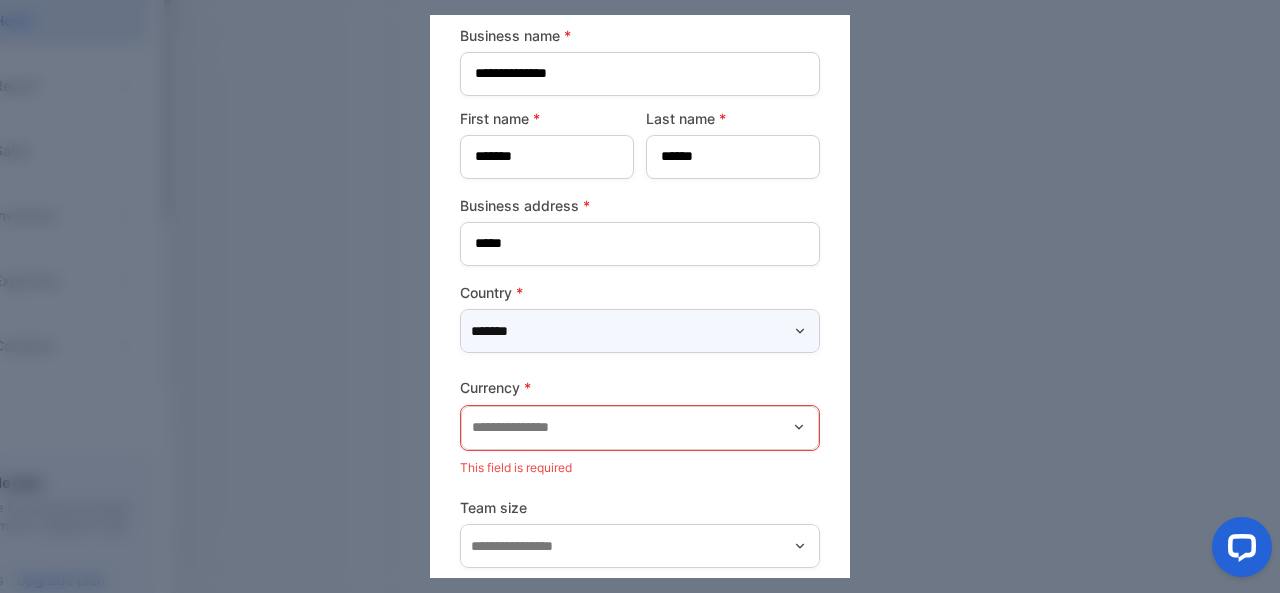 scroll, scrollTop: 176, scrollLeft: 0, axis: vertical 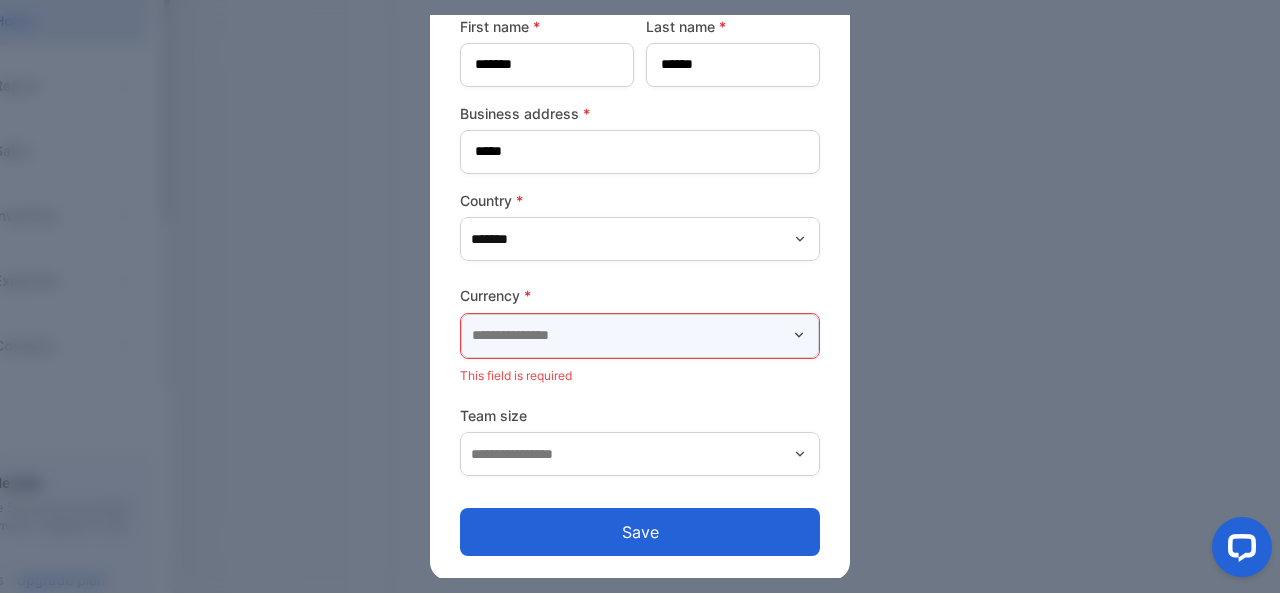 click at bounding box center [640, 336] 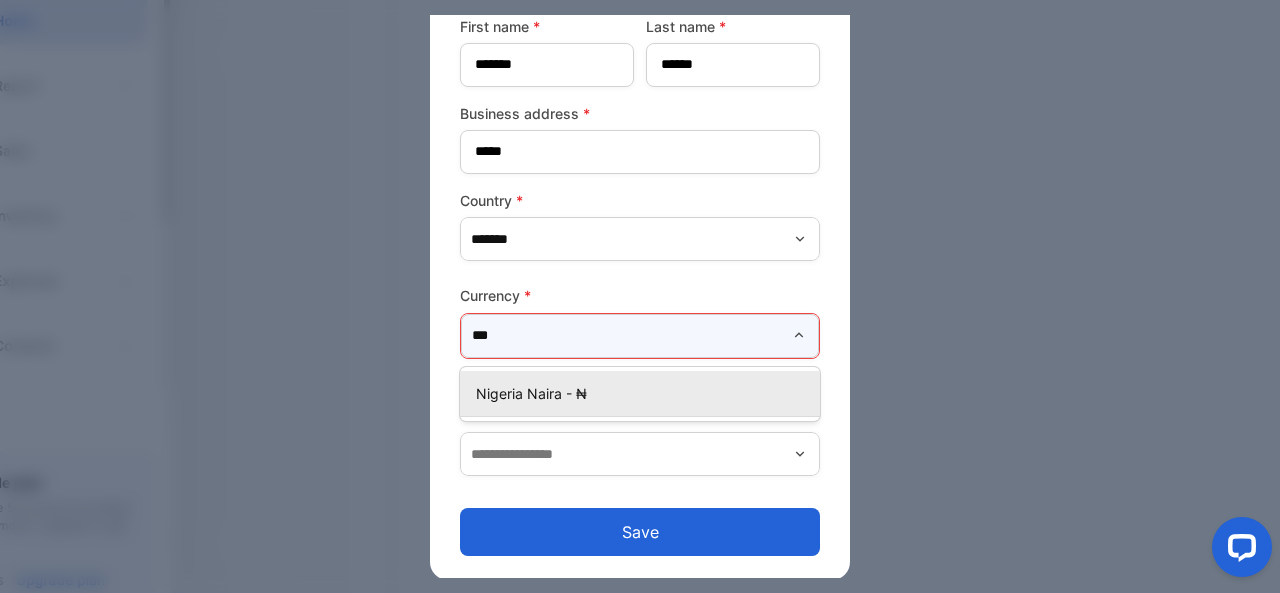 scroll, scrollTop: 176, scrollLeft: 0, axis: vertical 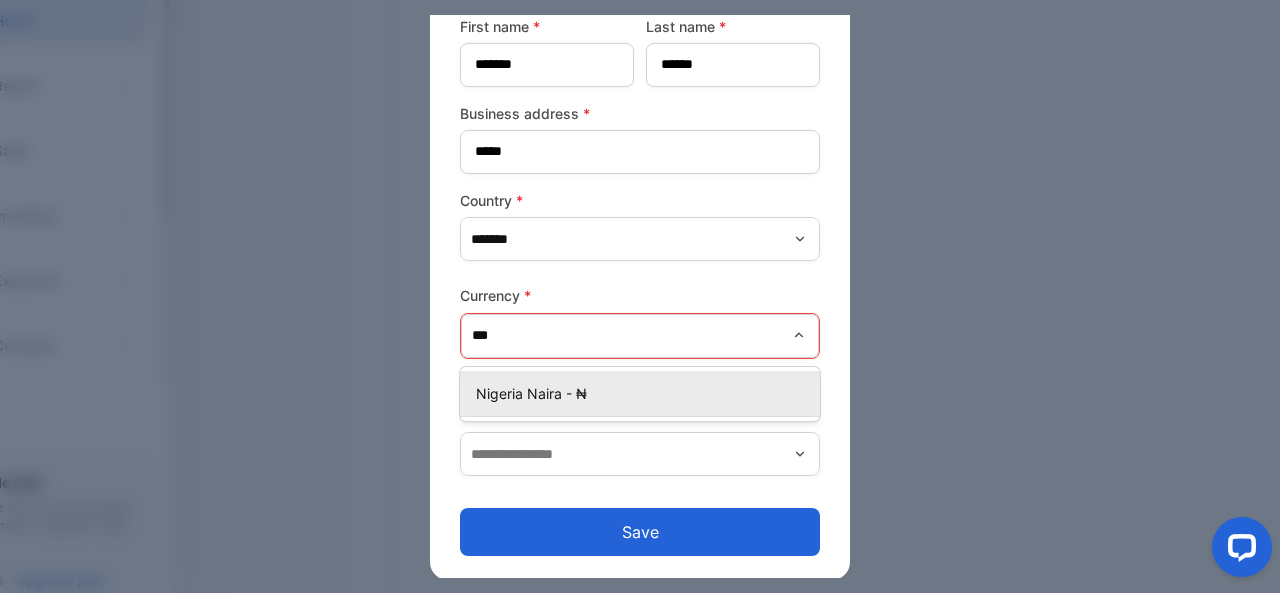 click on "Nigeria Naira - ₦" at bounding box center [644, 393] 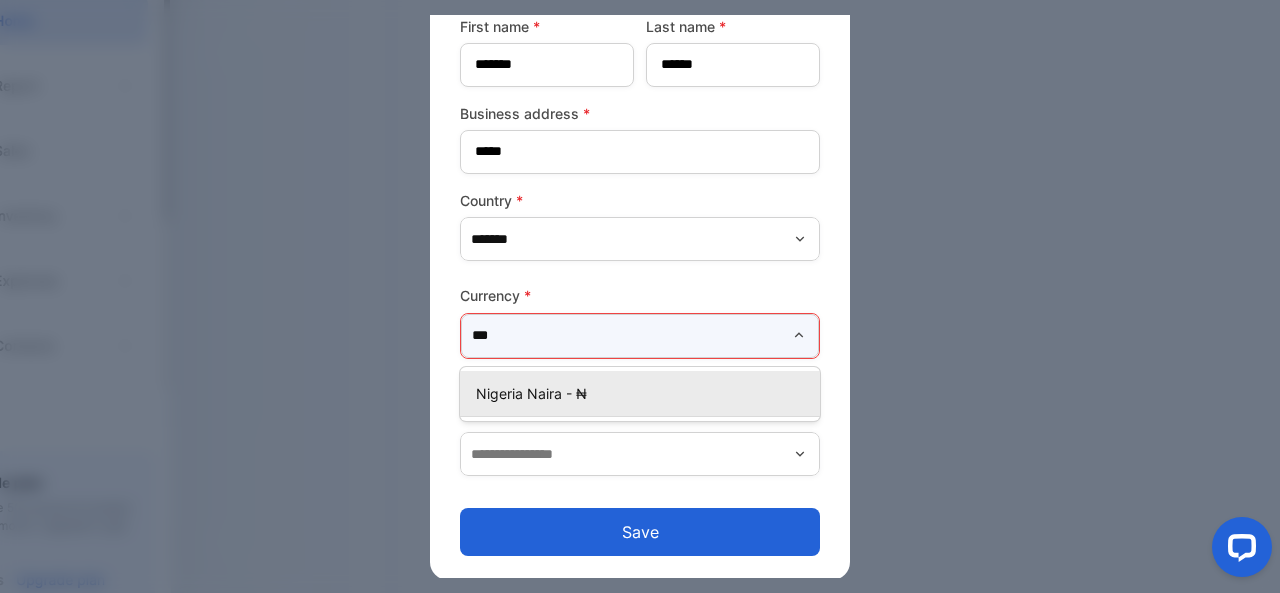 type on "**********" 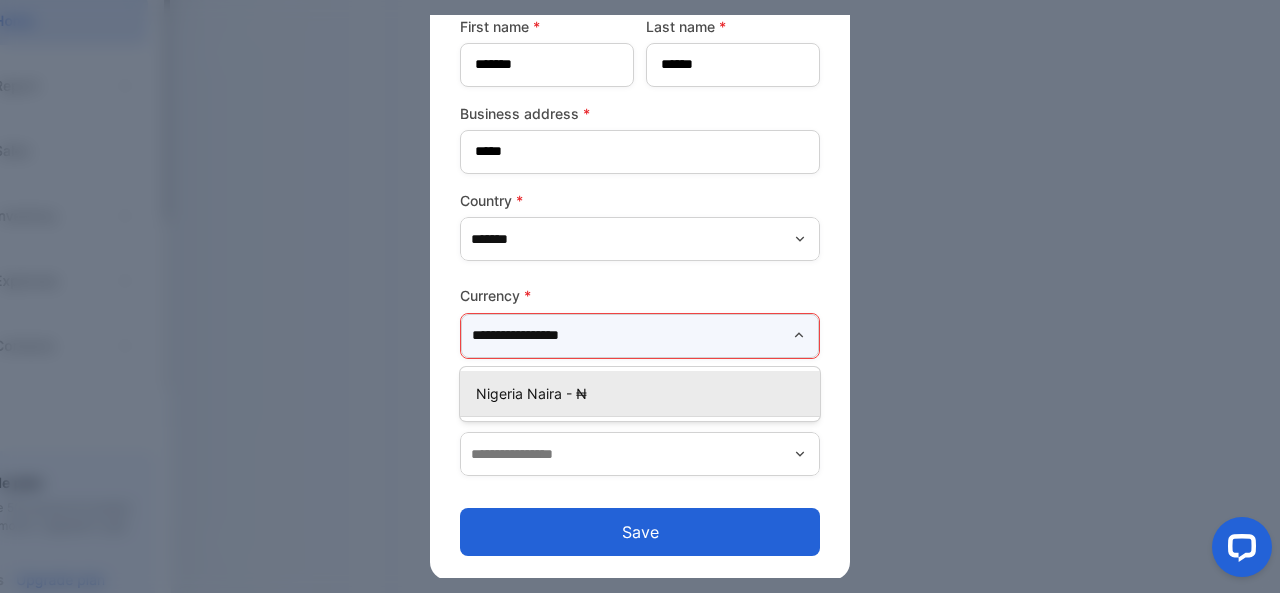 scroll, scrollTop: 153, scrollLeft: 0, axis: vertical 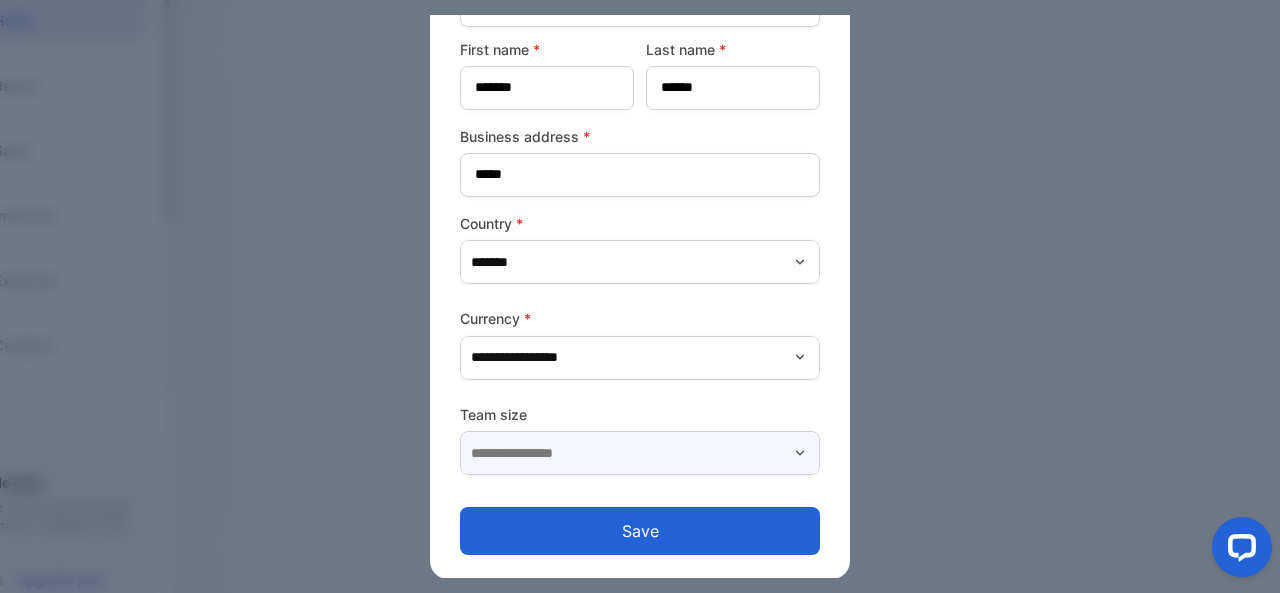 click at bounding box center (640, 453) 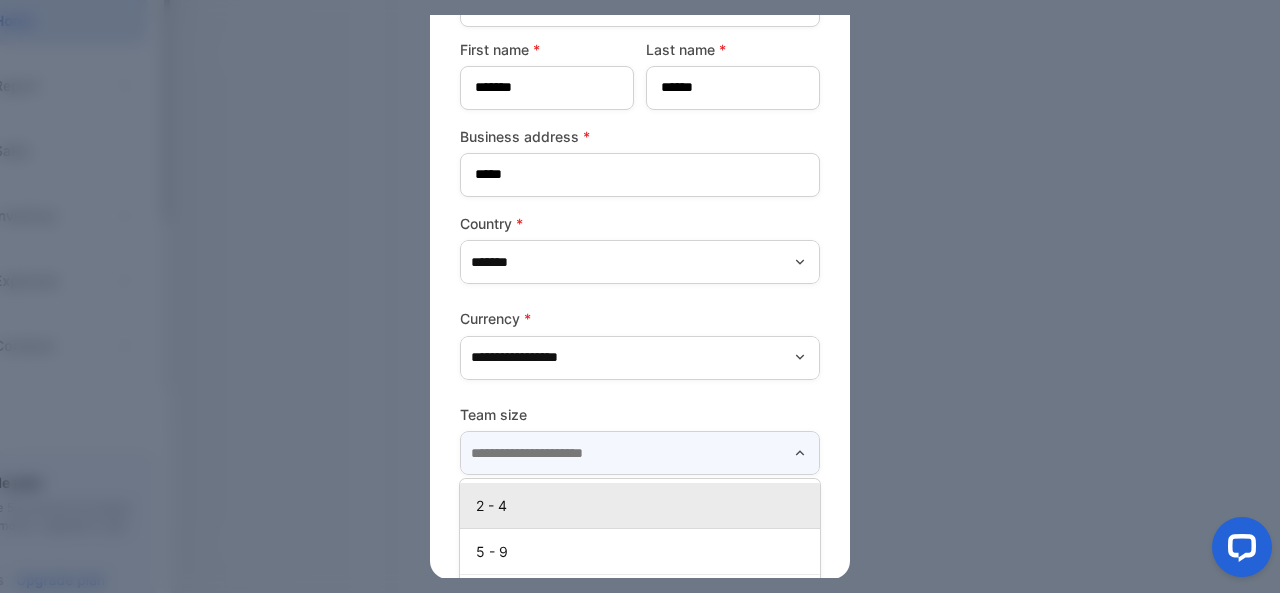 scroll, scrollTop: 253, scrollLeft: 0, axis: vertical 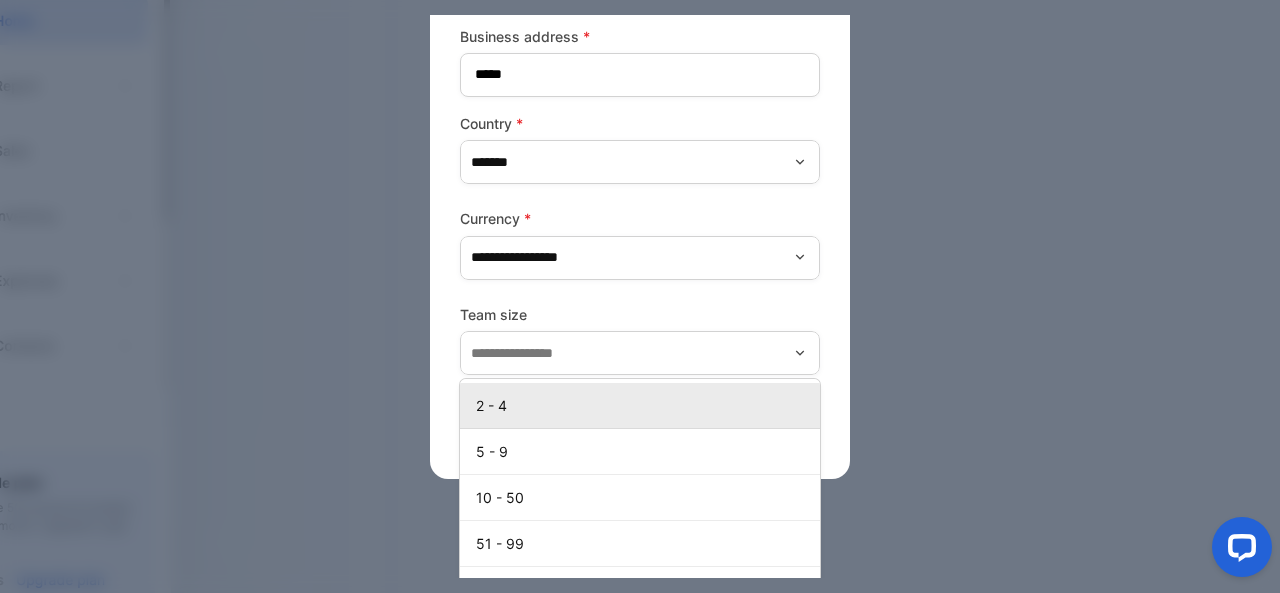 click on "2 - 4" at bounding box center (644, 405) 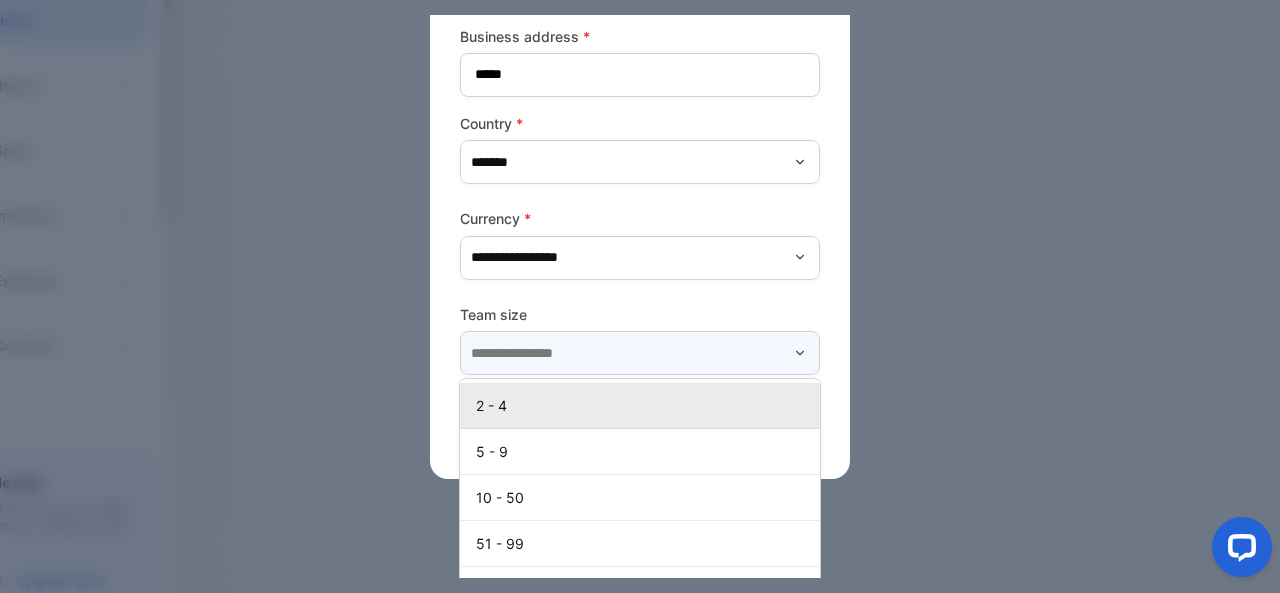 type on "*****" 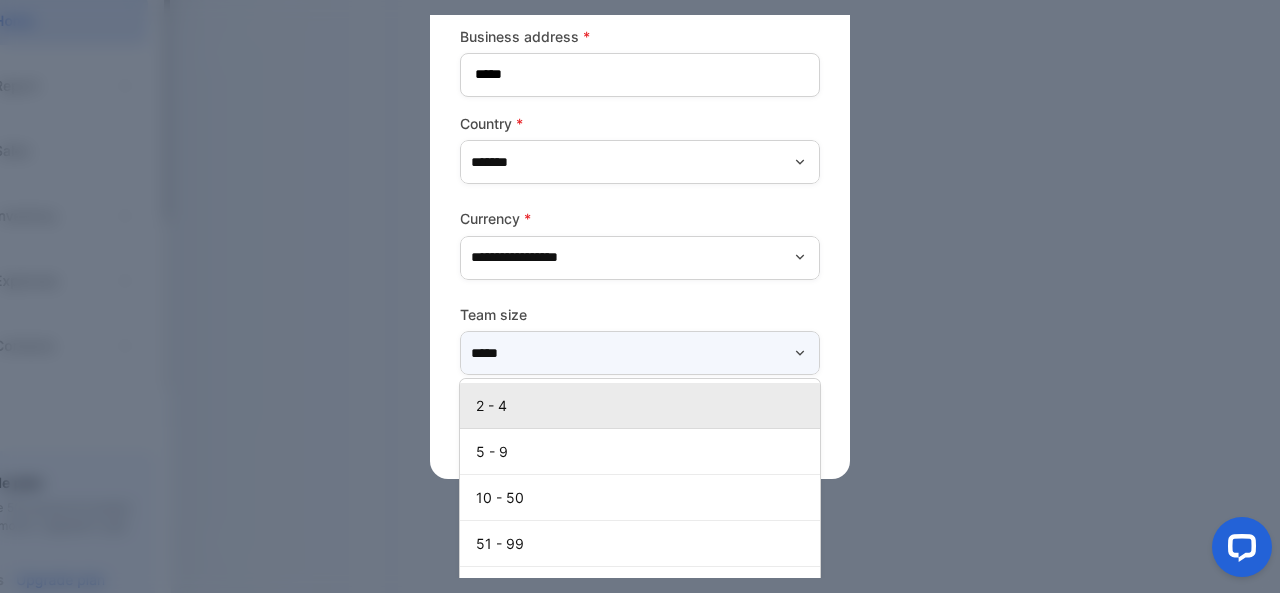 scroll, scrollTop: 153, scrollLeft: 0, axis: vertical 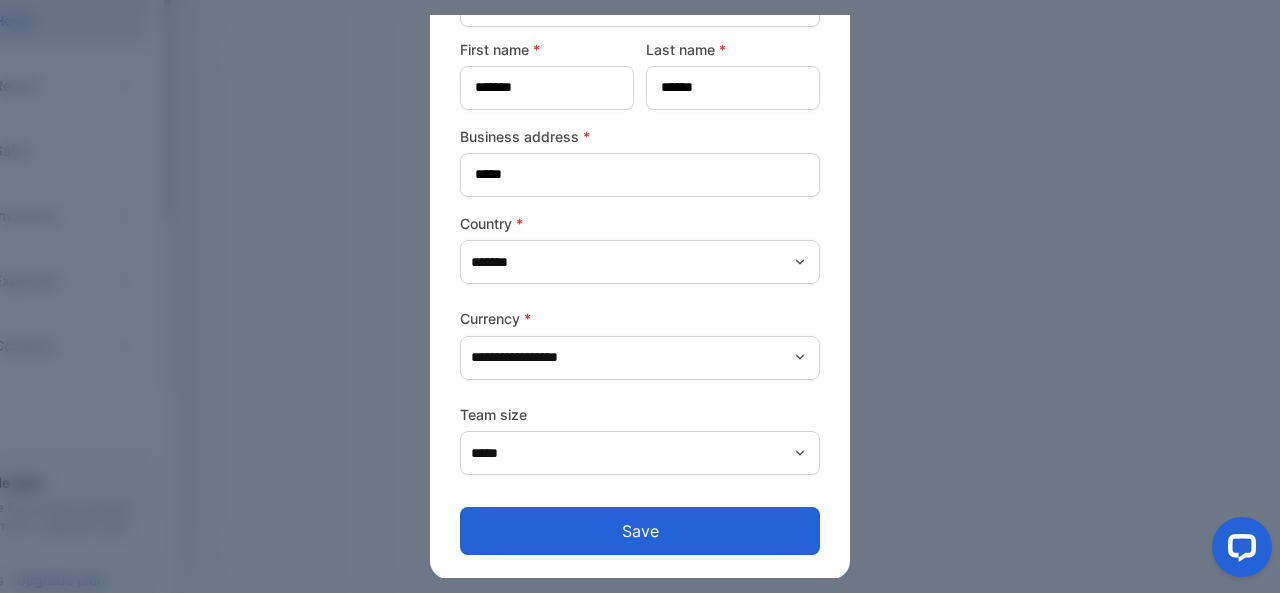 click on "Save" at bounding box center [640, 531] 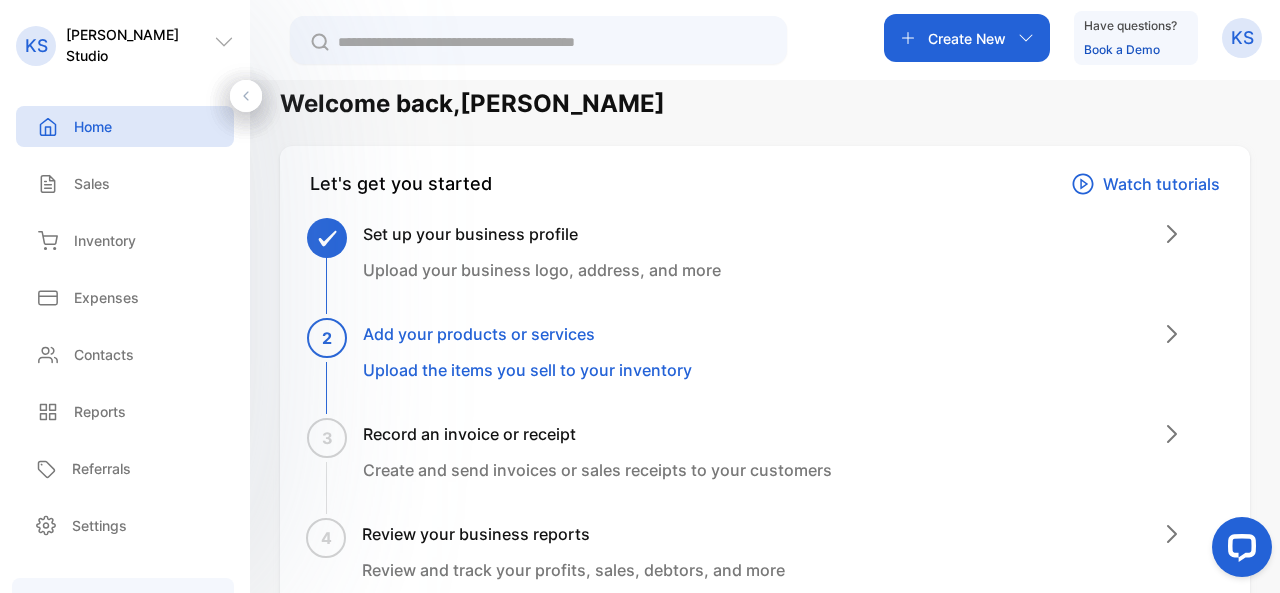 scroll, scrollTop: 0, scrollLeft: 0, axis: both 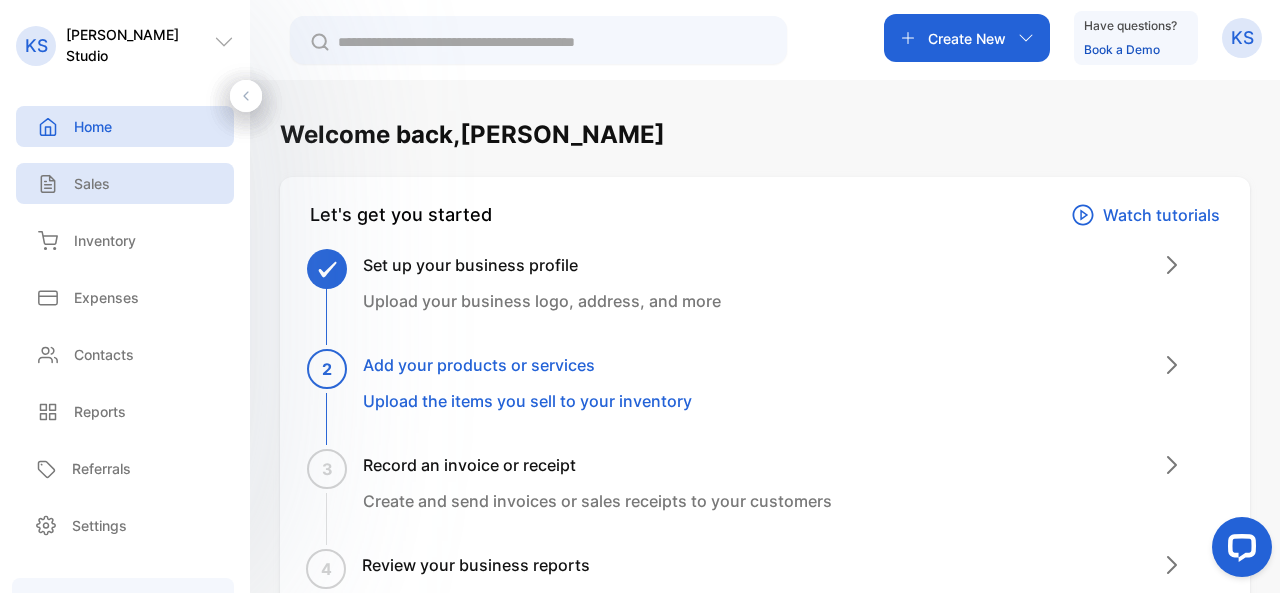 click on "Sales" at bounding box center (92, 183) 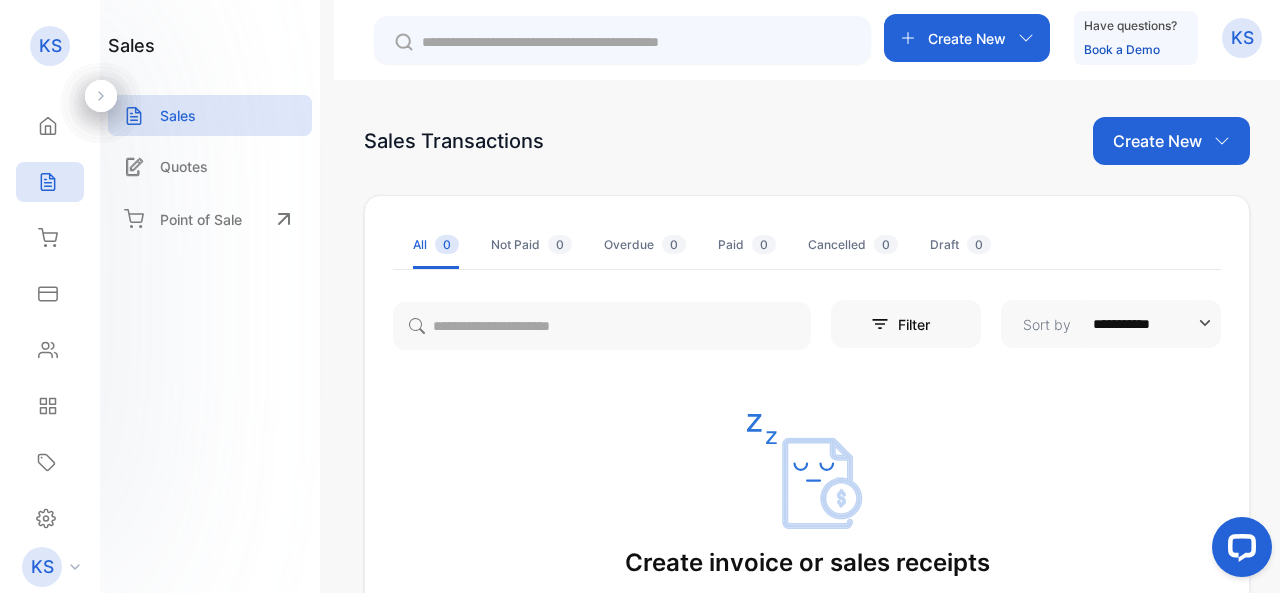 click on "Create New" at bounding box center [967, 38] 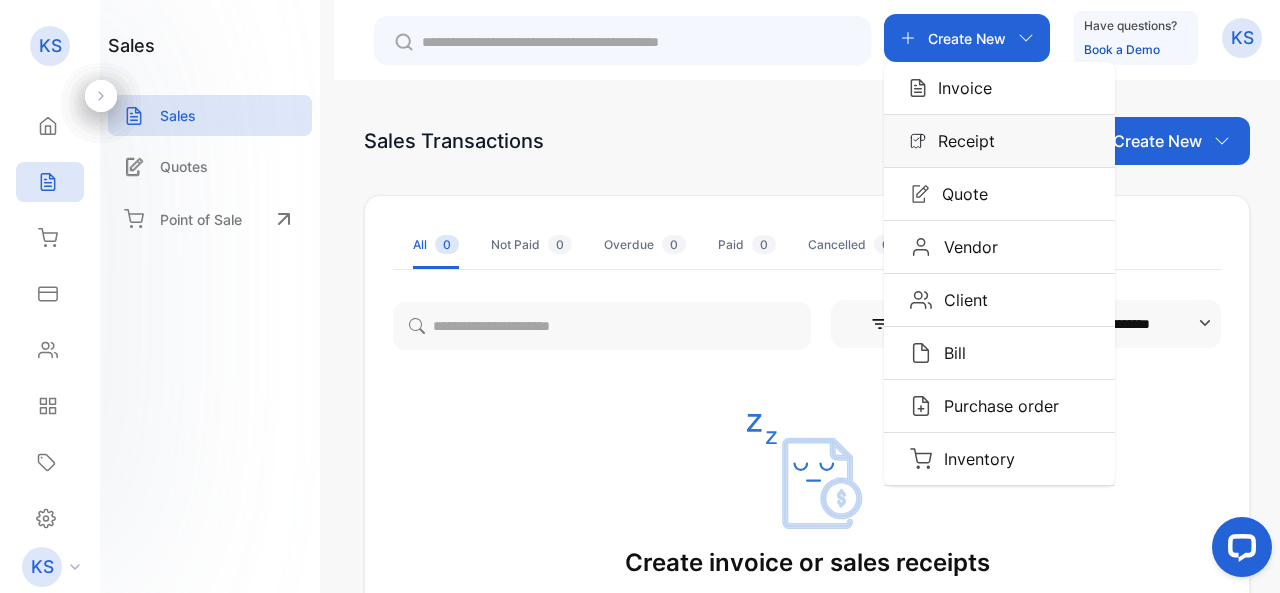 click on "Receipt" at bounding box center (960, 141) 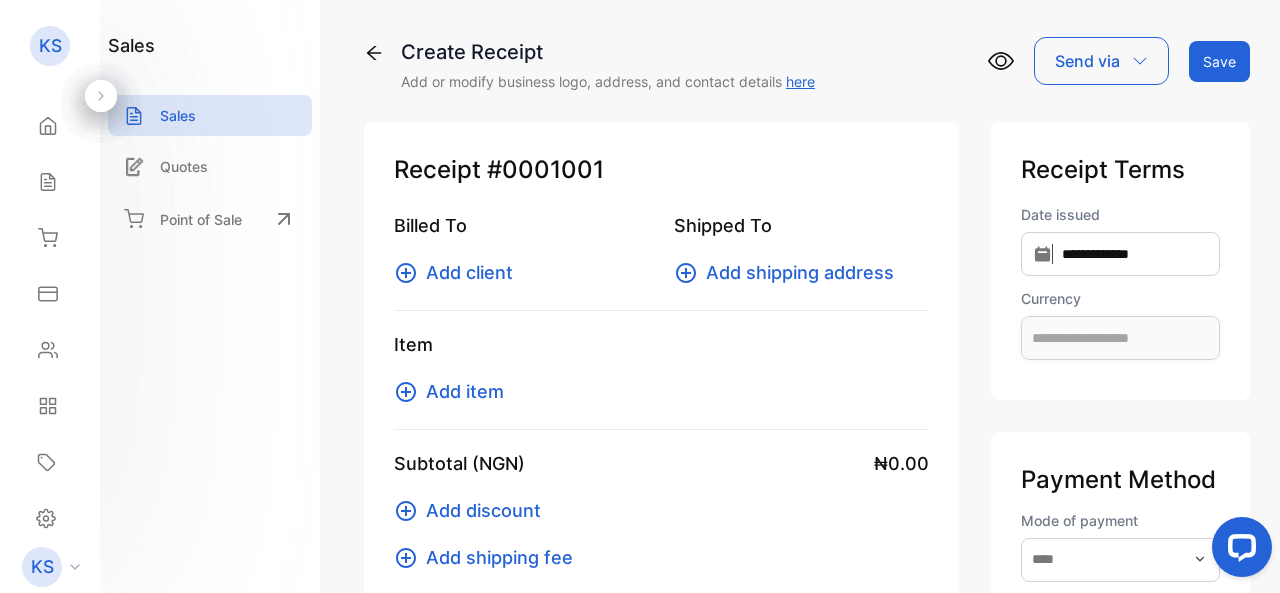 type on "**********" 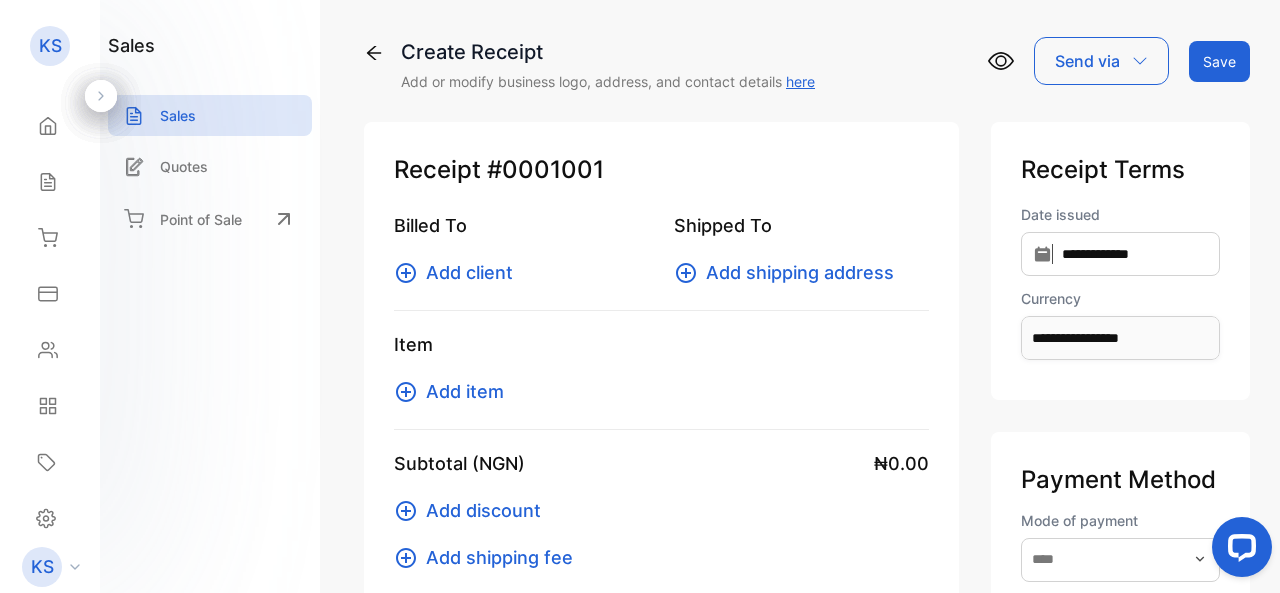 click on "Add client" at bounding box center [469, 272] 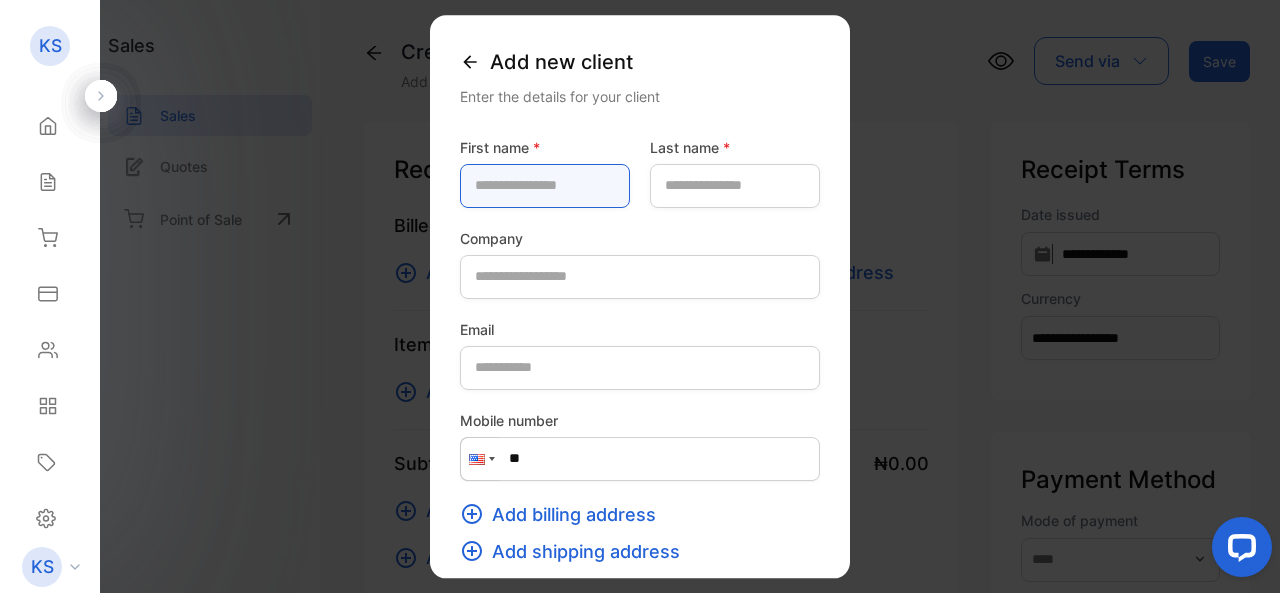 click at bounding box center (545, 186) 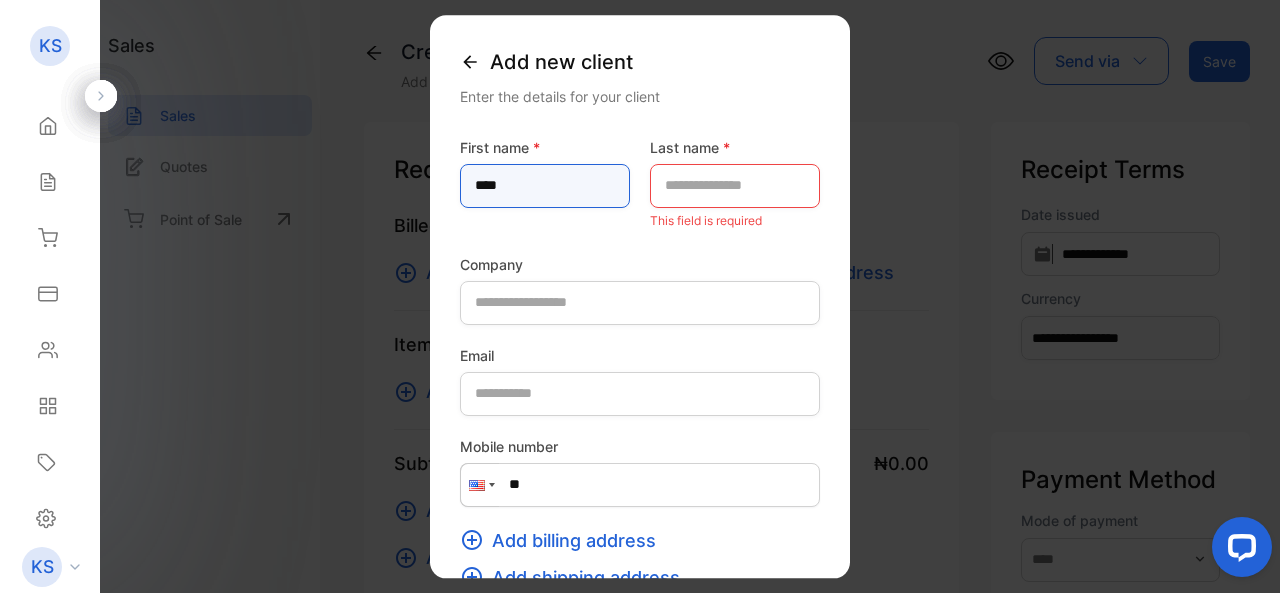 type on "****" 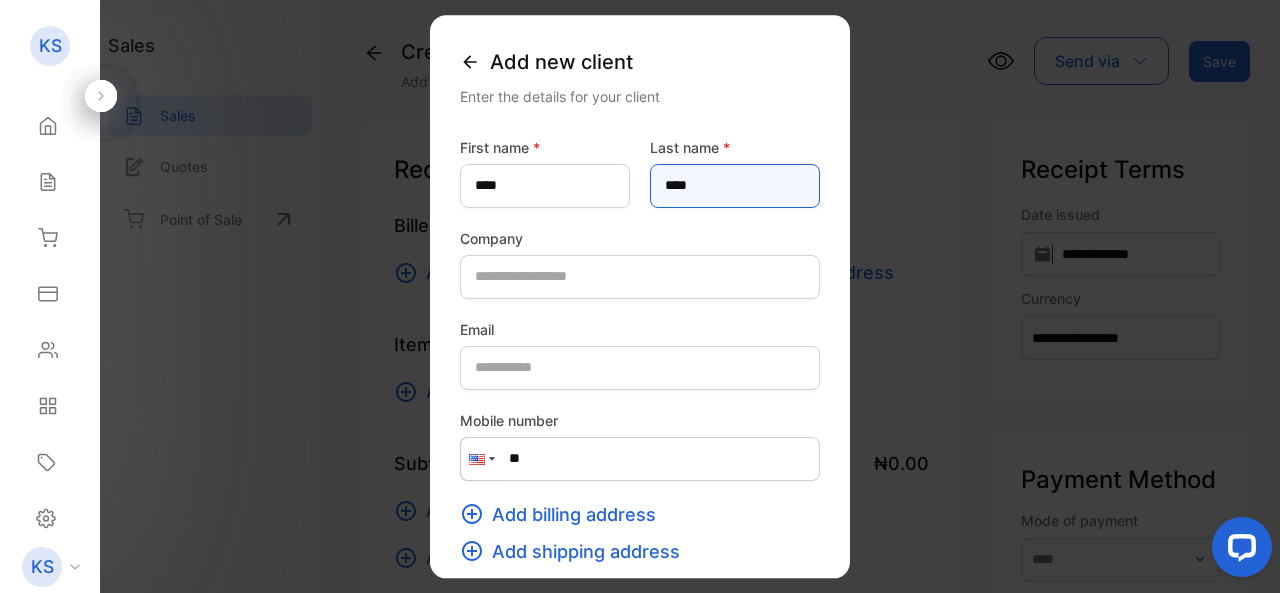 type on "****" 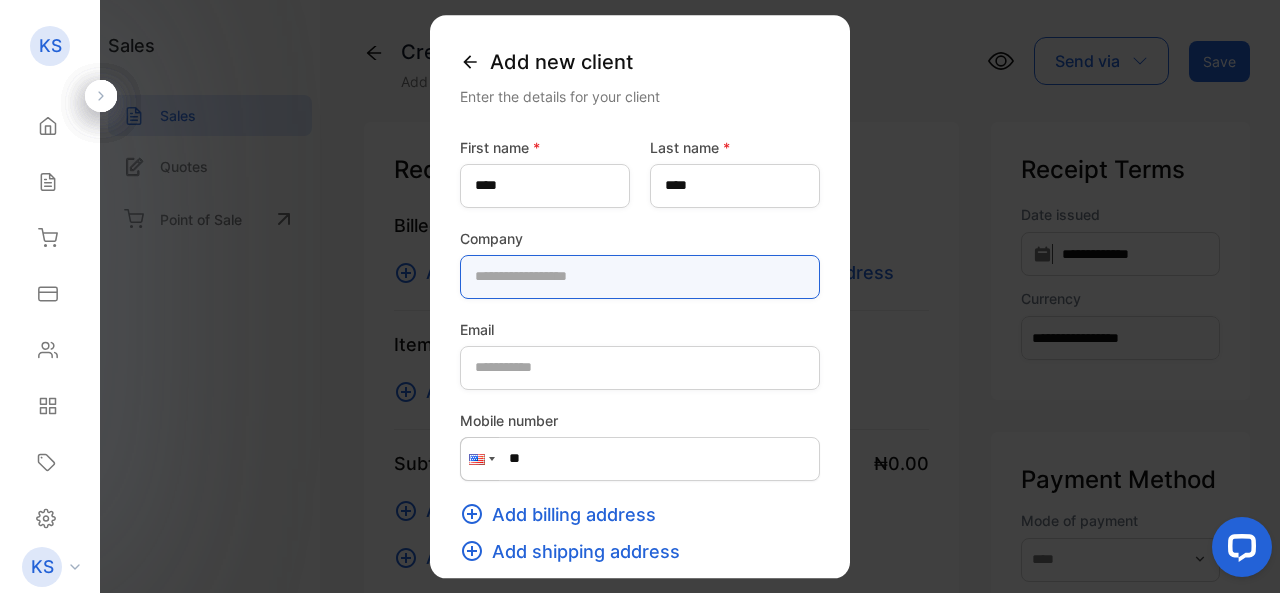 click at bounding box center [640, 277] 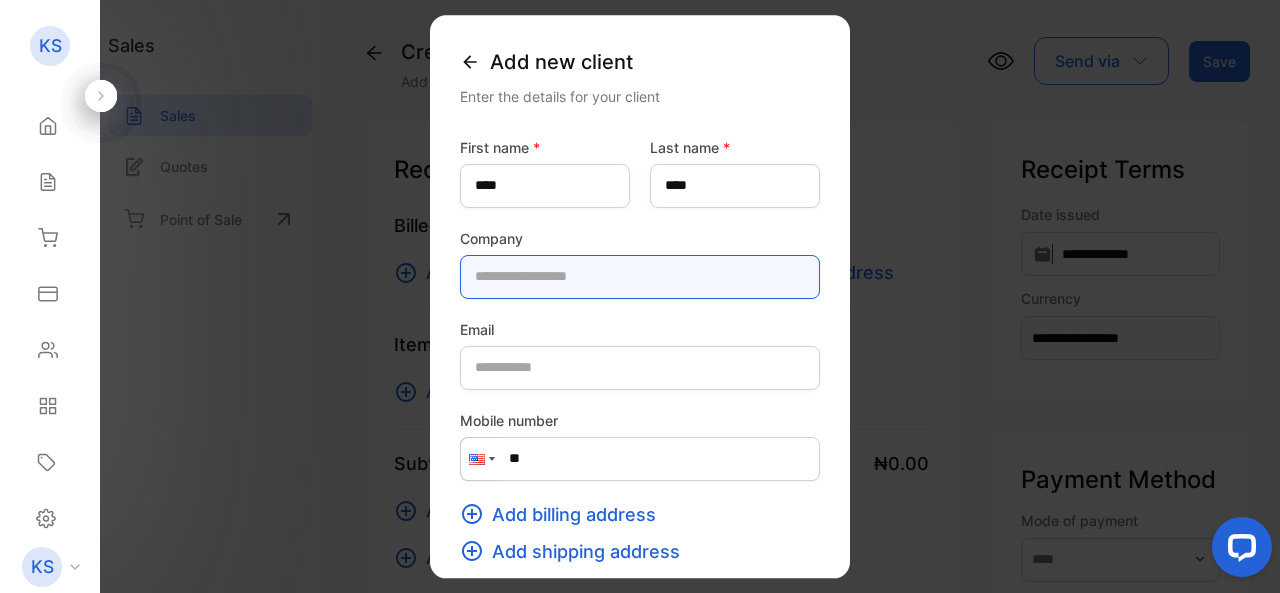 type on "**********" 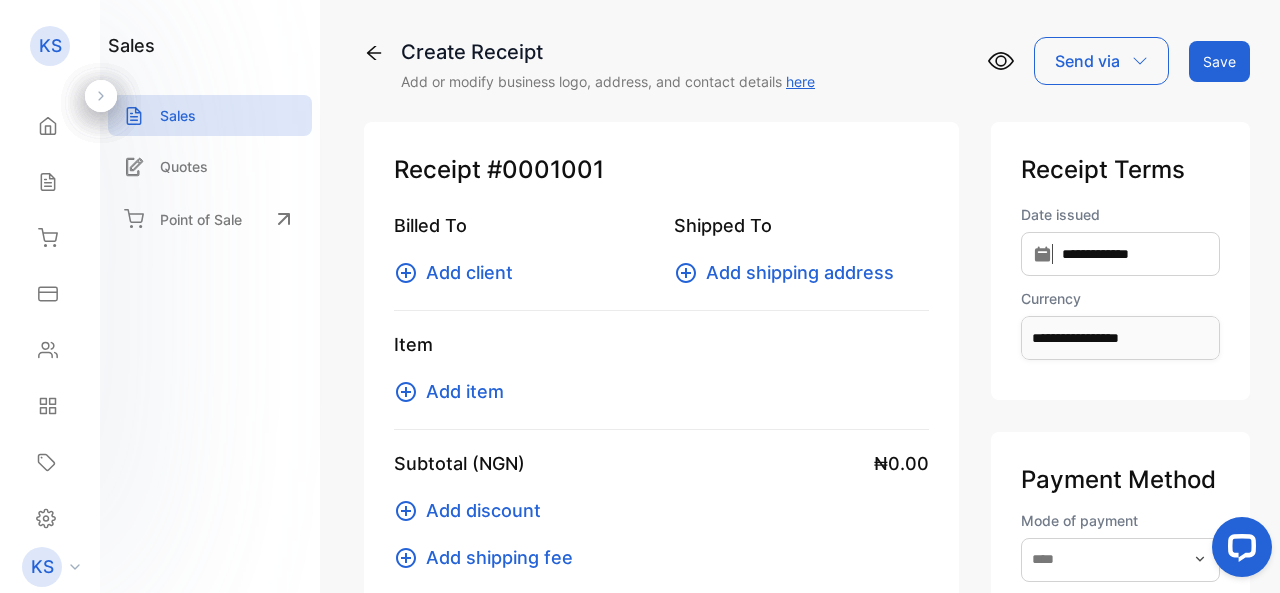 click on "Add client" at bounding box center (469, 272) 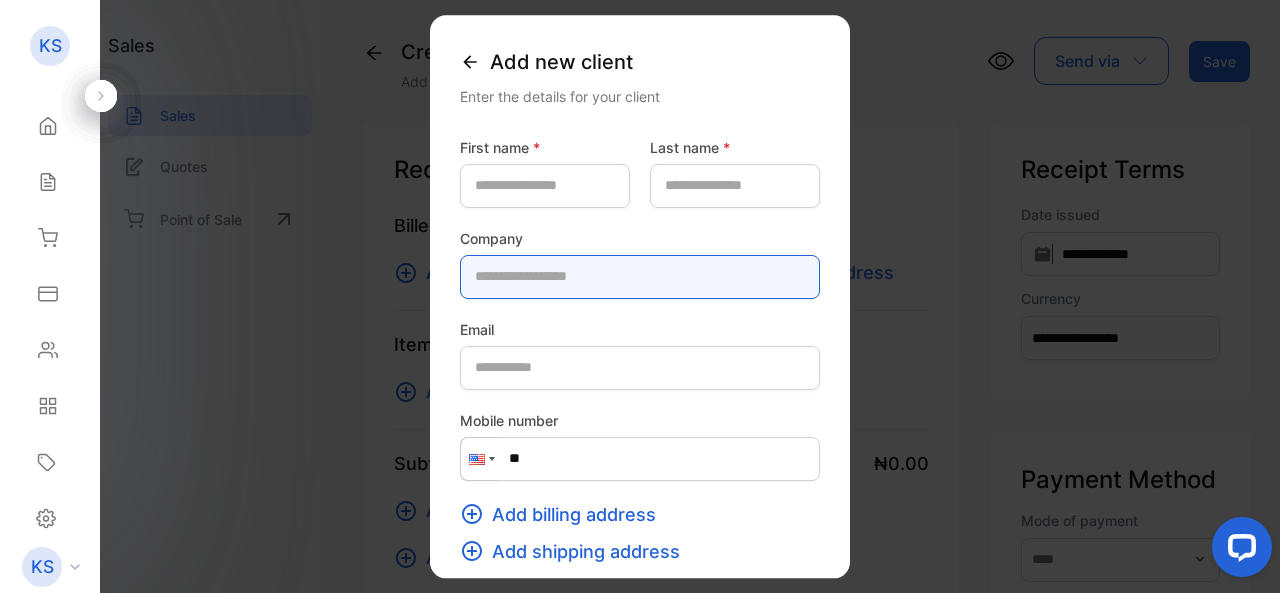 click at bounding box center (640, 277) 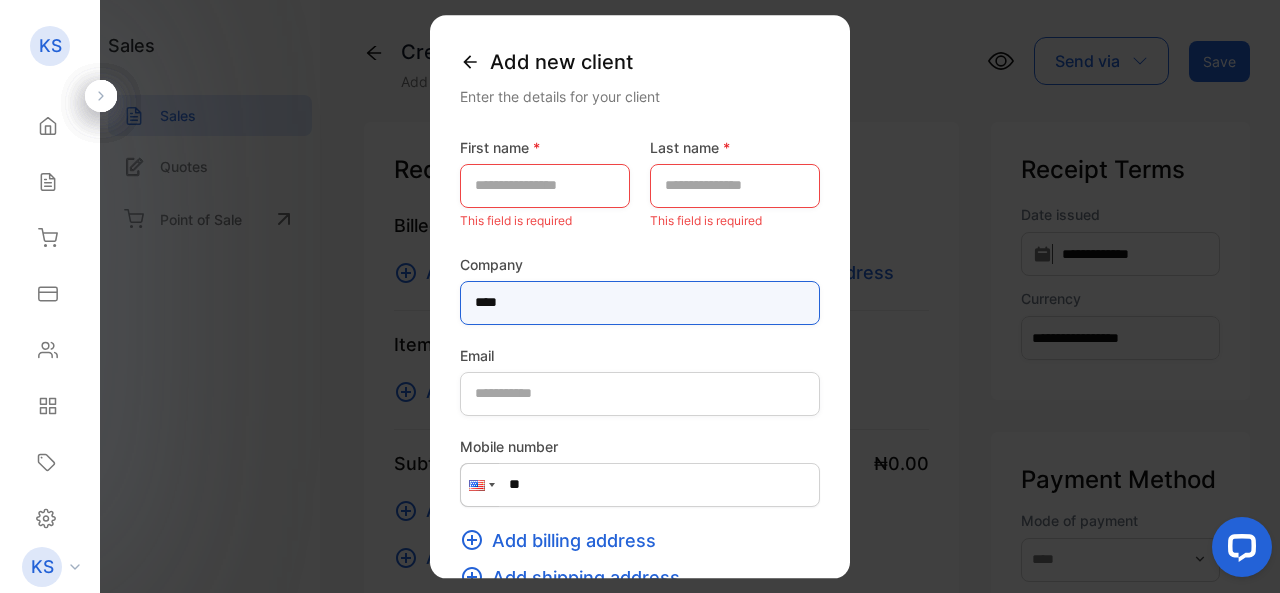 type on "****" 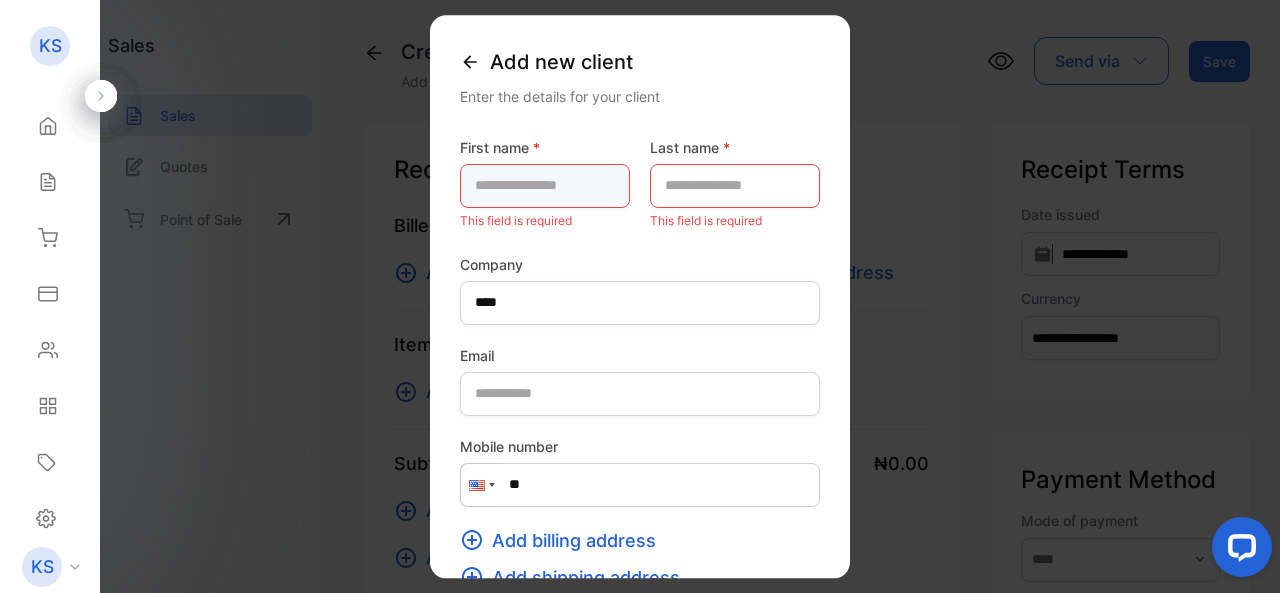 click at bounding box center (545, 186) 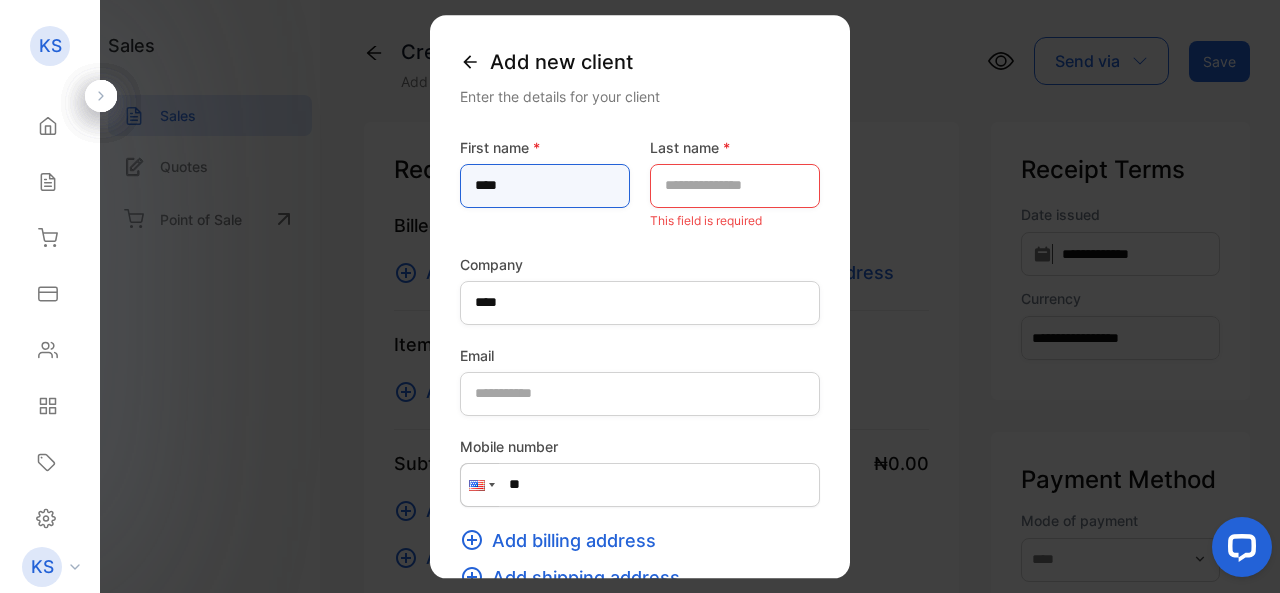 type on "****" 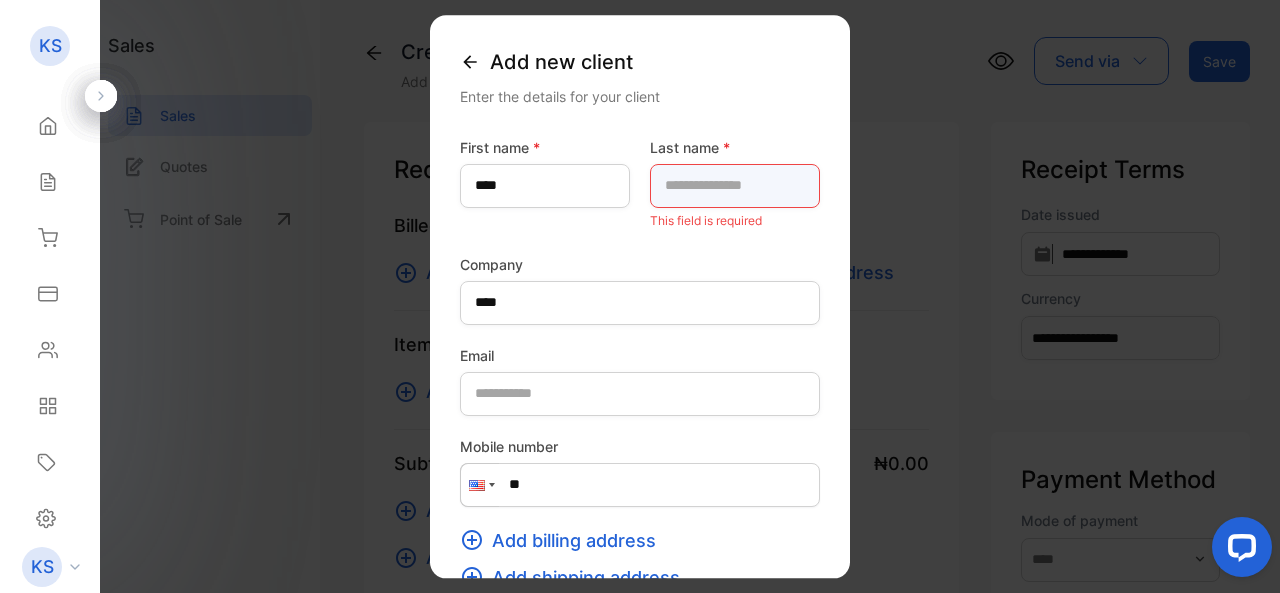 click at bounding box center (735, 186) 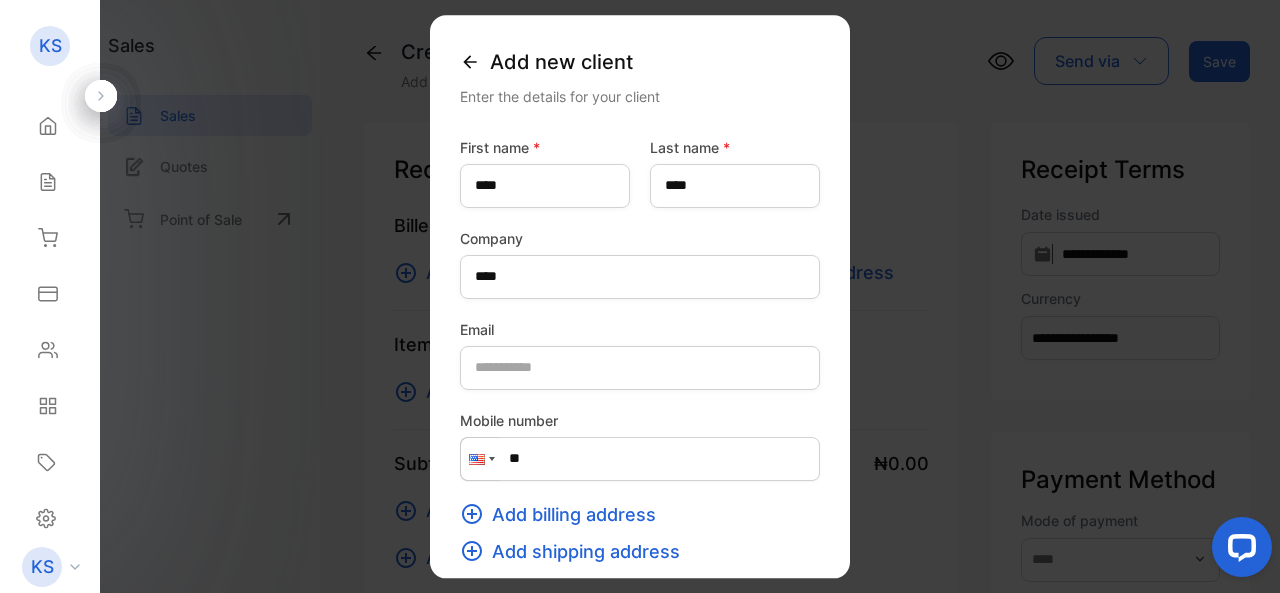 click on "**" at bounding box center (640, 459) 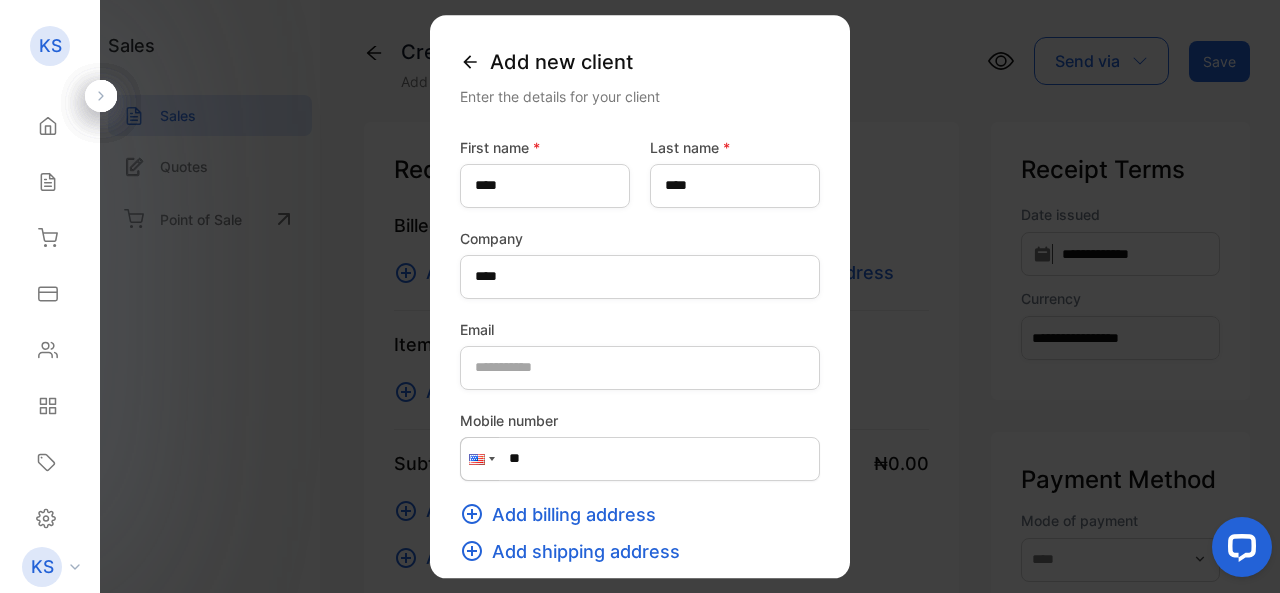 click on "Add billing address" at bounding box center (574, 514) 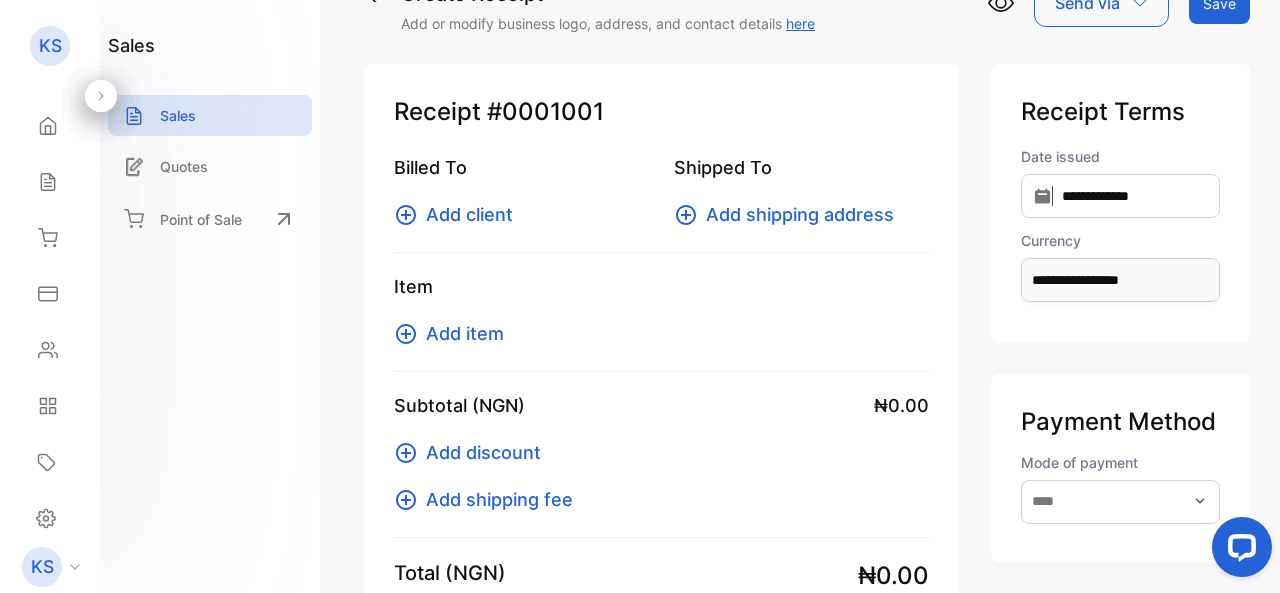 scroll, scrollTop: 12, scrollLeft: 0, axis: vertical 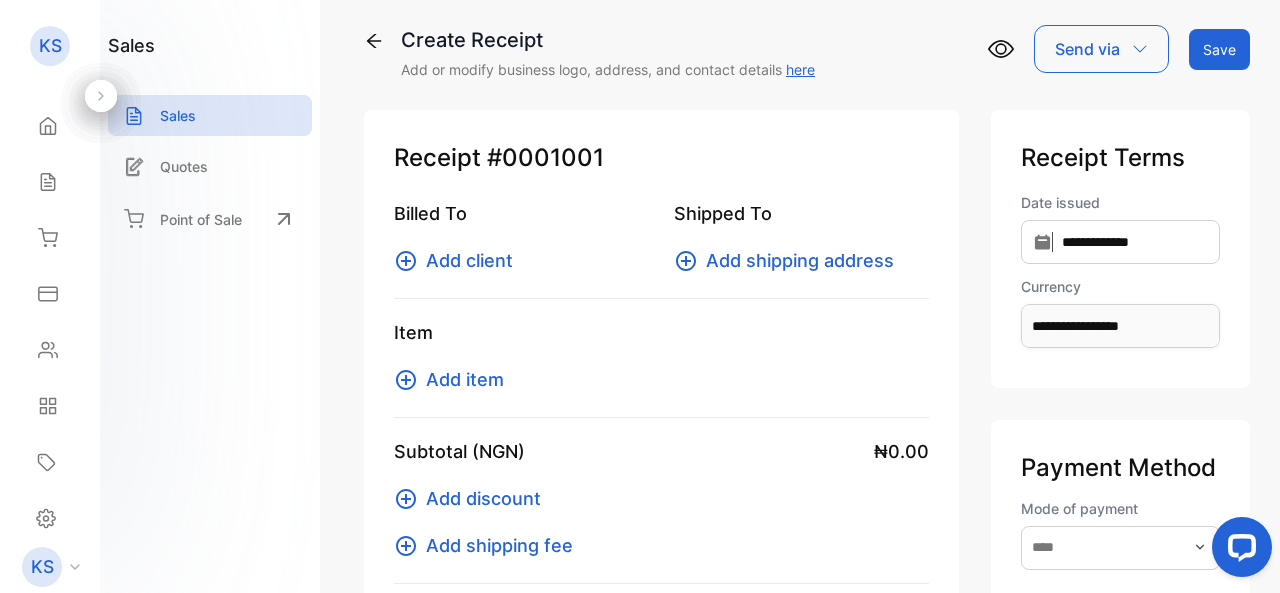 click on "Add item" at bounding box center [465, 379] 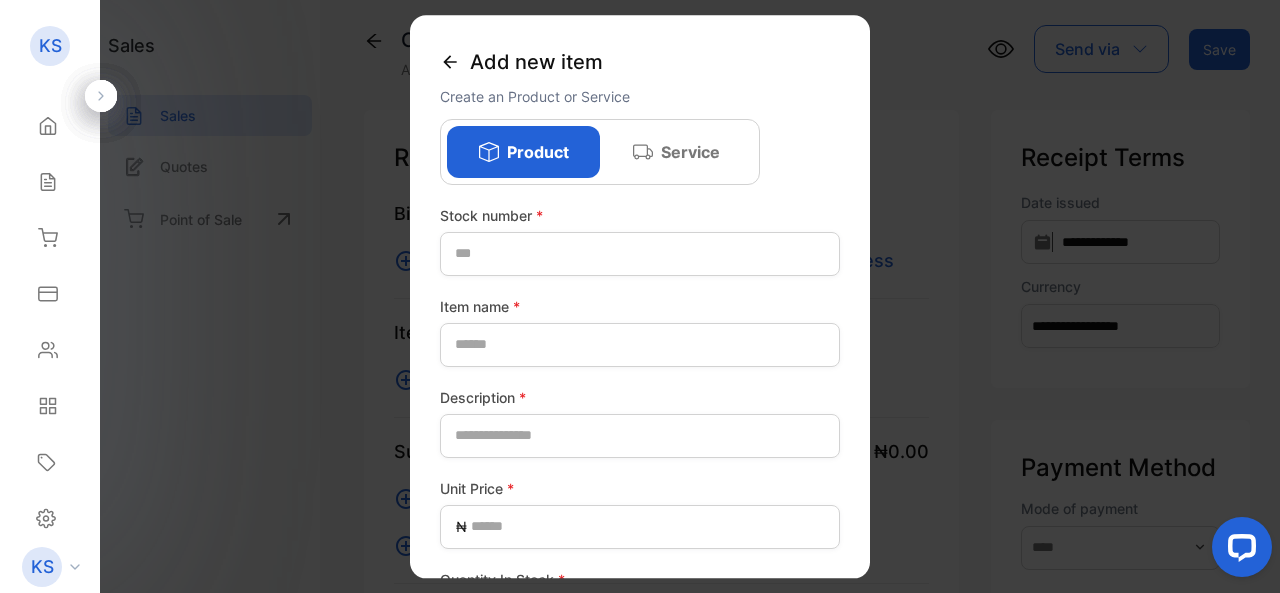 click on "Service" at bounding box center (690, 152) 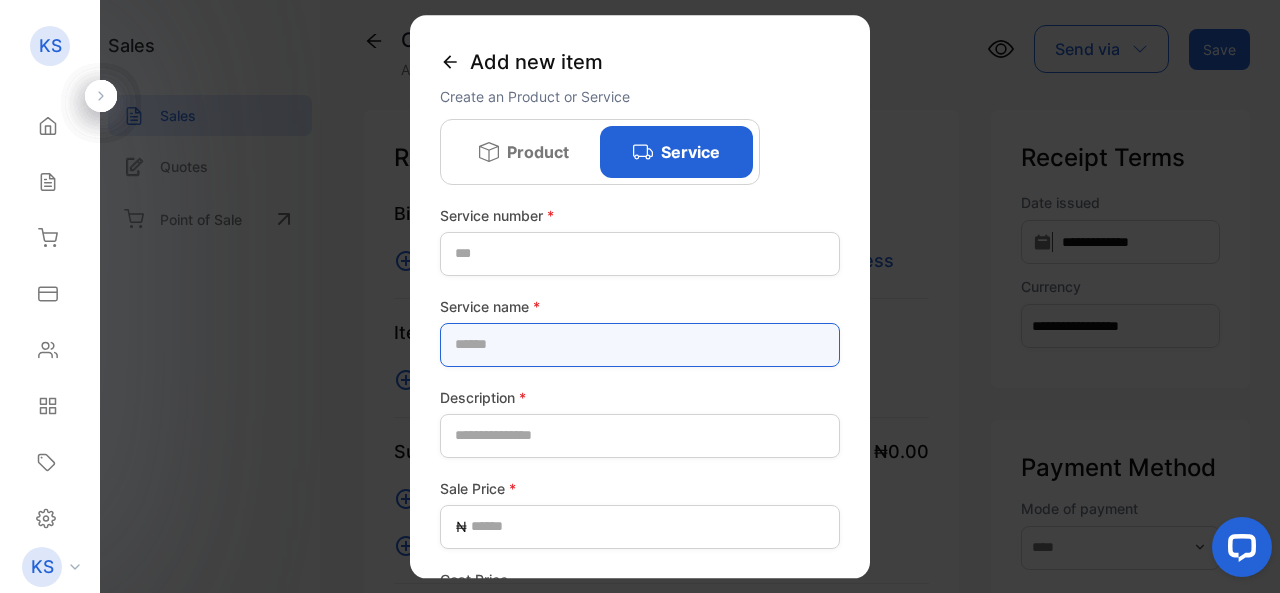 click at bounding box center (640, 345) 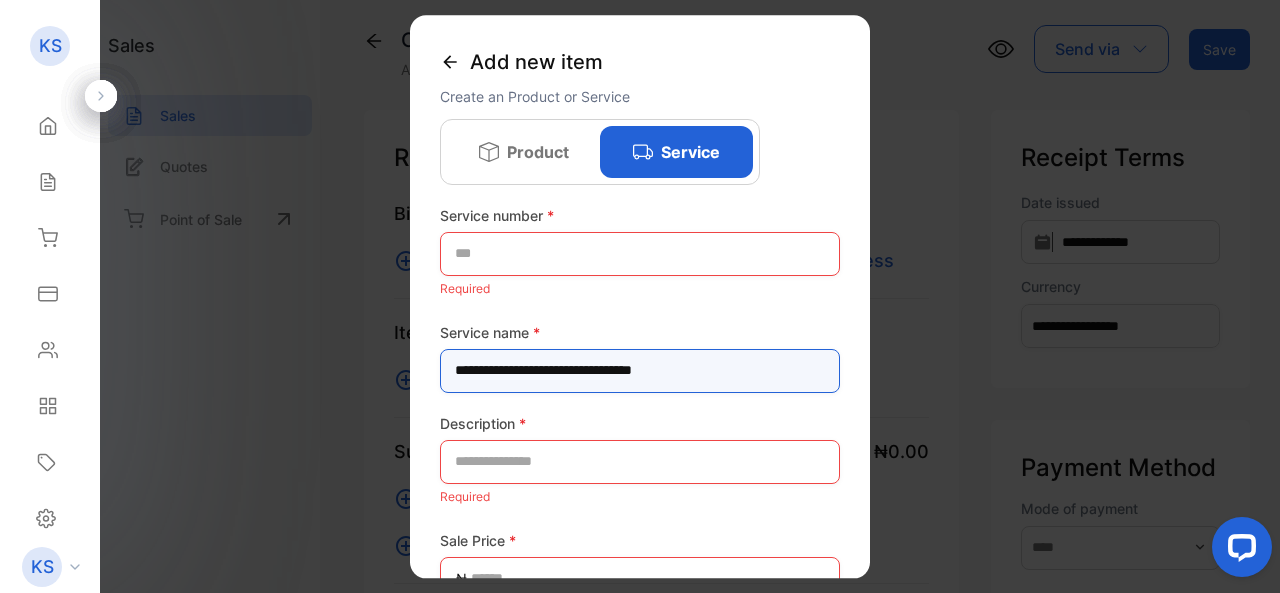 type on "**********" 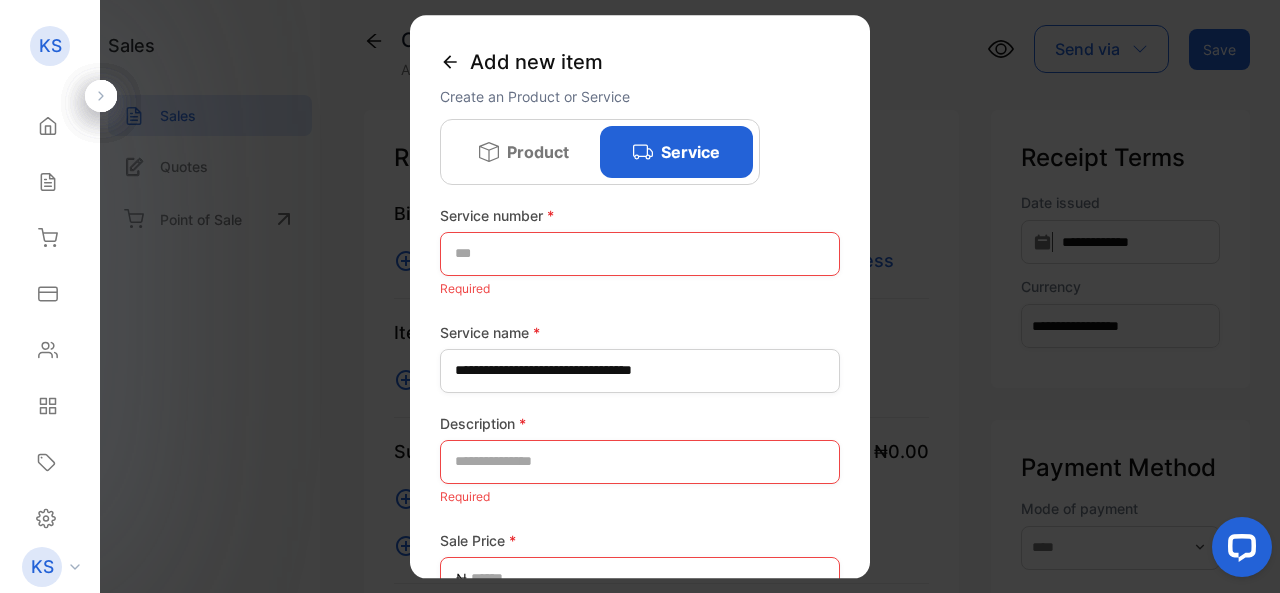 click on "Sale Price   *" at bounding box center [640, 540] 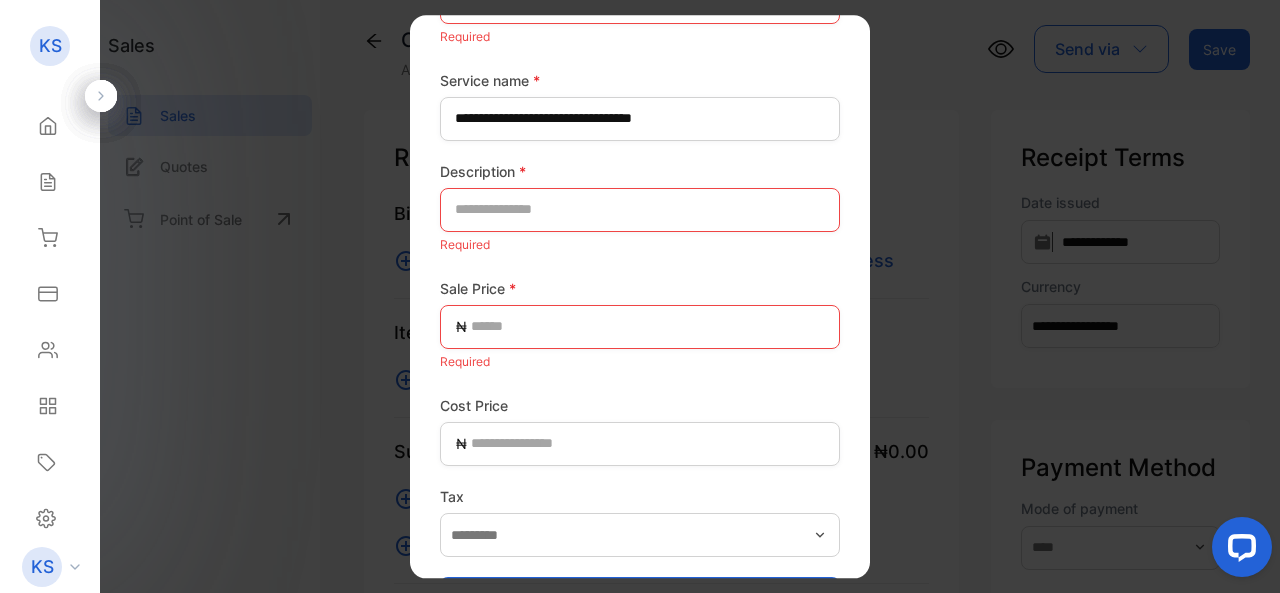 scroll, scrollTop: 278, scrollLeft: 0, axis: vertical 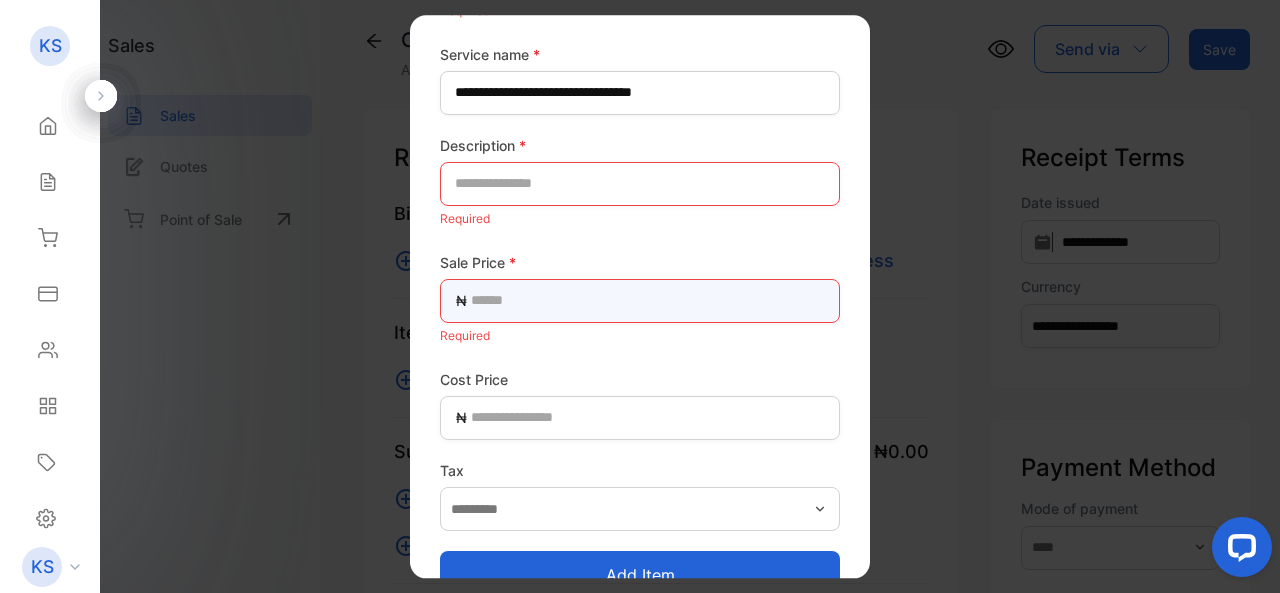 drag, startPoint x: 472, startPoint y: 300, endPoint x: 528, endPoint y: 361, distance: 82.80701 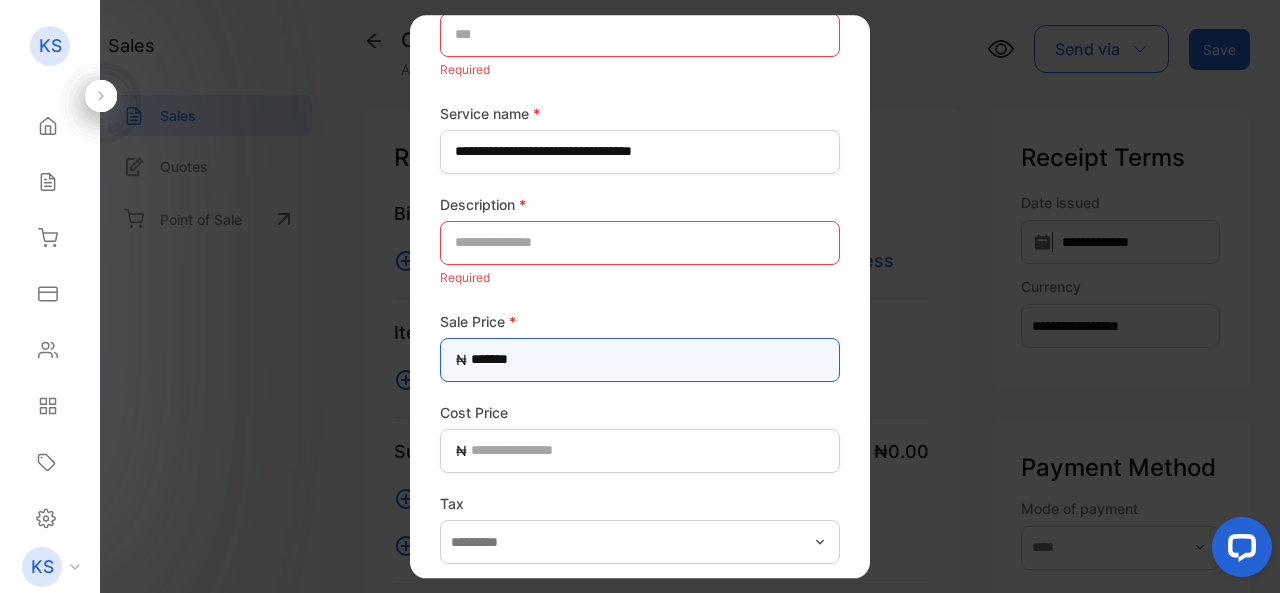scroll, scrollTop: 178, scrollLeft: 0, axis: vertical 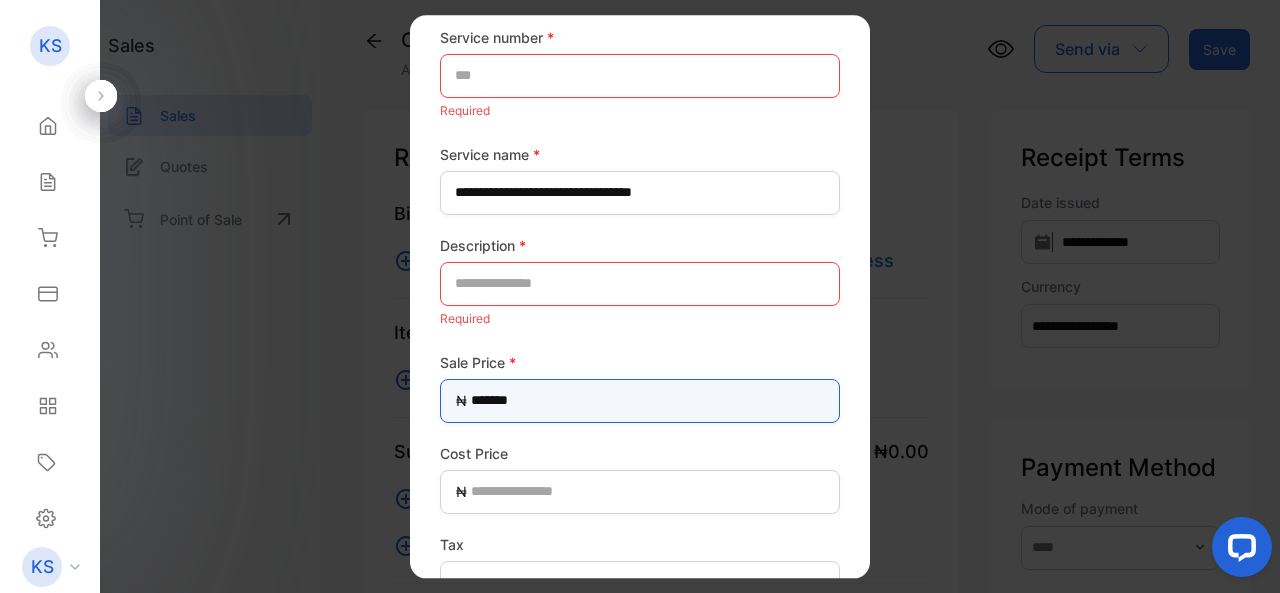 type on "*******" 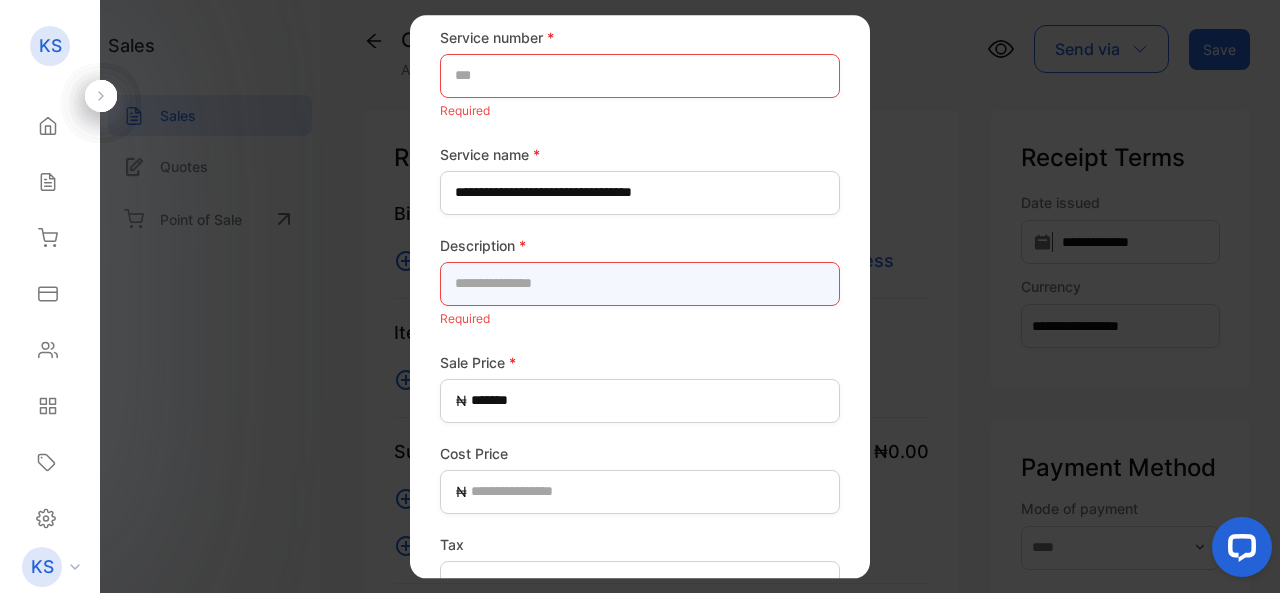 click at bounding box center [640, 284] 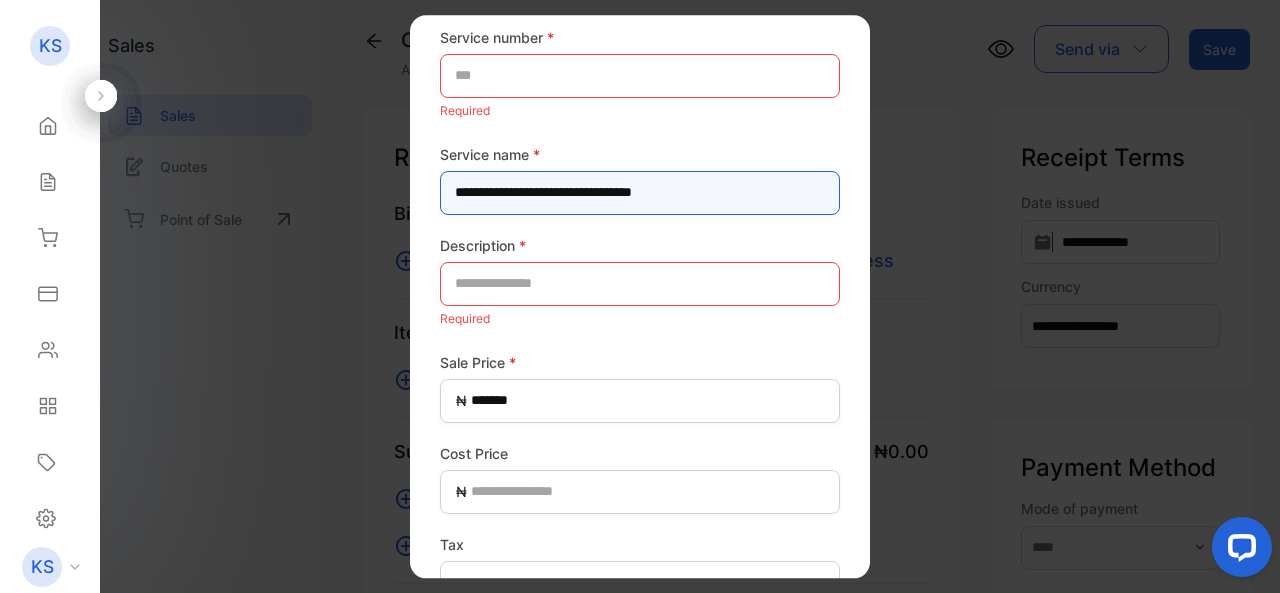 drag, startPoint x: 700, startPoint y: 192, endPoint x: 456, endPoint y: 189, distance: 244.01845 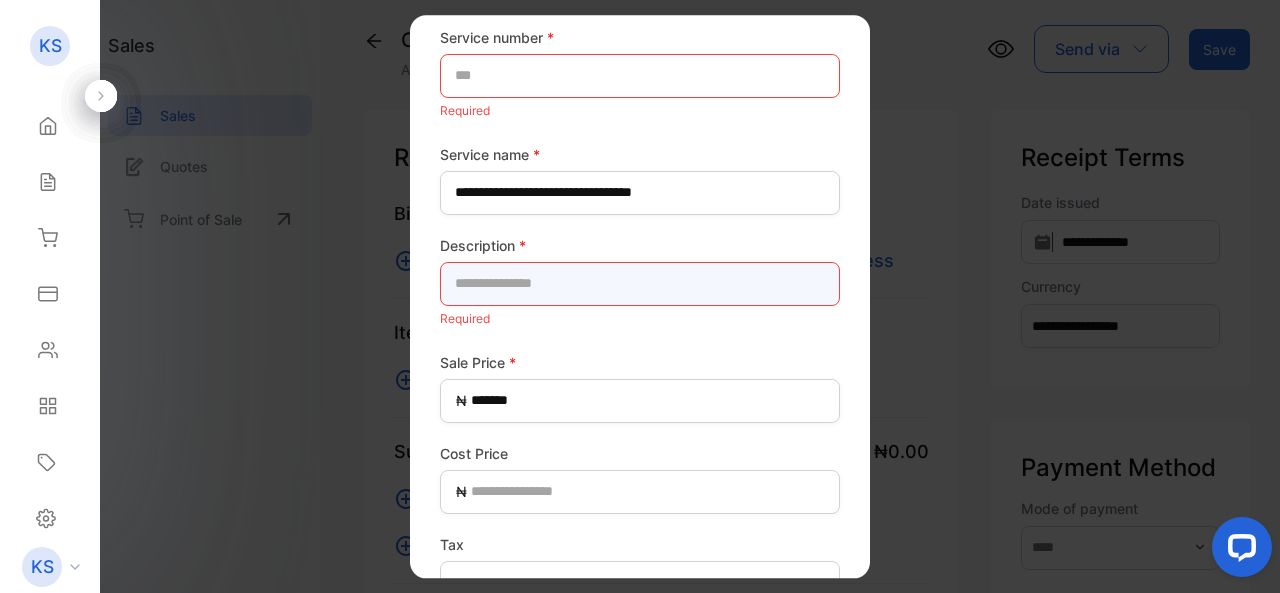 click at bounding box center [640, 284] 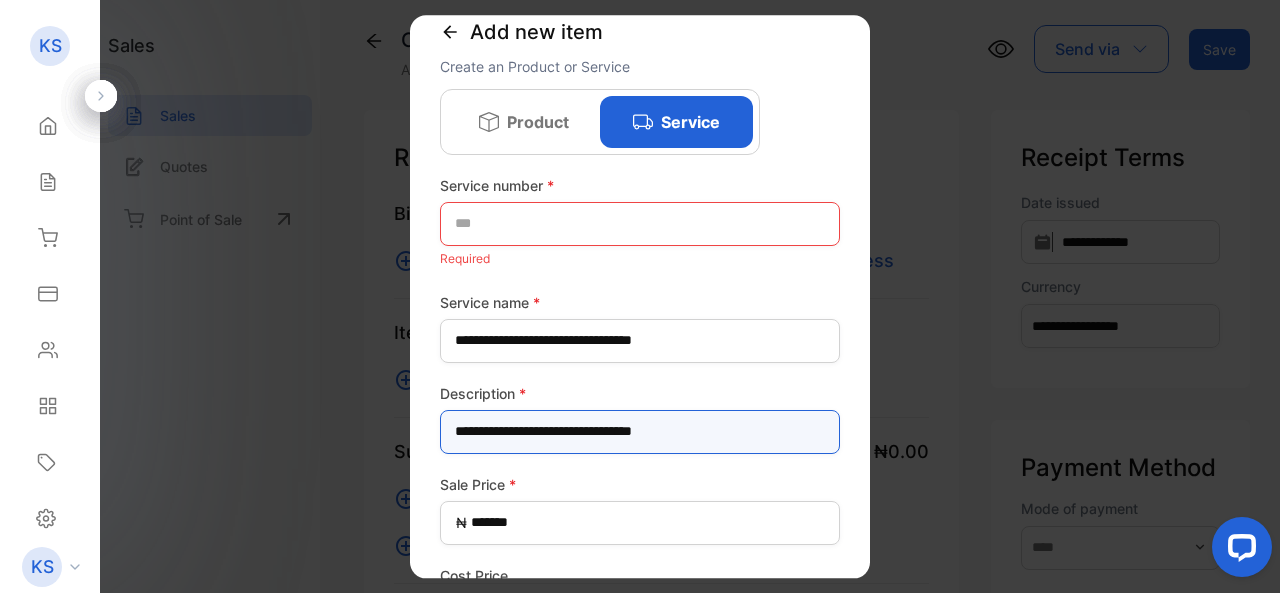 scroll, scrollTop: 0, scrollLeft: 0, axis: both 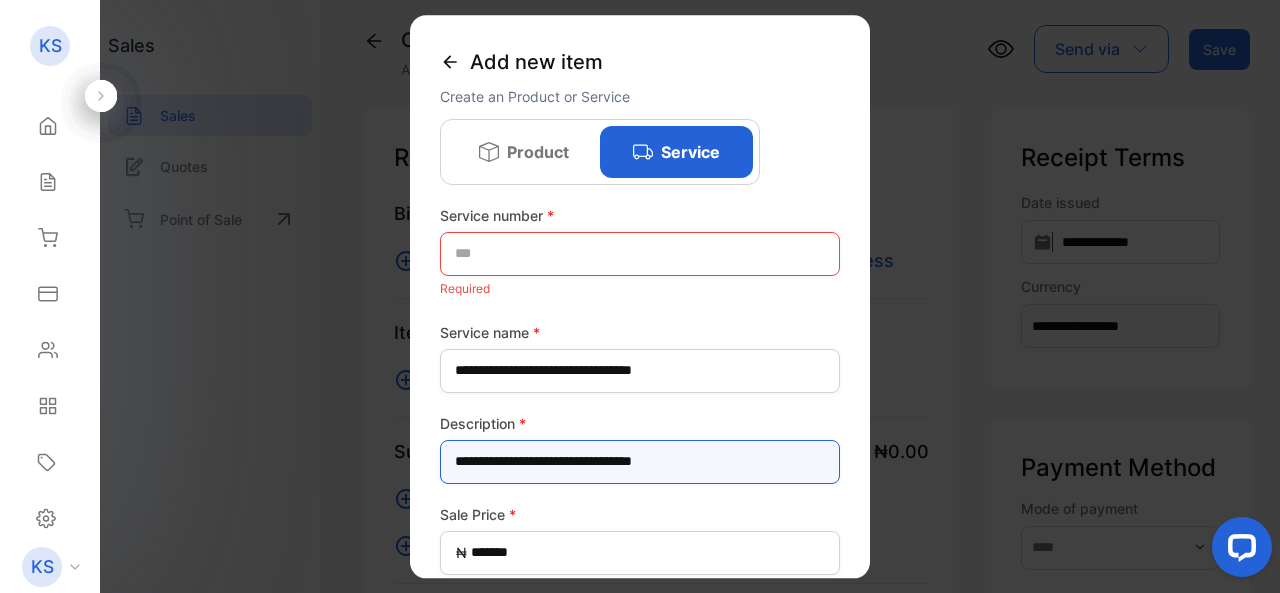 type on "**********" 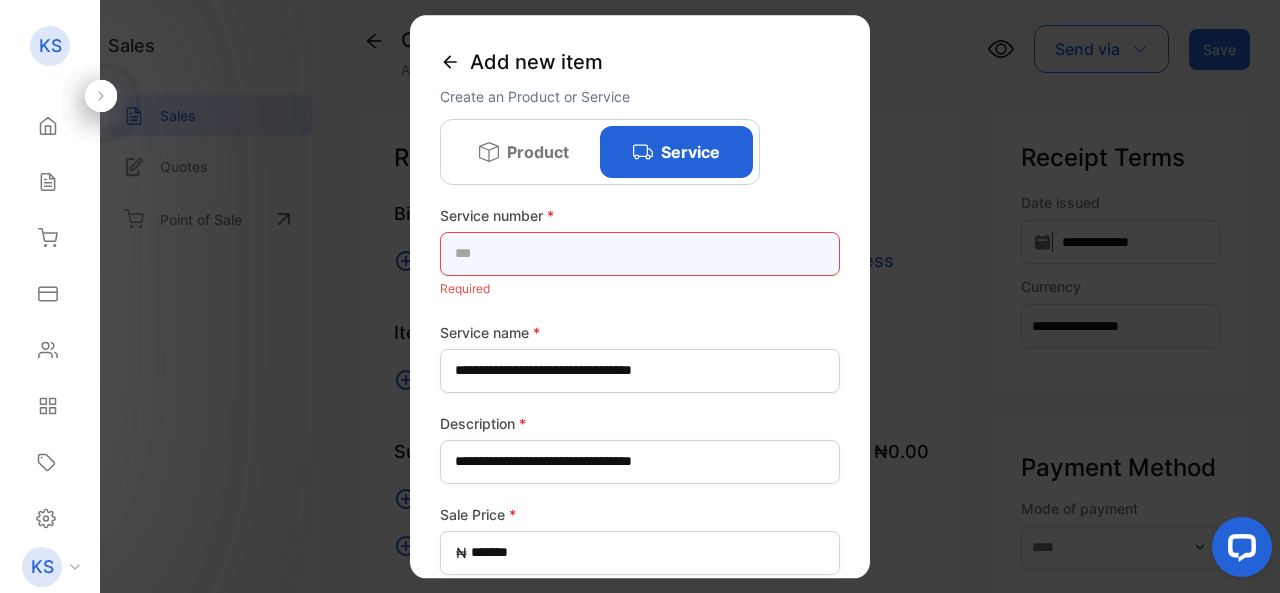click at bounding box center [640, 254] 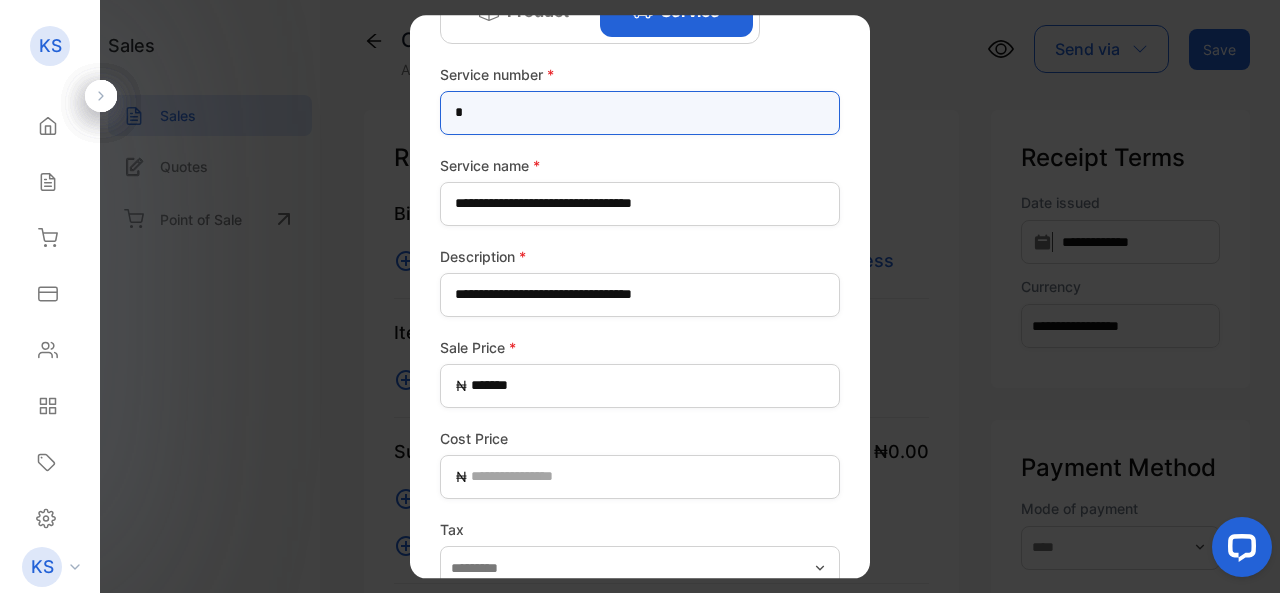 scroll, scrollTop: 244, scrollLeft: 0, axis: vertical 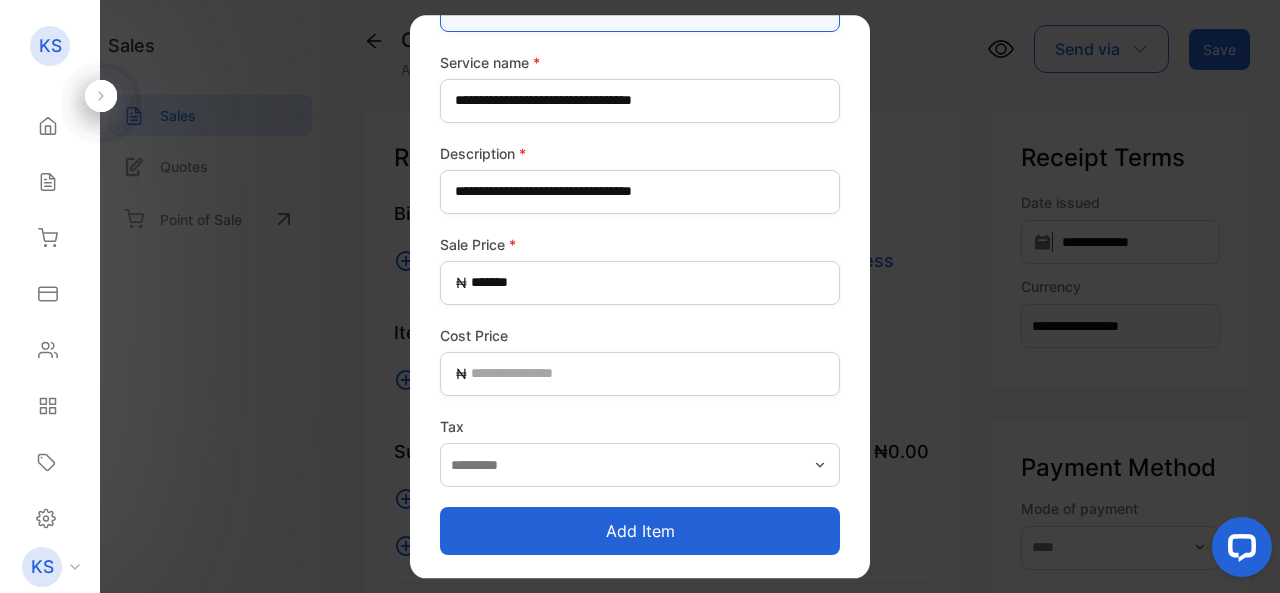 type on "*" 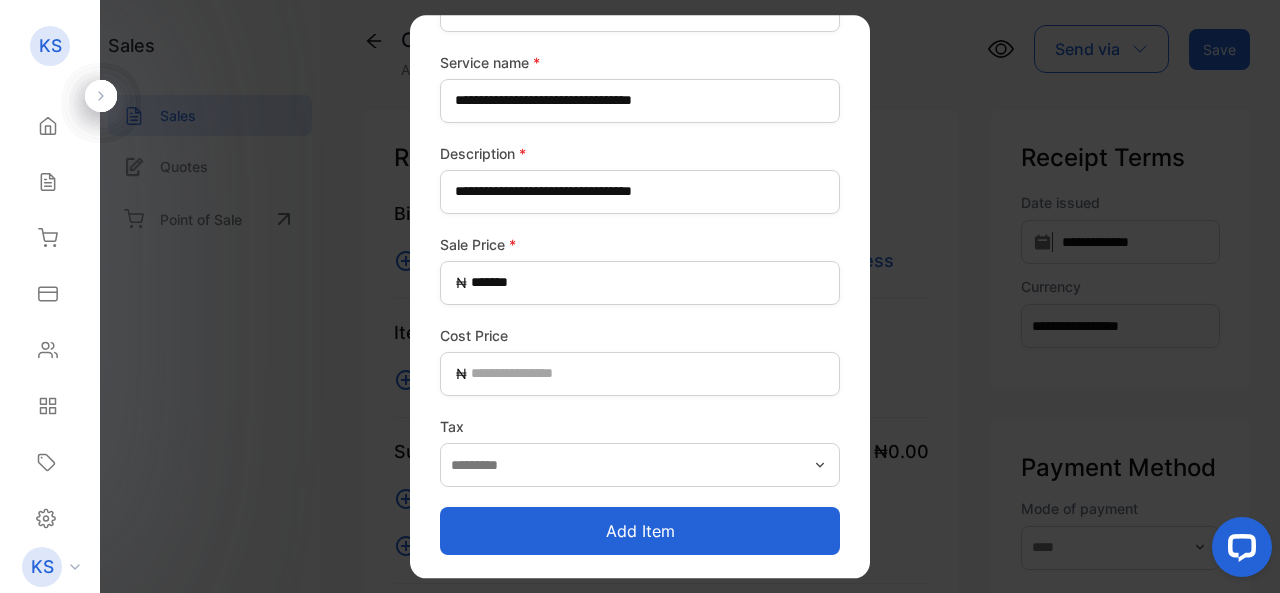 click on "Add item" at bounding box center [640, 531] 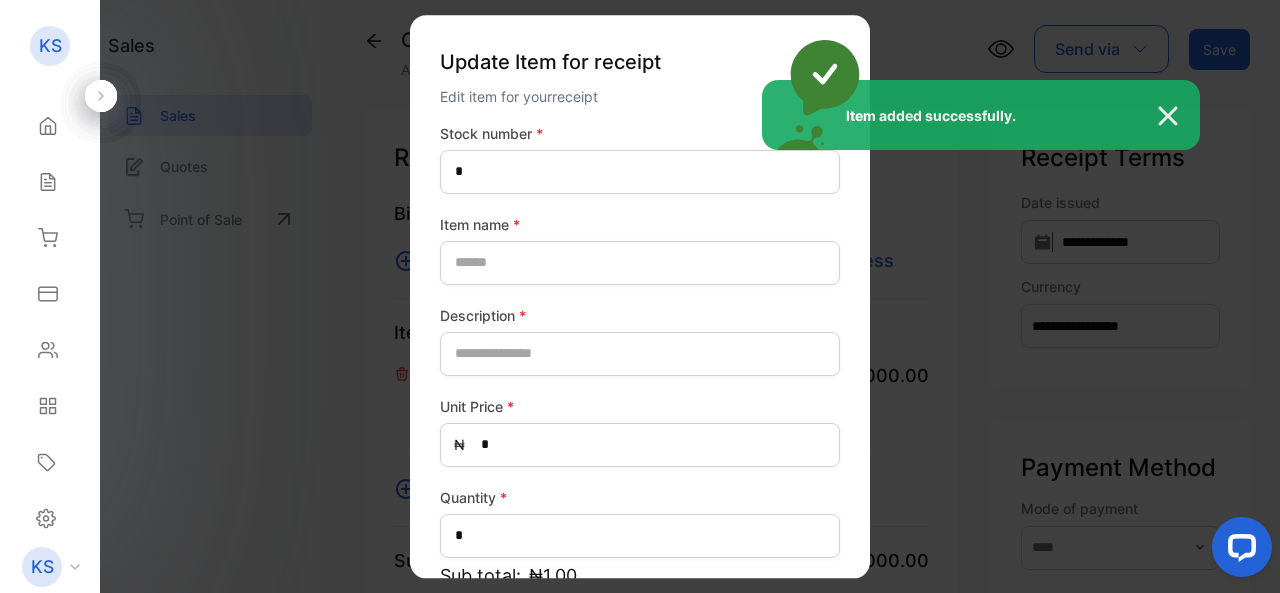 type on "*" 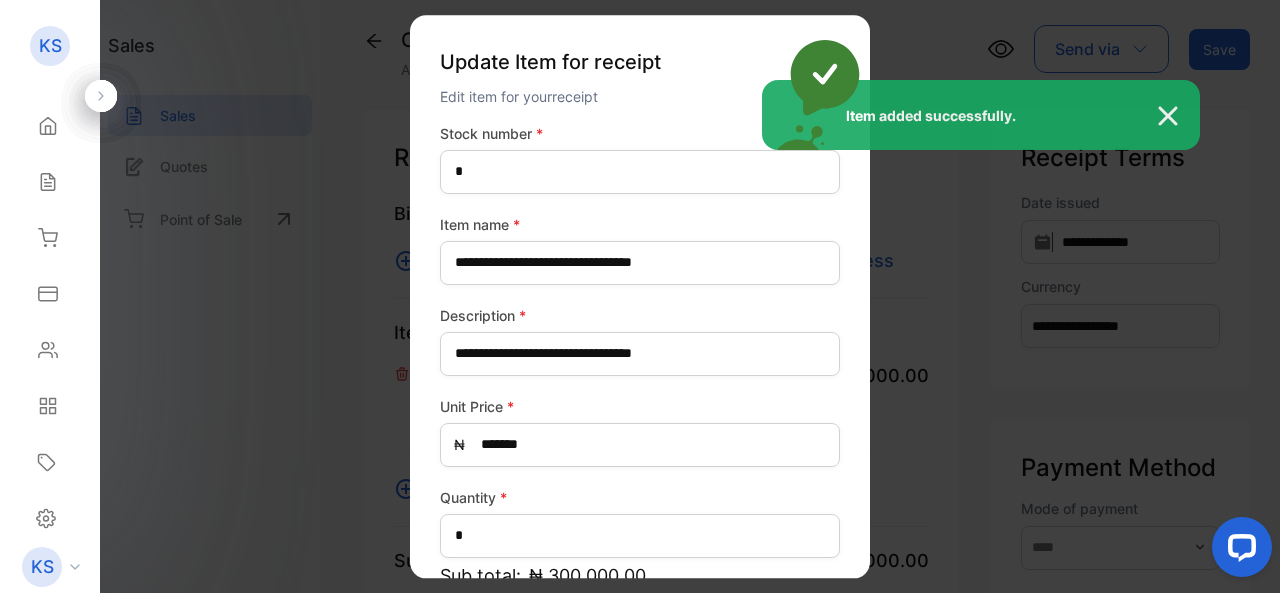 click at bounding box center (1178, 116) 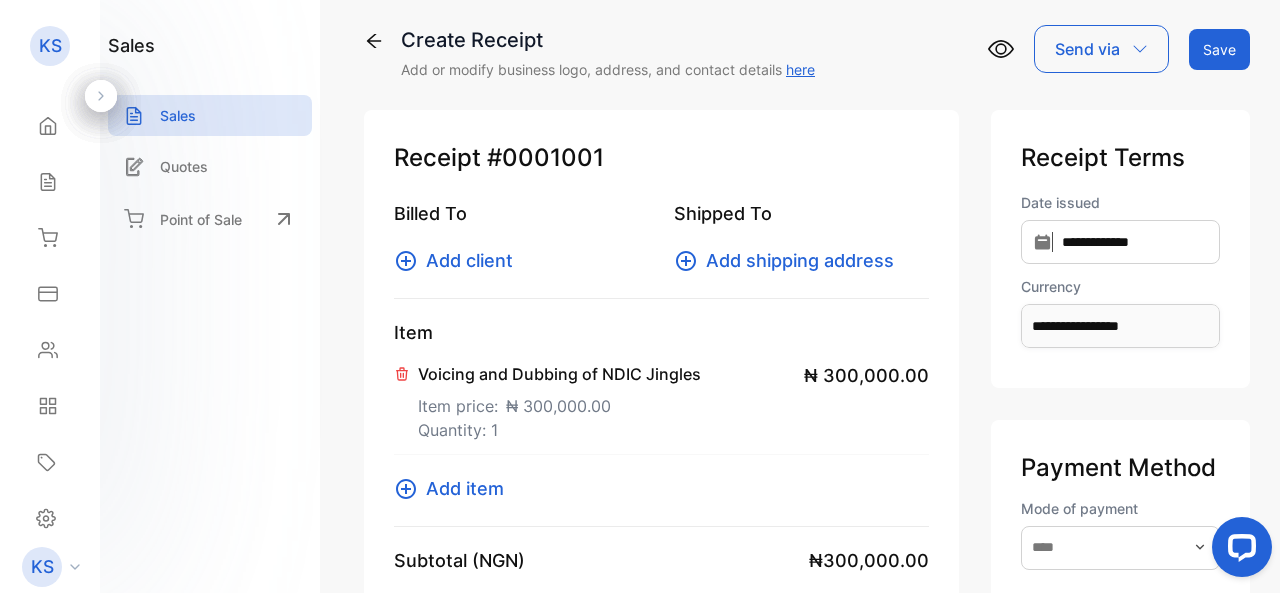 click on "Add client" at bounding box center (469, 260) 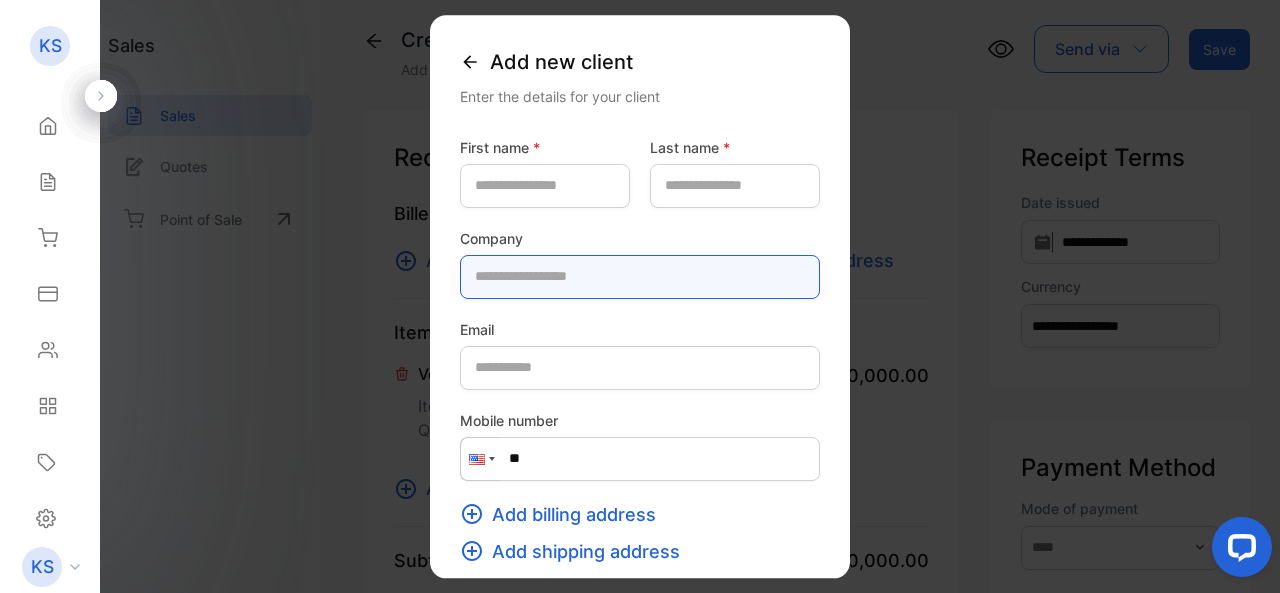 click at bounding box center (640, 277) 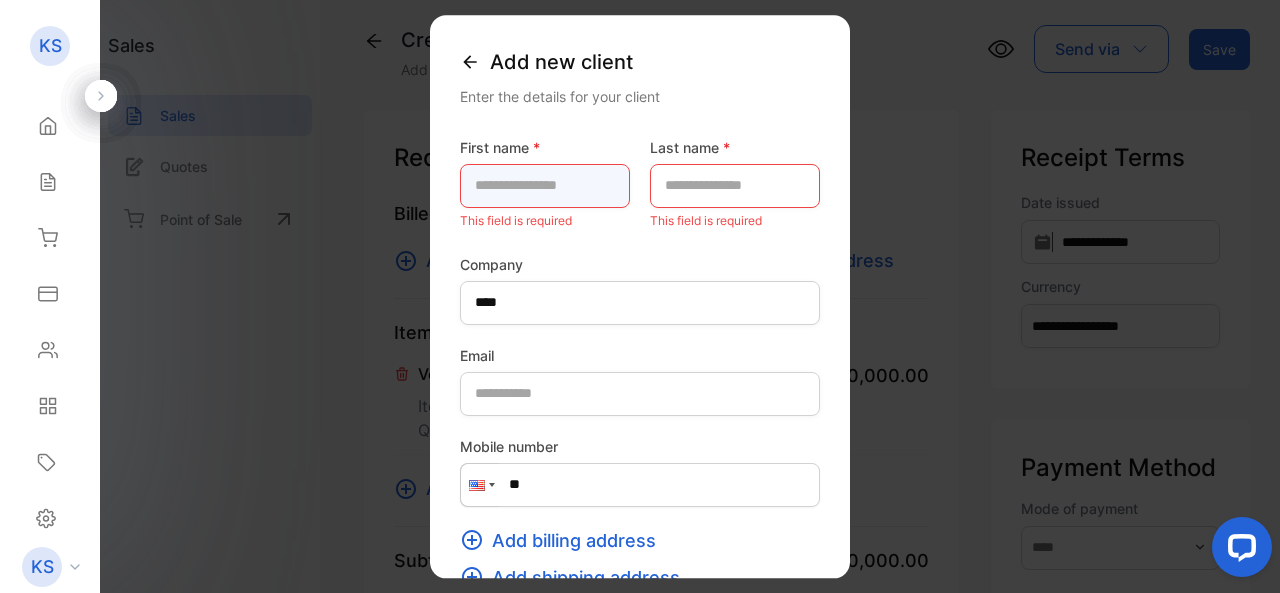 click at bounding box center (545, 186) 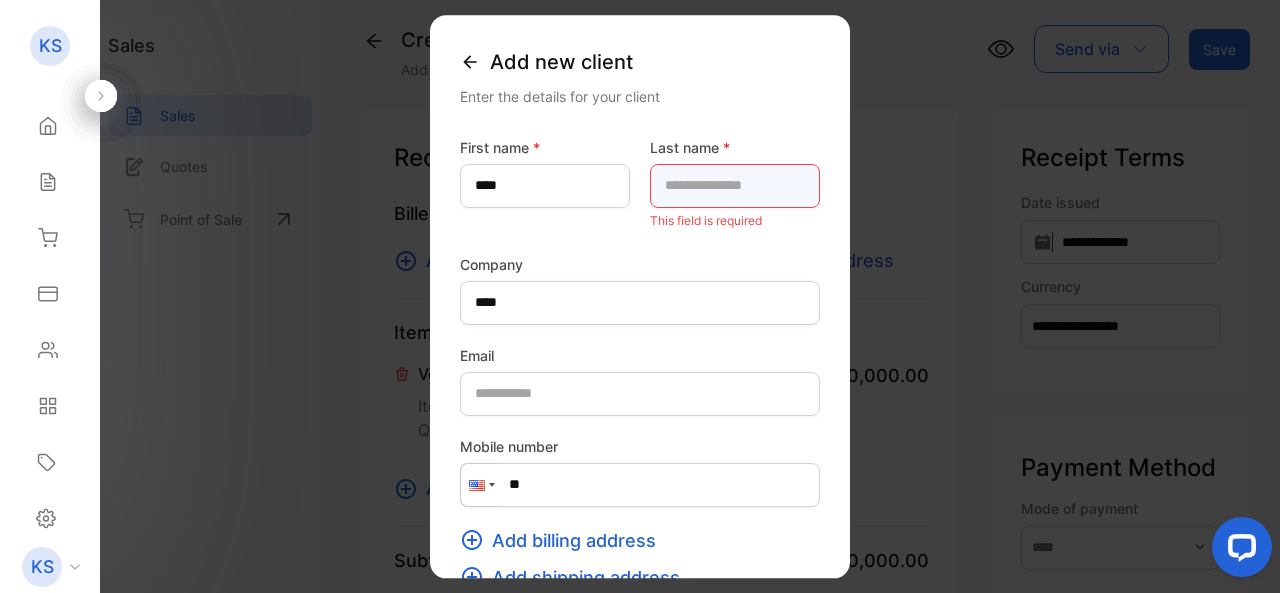 click at bounding box center [735, 186] 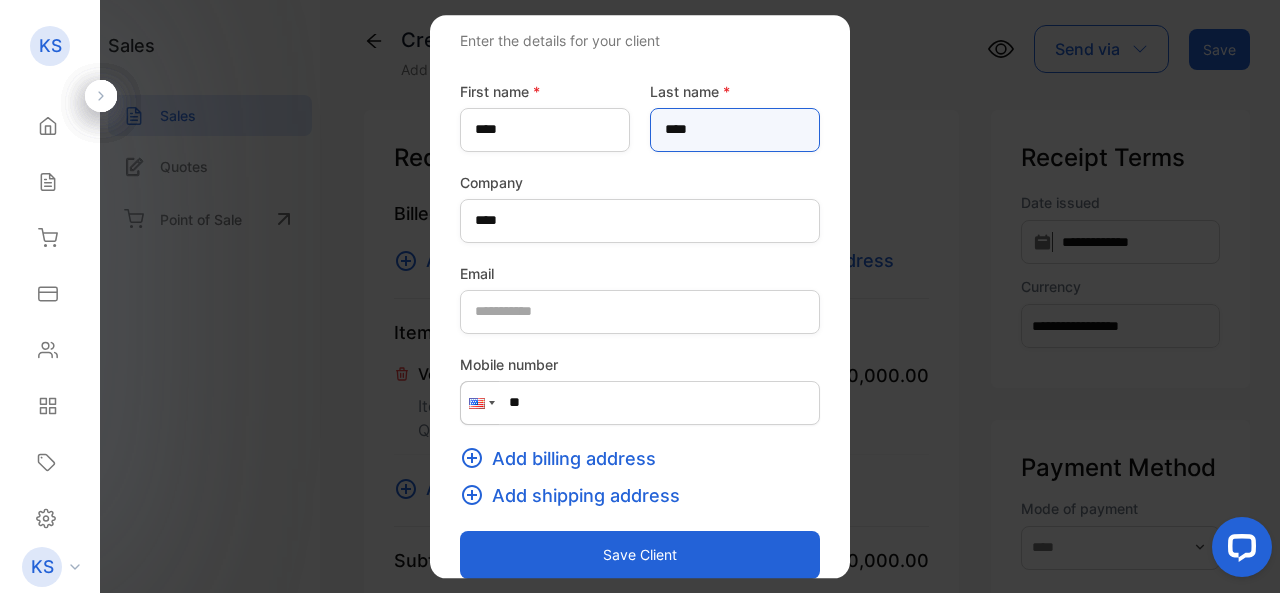 scroll, scrollTop: 80, scrollLeft: 0, axis: vertical 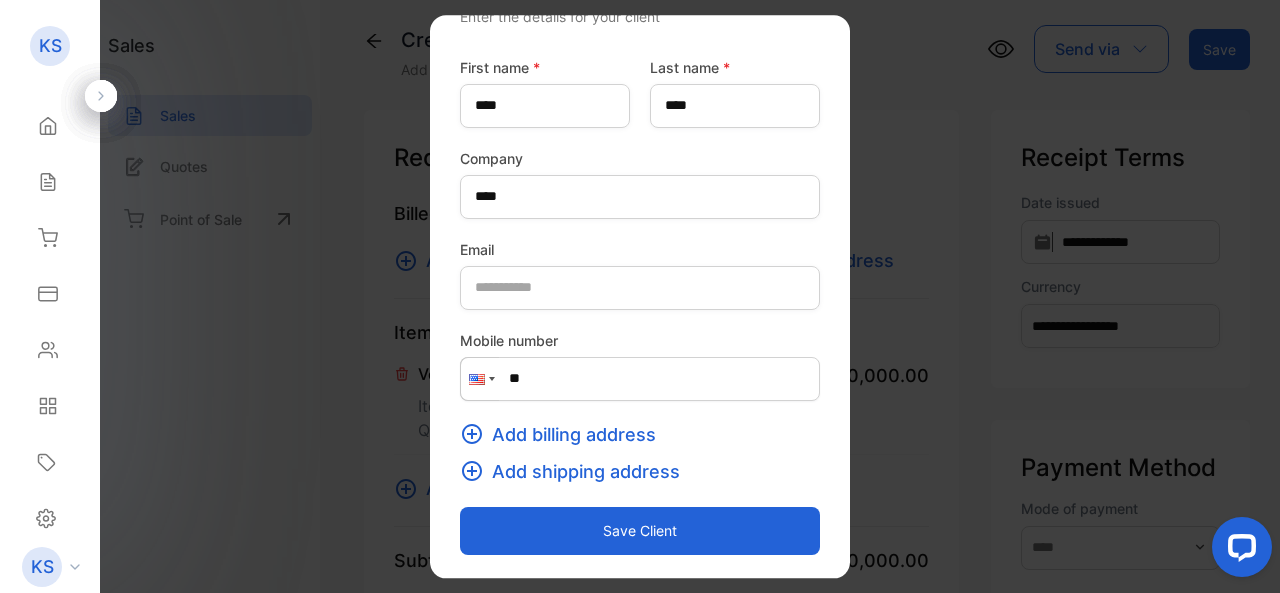 click on "Save client" at bounding box center [640, 531] 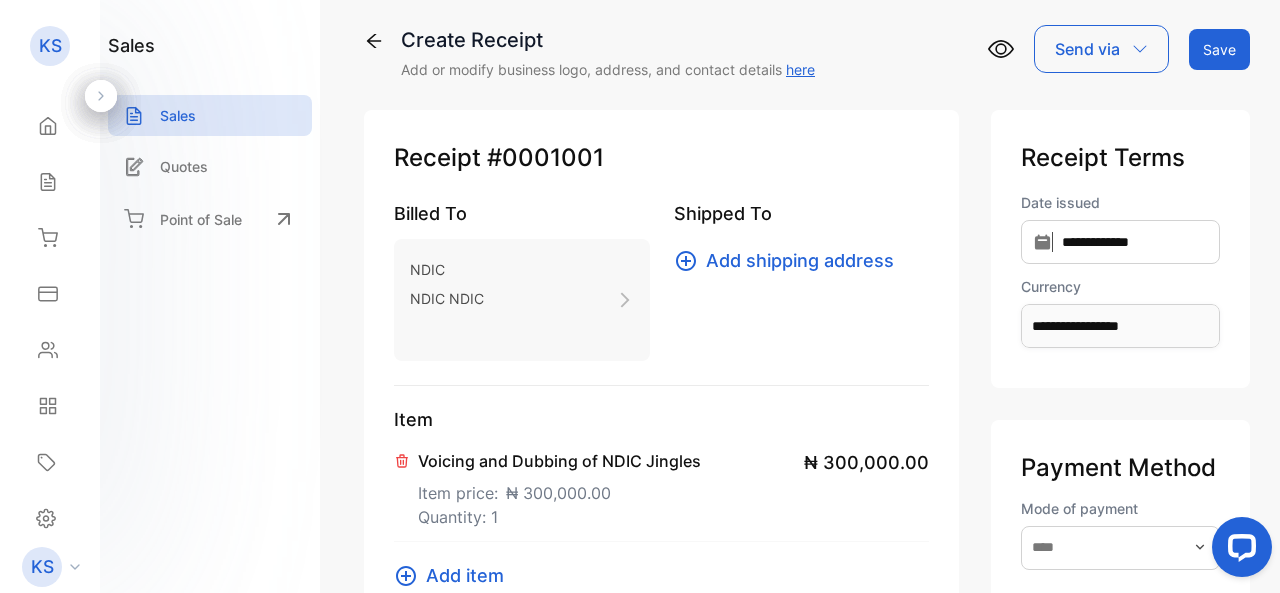 click on "NDIC NDIC NDIC" at bounding box center [522, 300] 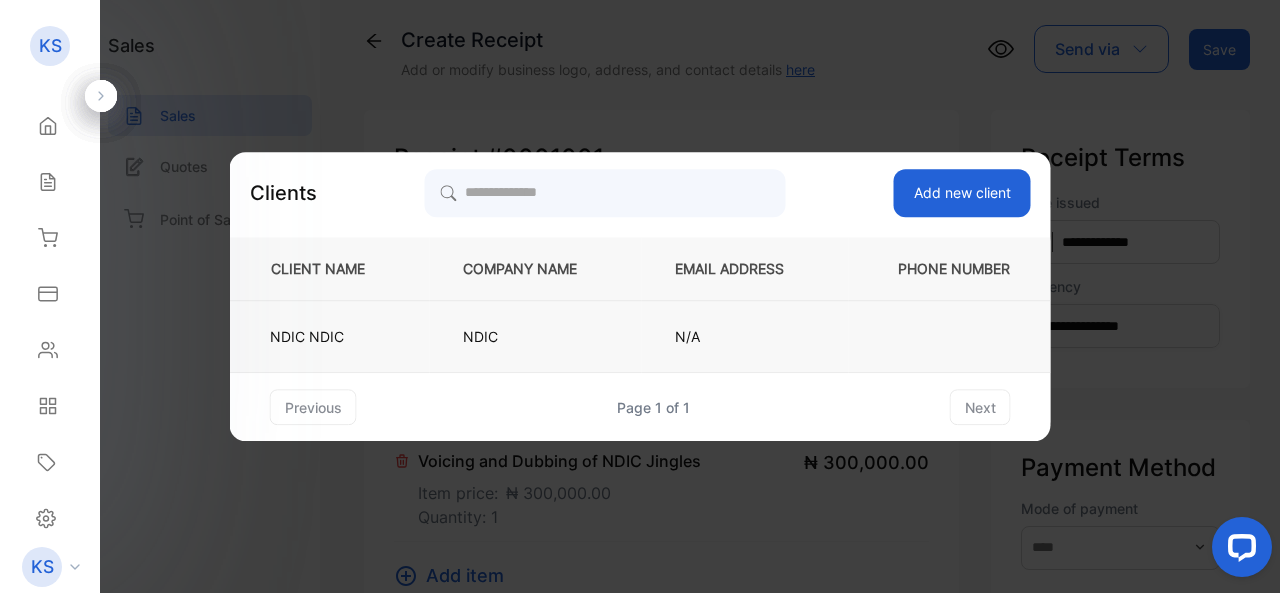 click on "NDIC   NDIC" at bounding box center (326, 336) 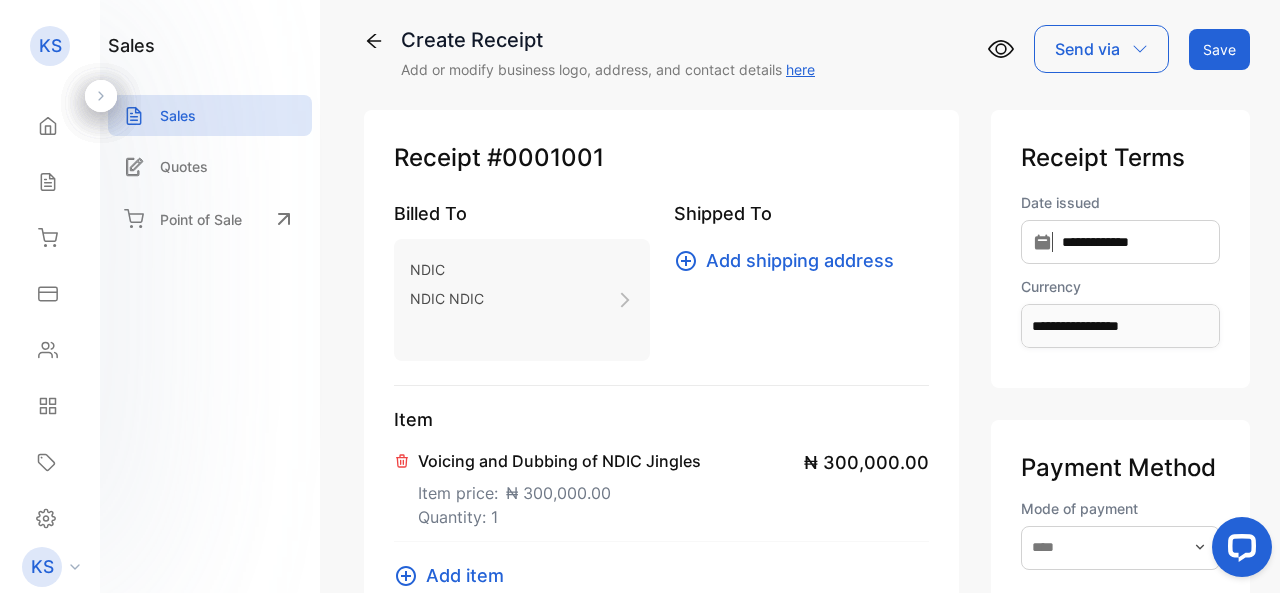 click on "NDIC NDIC NDIC" at bounding box center [522, 300] 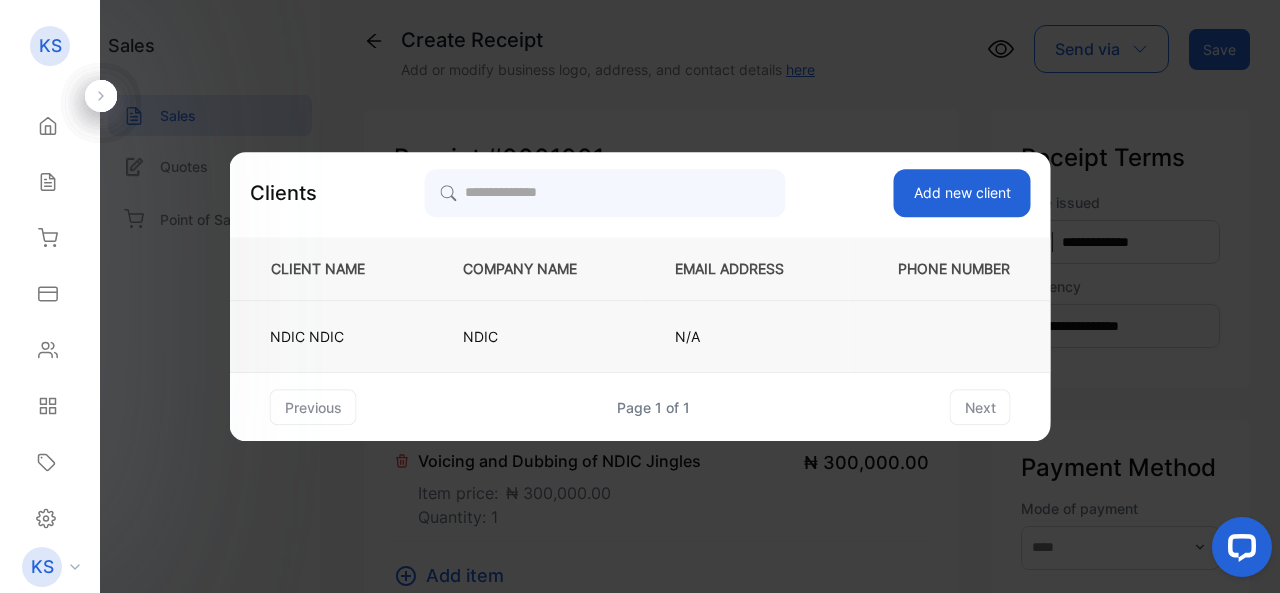 click on "NDIC   NDIC" at bounding box center [326, 336] 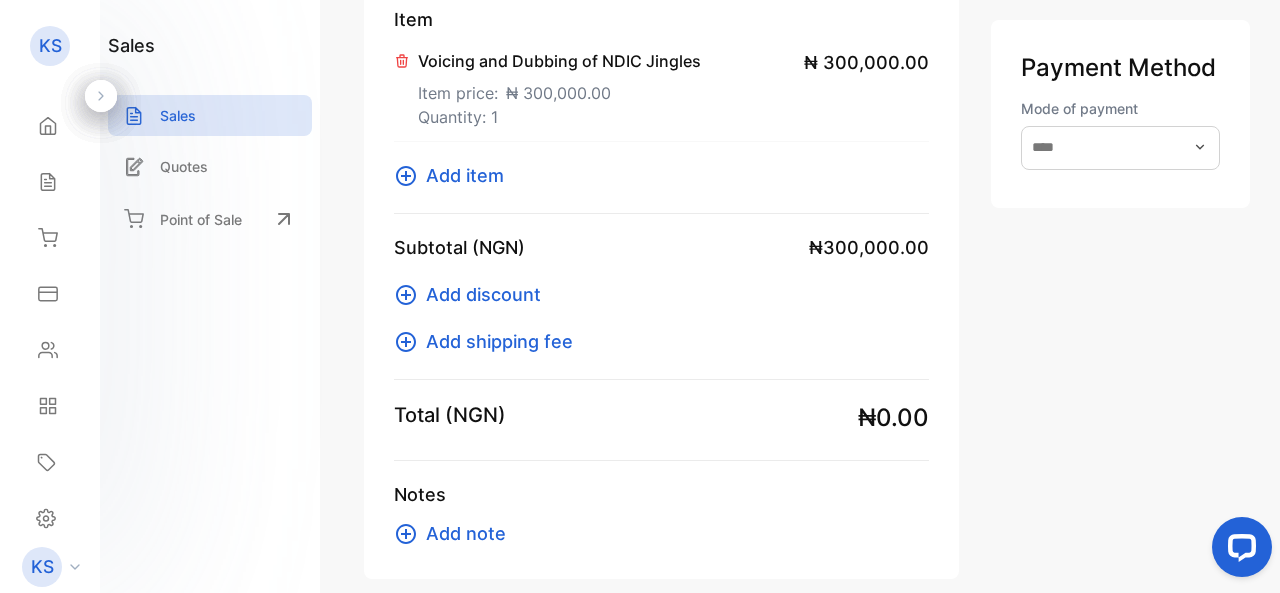 scroll, scrollTop: 508, scrollLeft: 0, axis: vertical 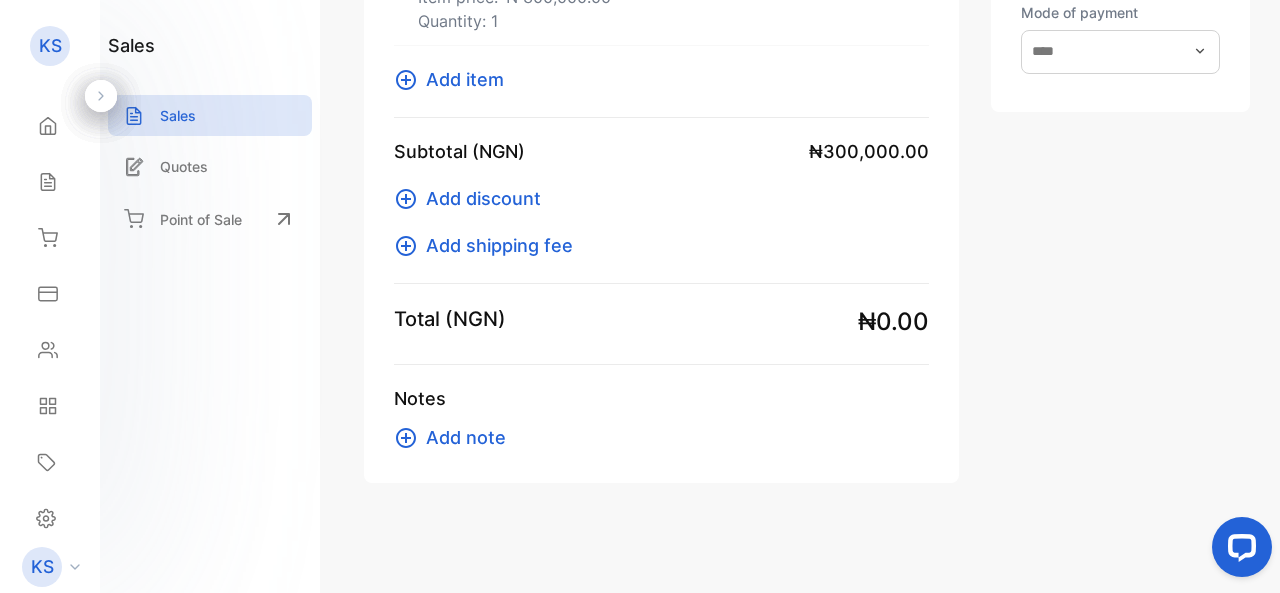 click 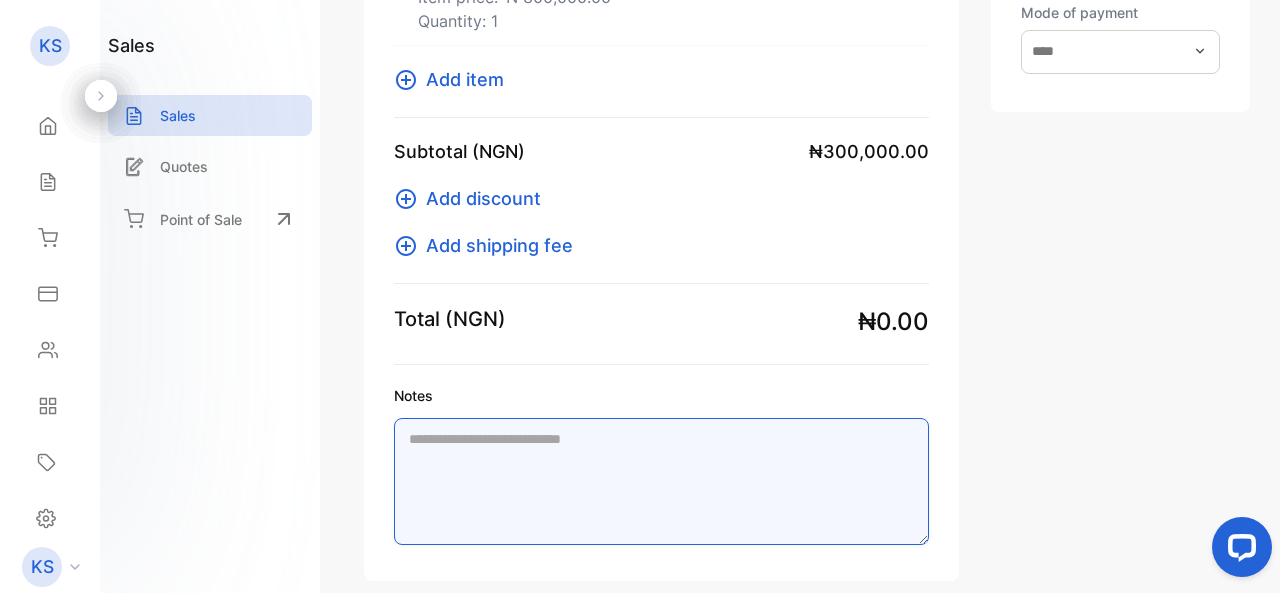 click on "Notes" at bounding box center [661, 481] 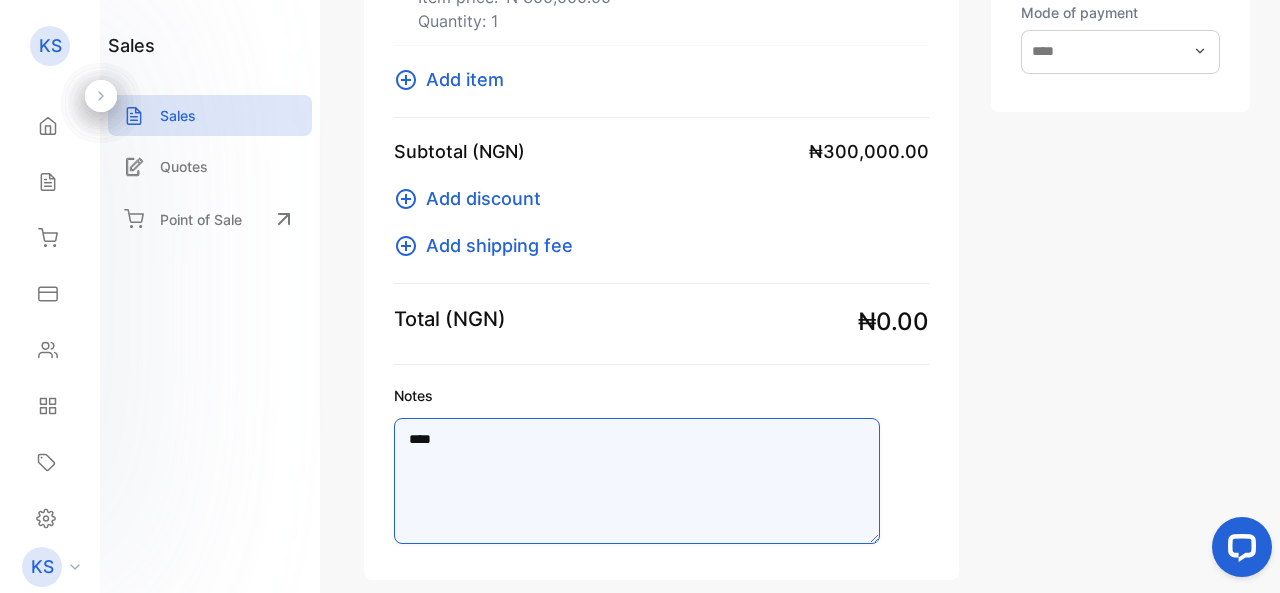 type on "****" 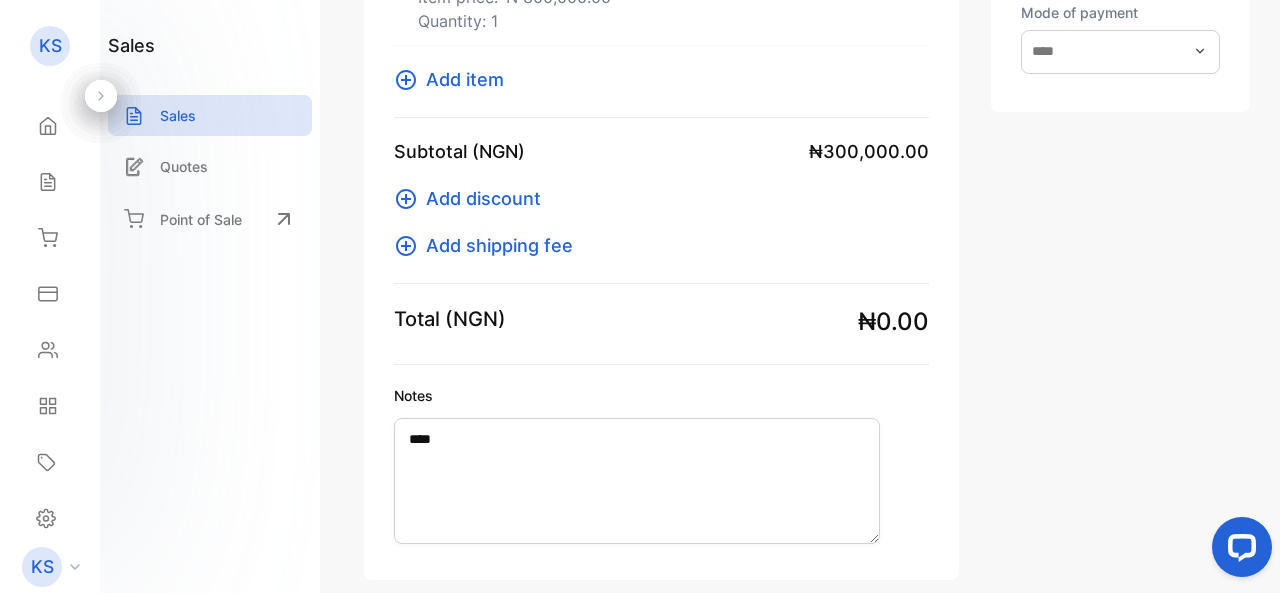 click at bounding box center [1238, 551] 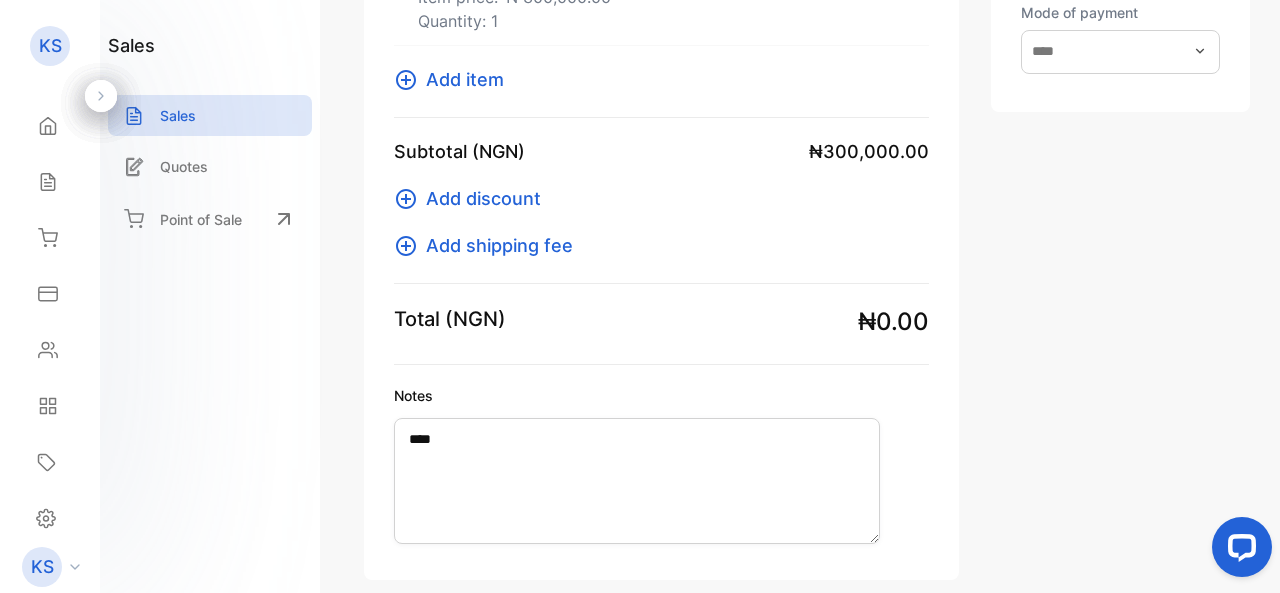 drag, startPoint x: 1279, startPoint y: 534, endPoint x: 1279, endPoint y: 591, distance: 57 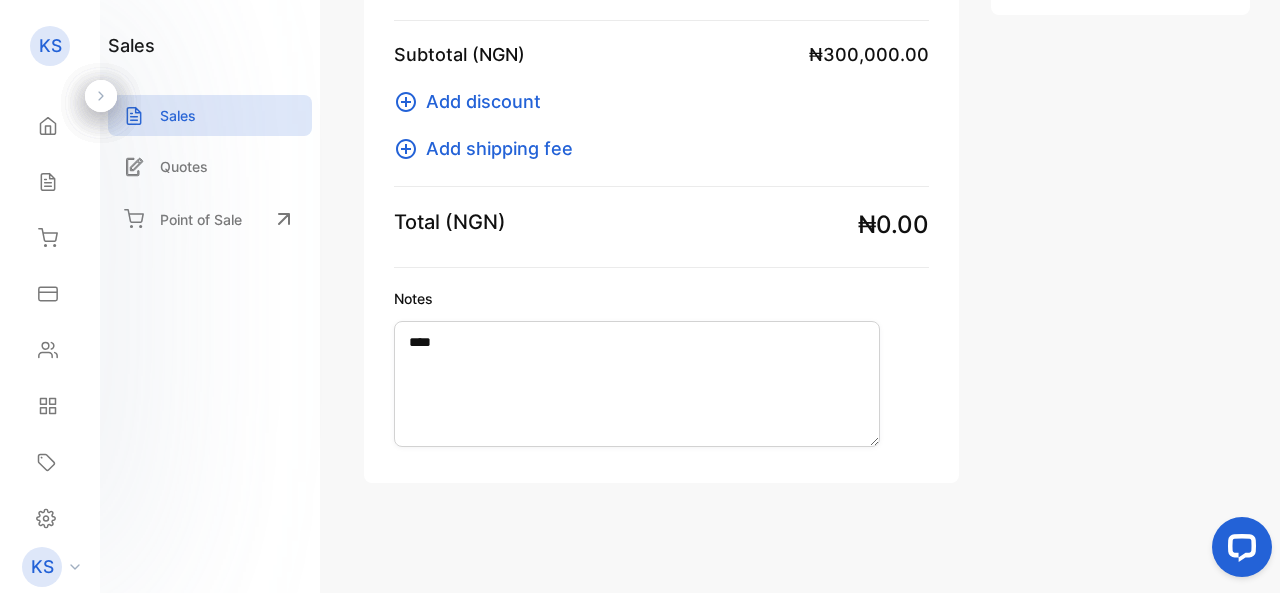 scroll, scrollTop: 0, scrollLeft: 0, axis: both 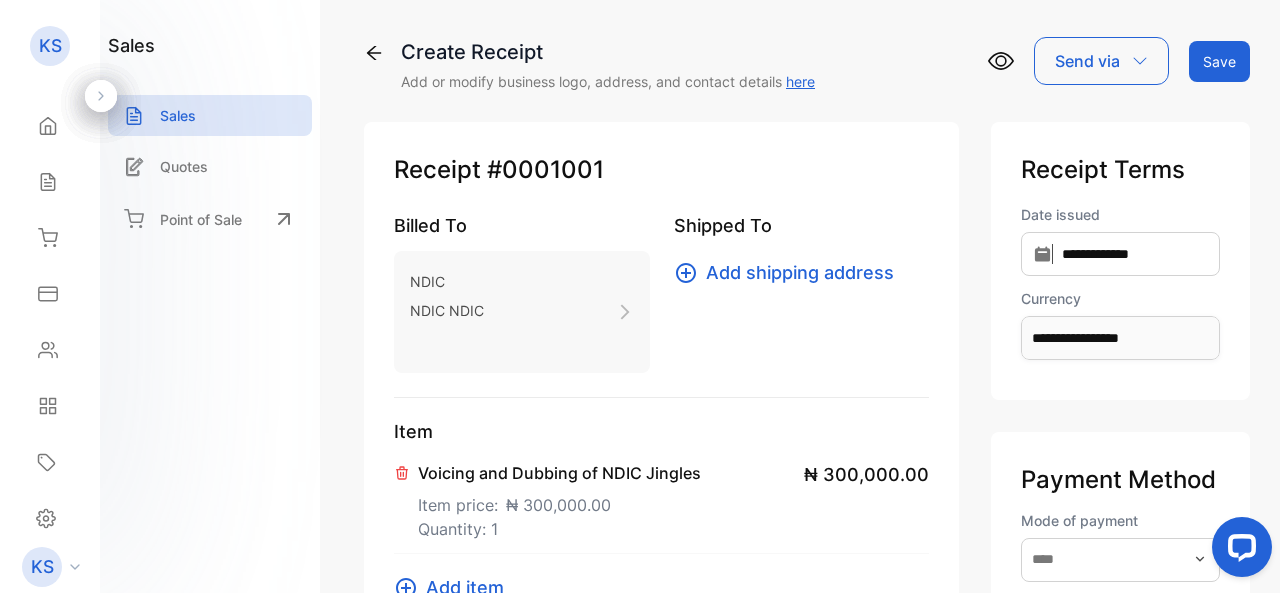 click on "Save" at bounding box center (1219, 61) 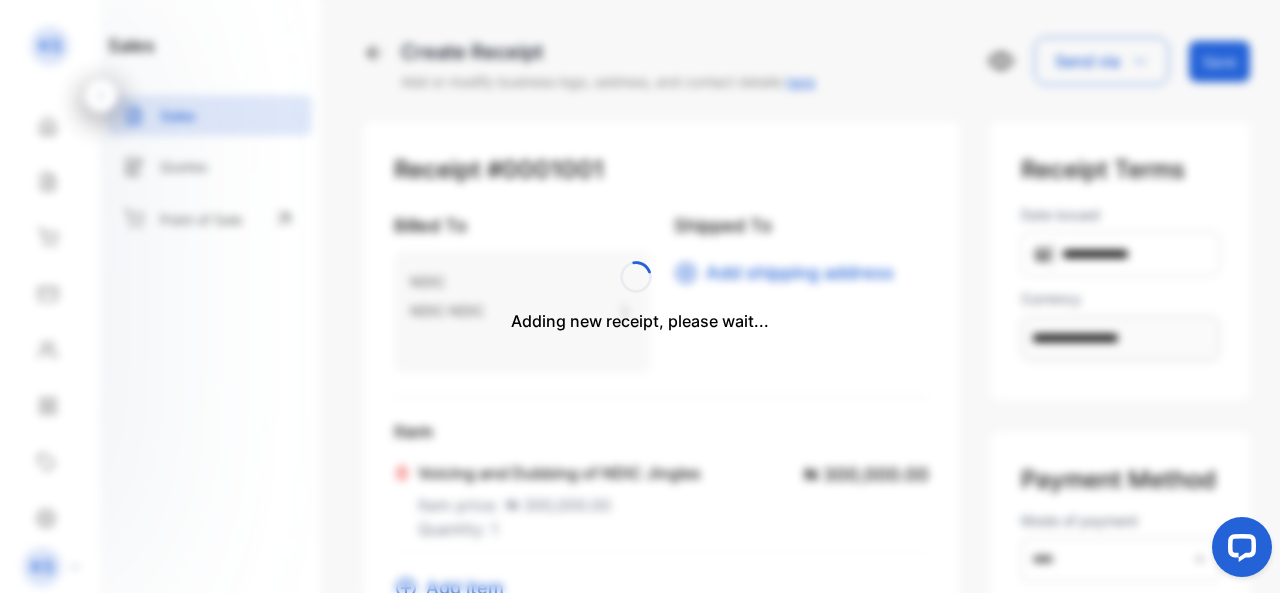 type 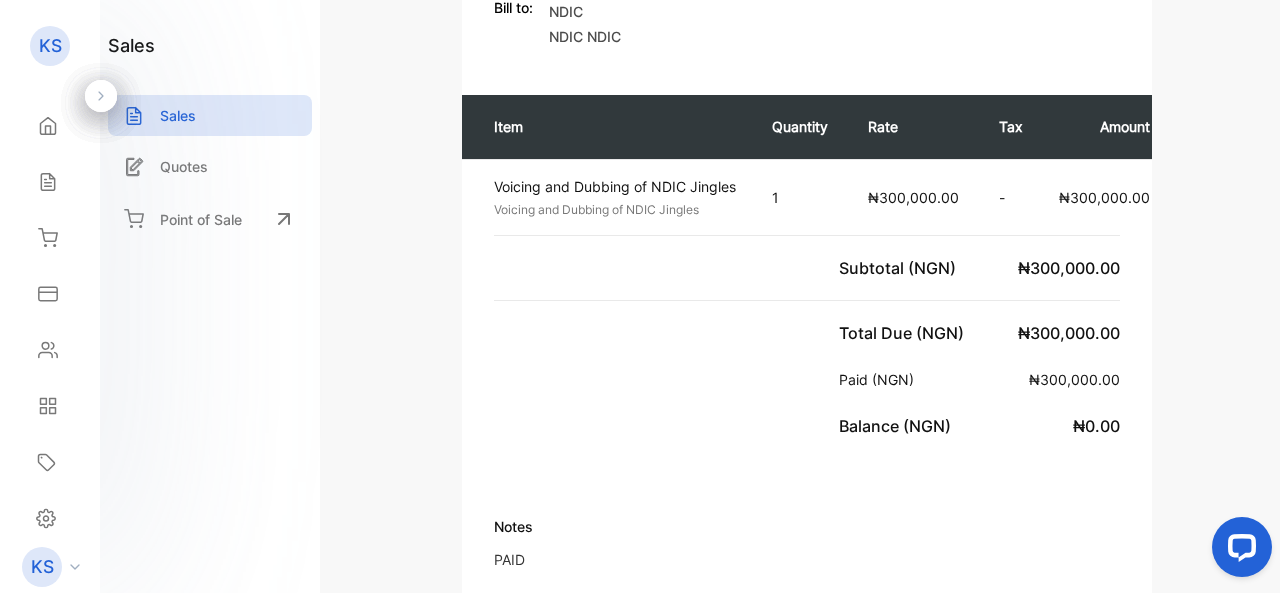 scroll, scrollTop: 0, scrollLeft: 0, axis: both 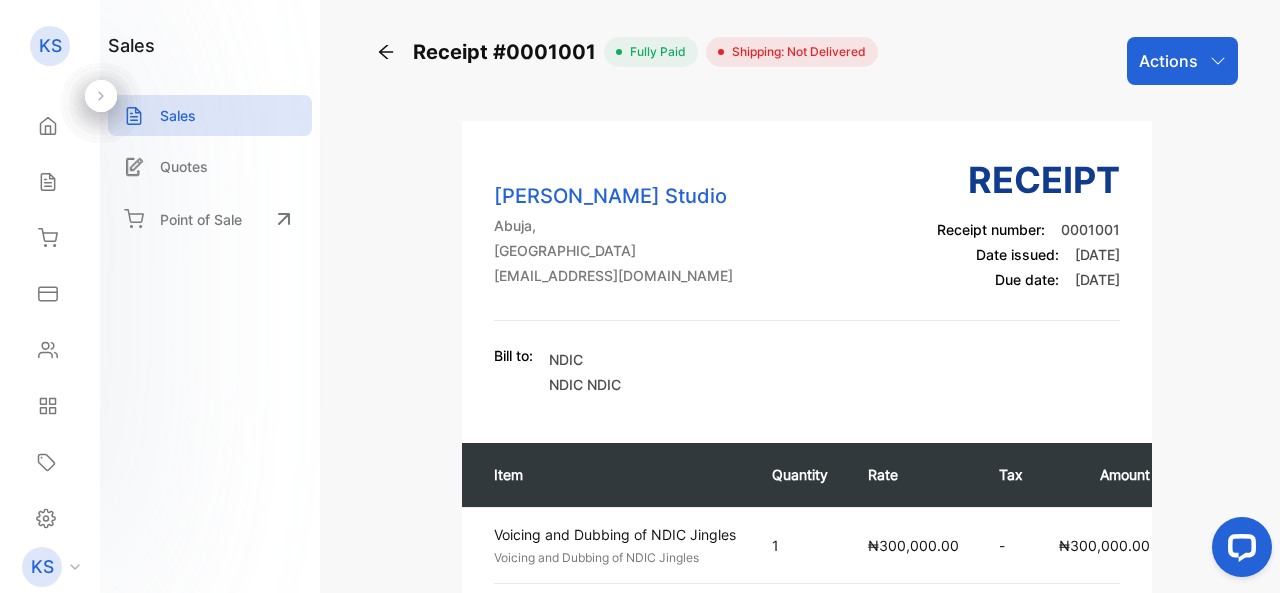 click 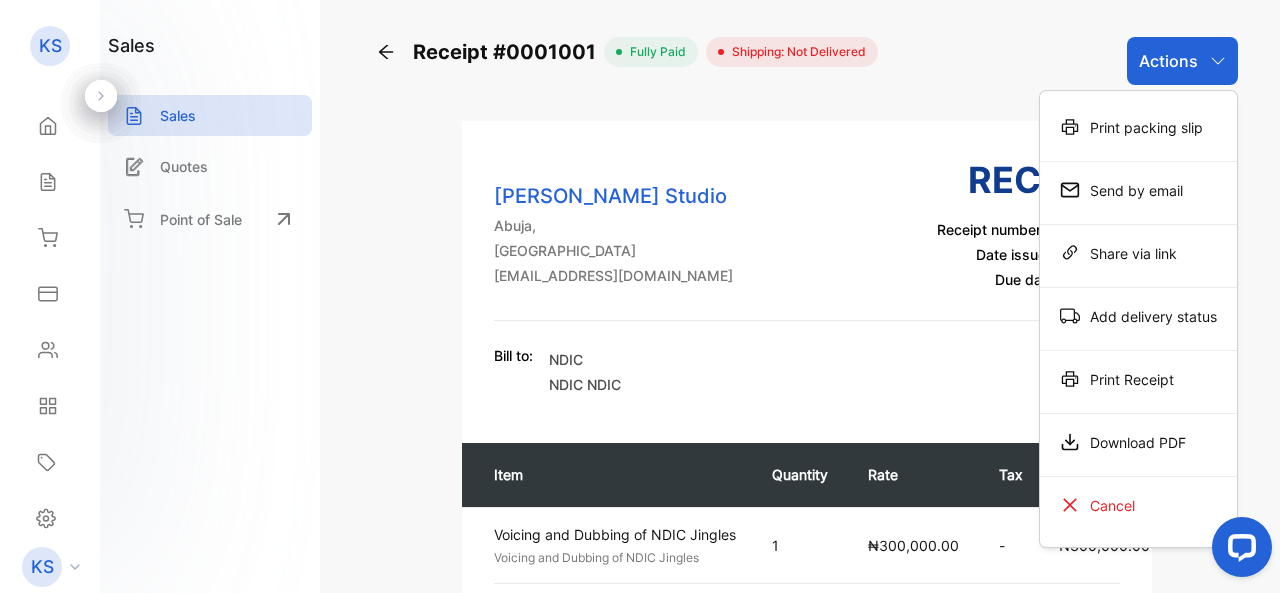 click on "Receipt #0001001   fully paid Shipping:   Not Delivered   Actions   Print packing slip  Send by email  Share via link Add delivery status   Print Receipt  Download PDF   Cancel" at bounding box center [807, 61] 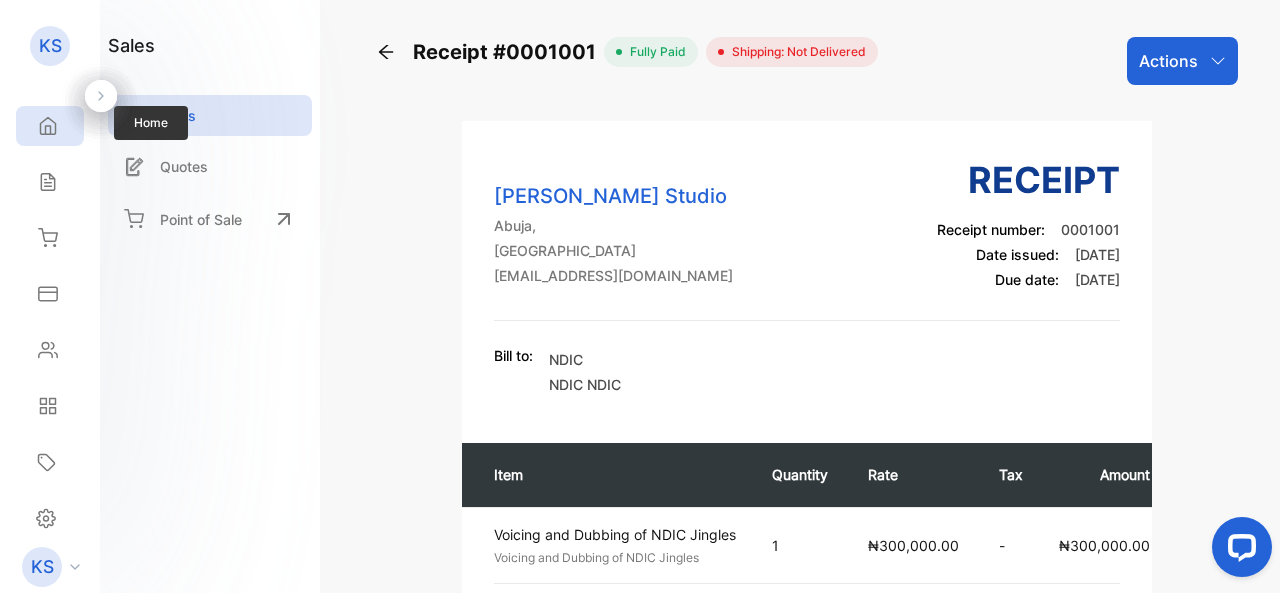 click 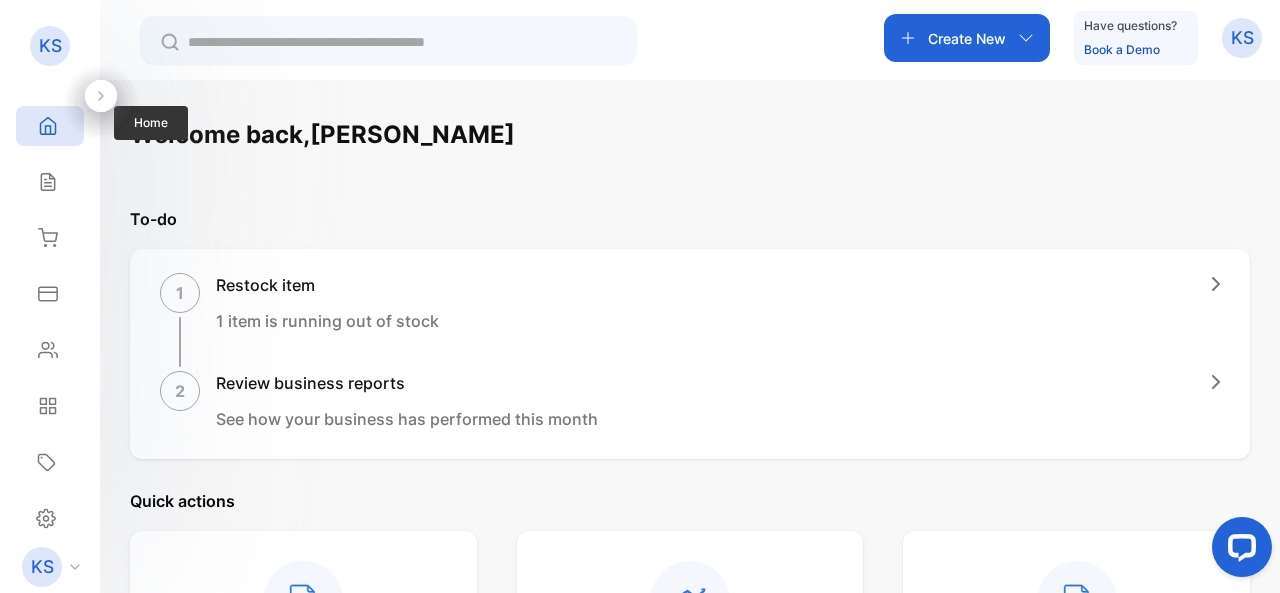 click 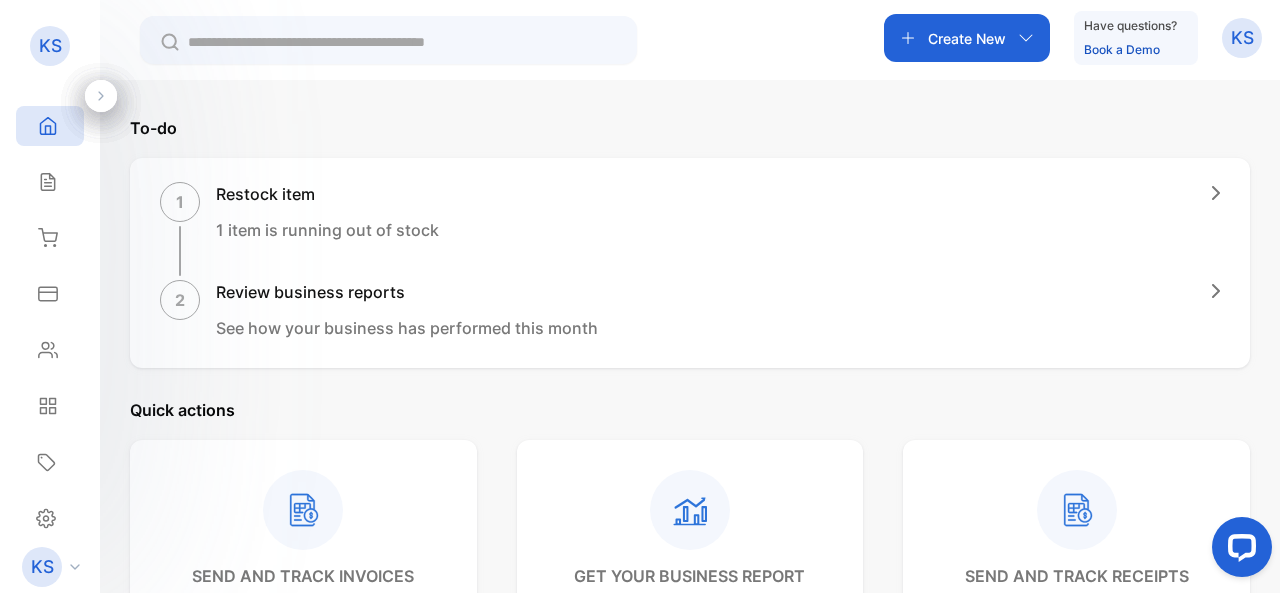 scroll, scrollTop: 0, scrollLeft: 0, axis: both 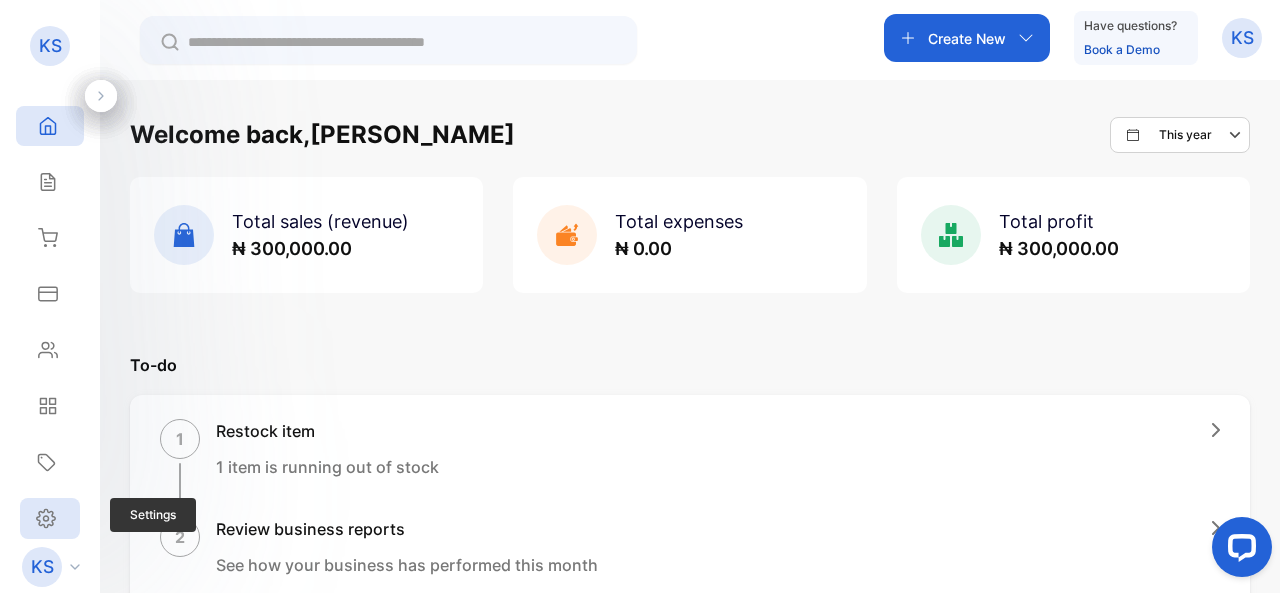 click 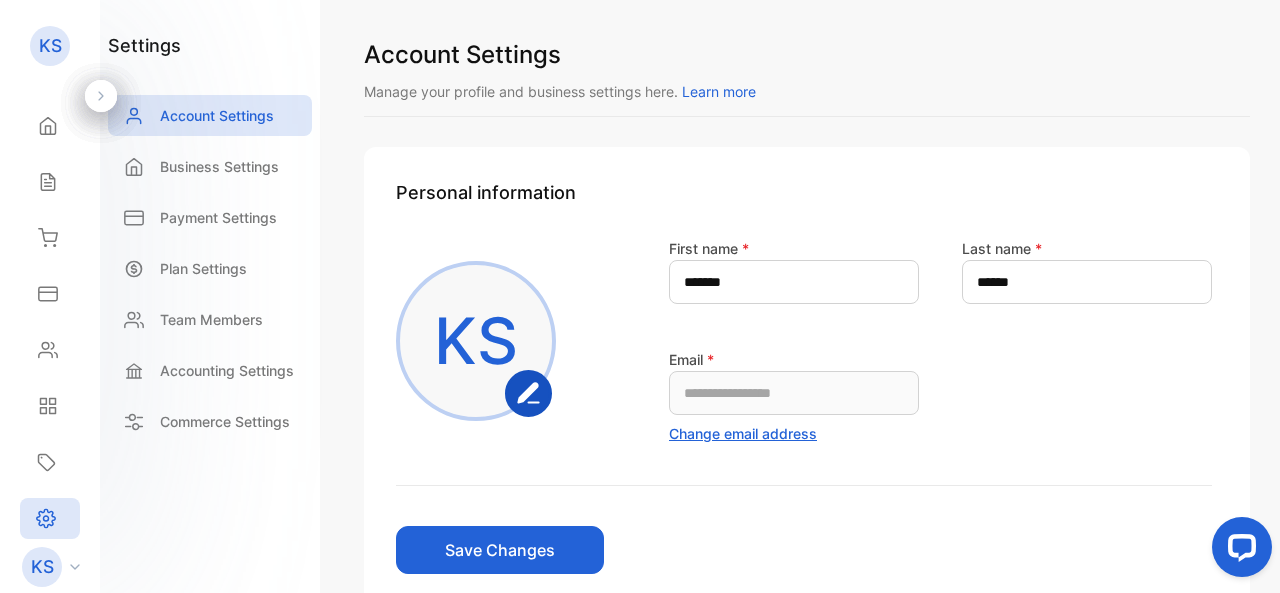 click on "Change email address" at bounding box center [743, 433] 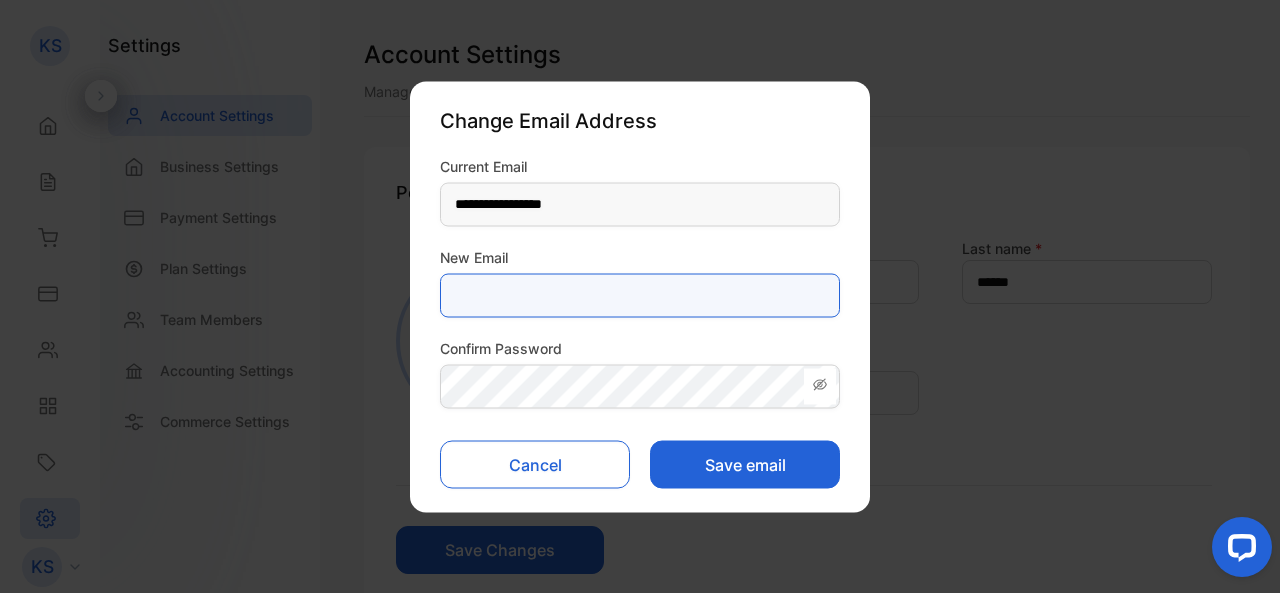 click at bounding box center (640, 295) 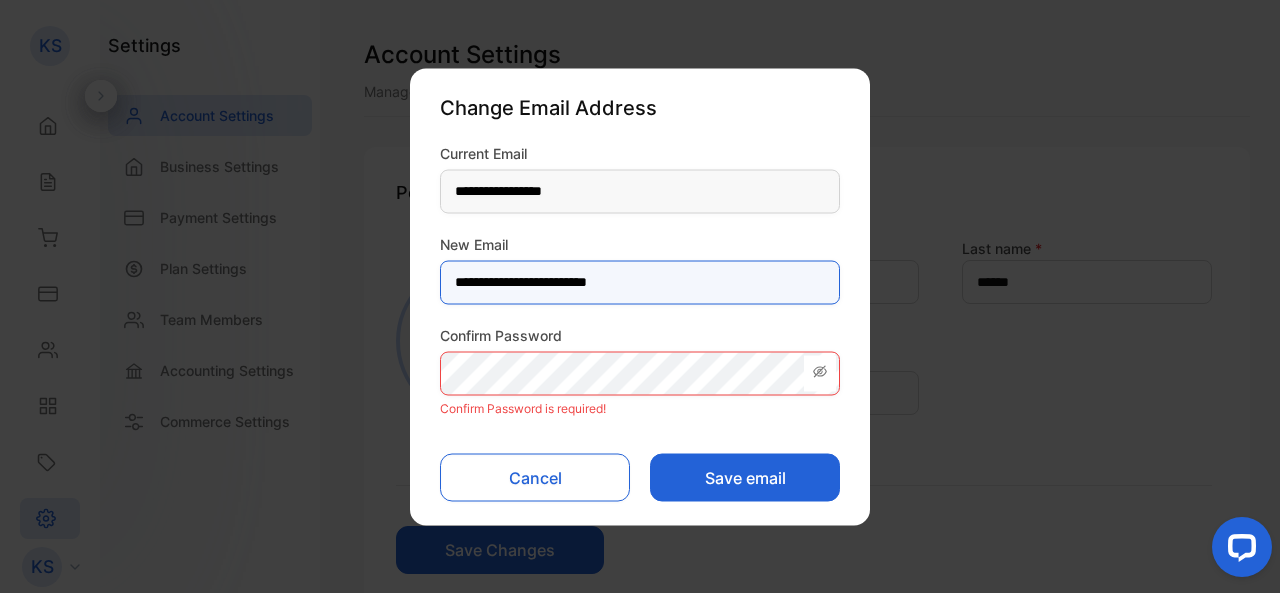 type on "**********" 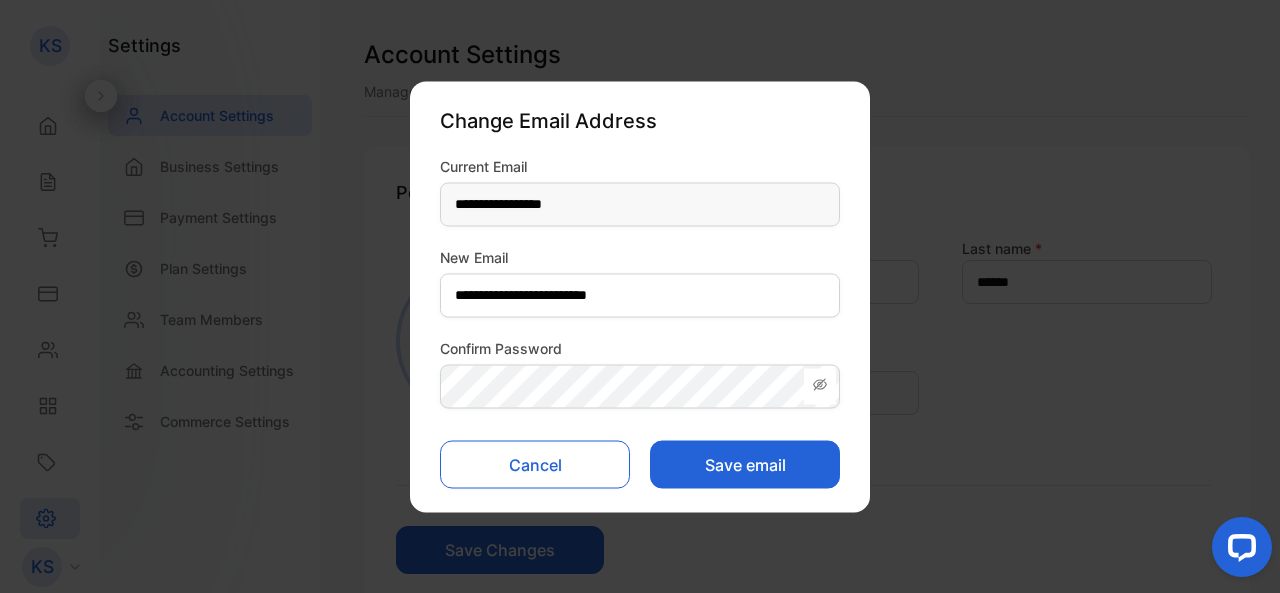 click 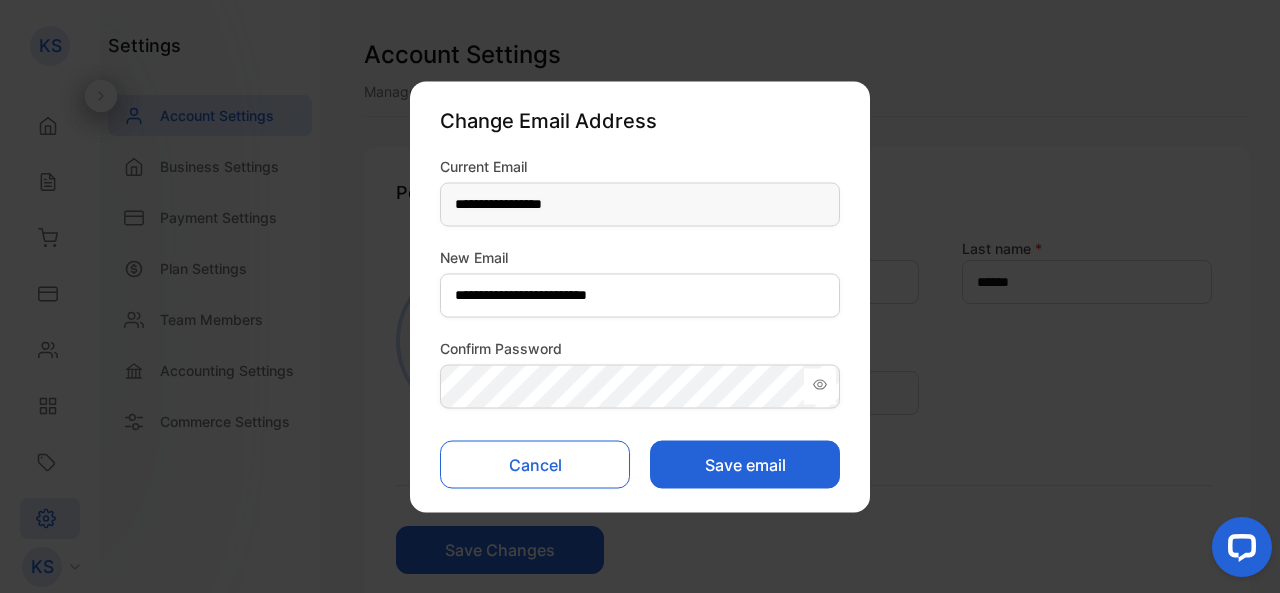 click on "Save email" at bounding box center (745, 464) 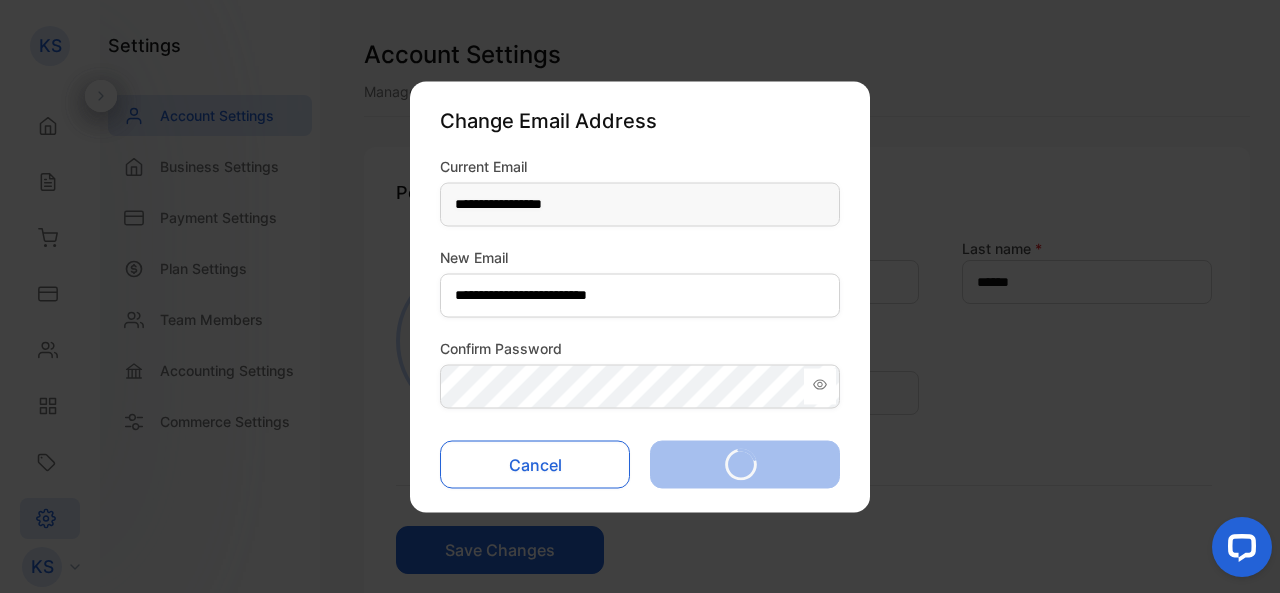 type on "**********" 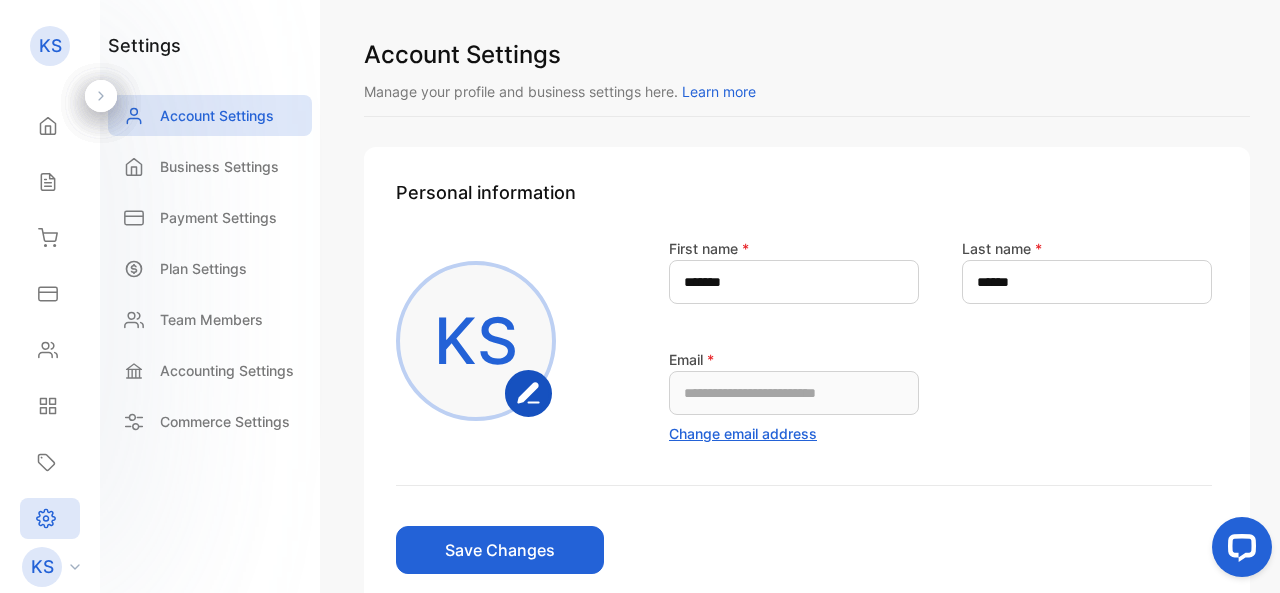 click on "**********" at bounding box center [804, 340] 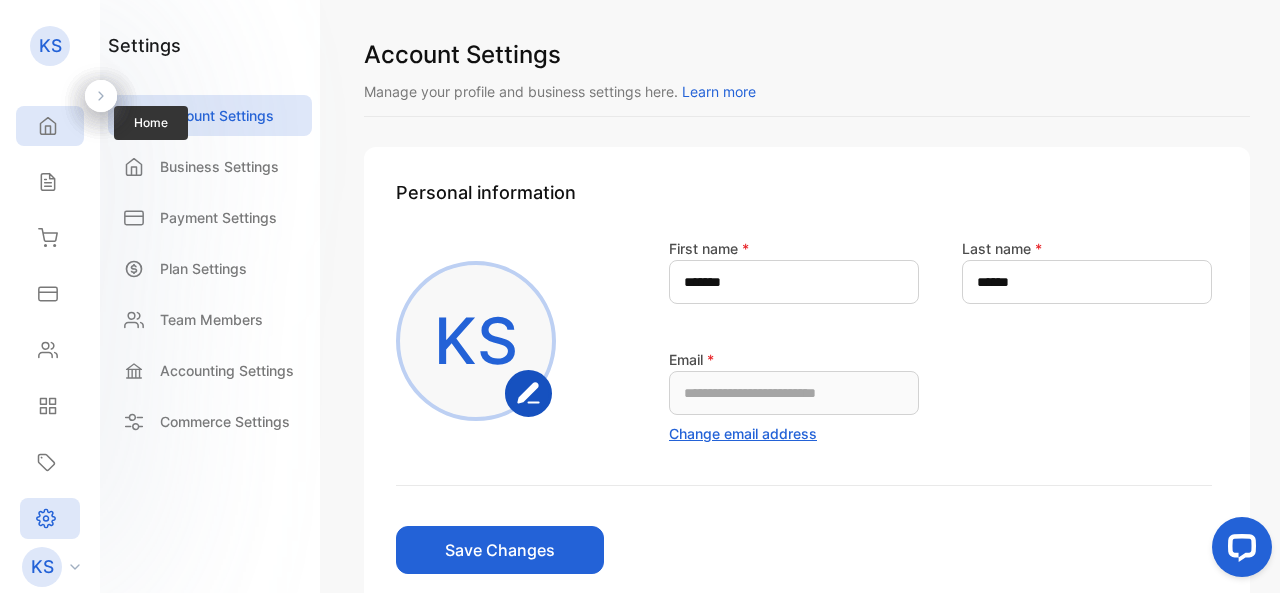 click 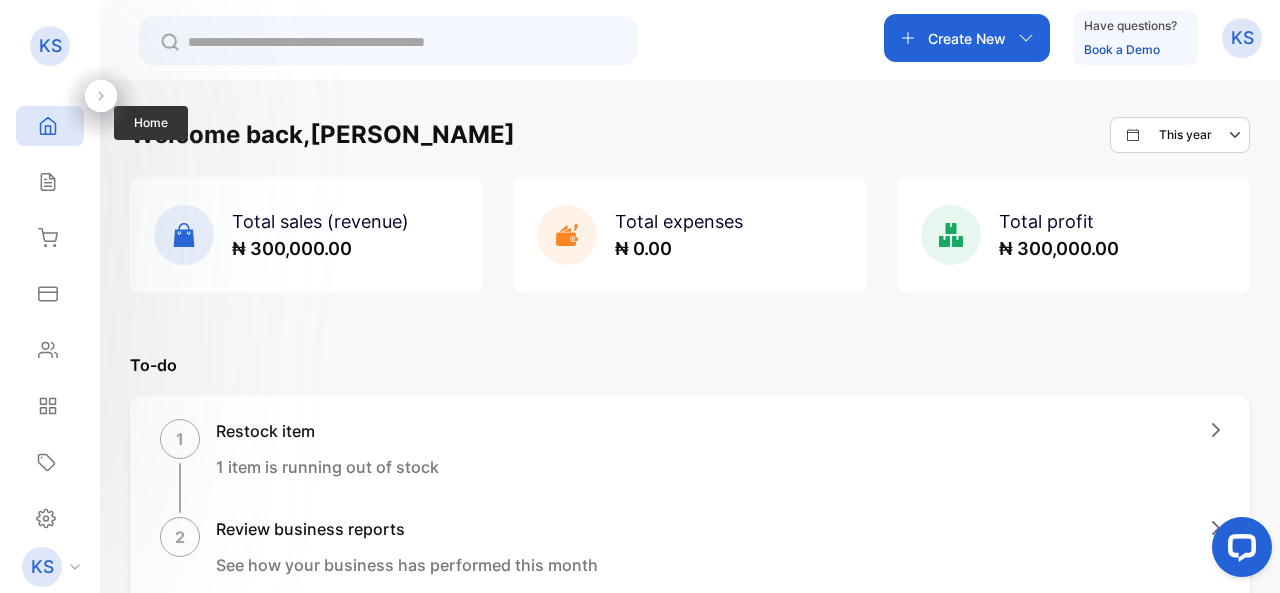 click 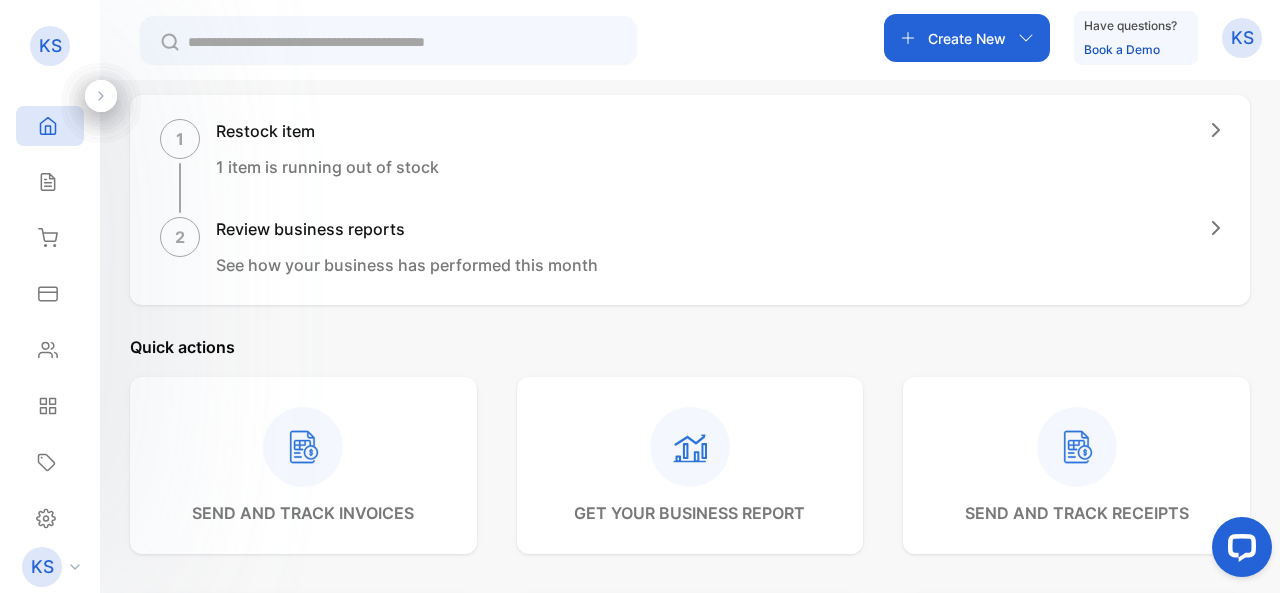 scroll, scrollTop: 0, scrollLeft: 0, axis: both 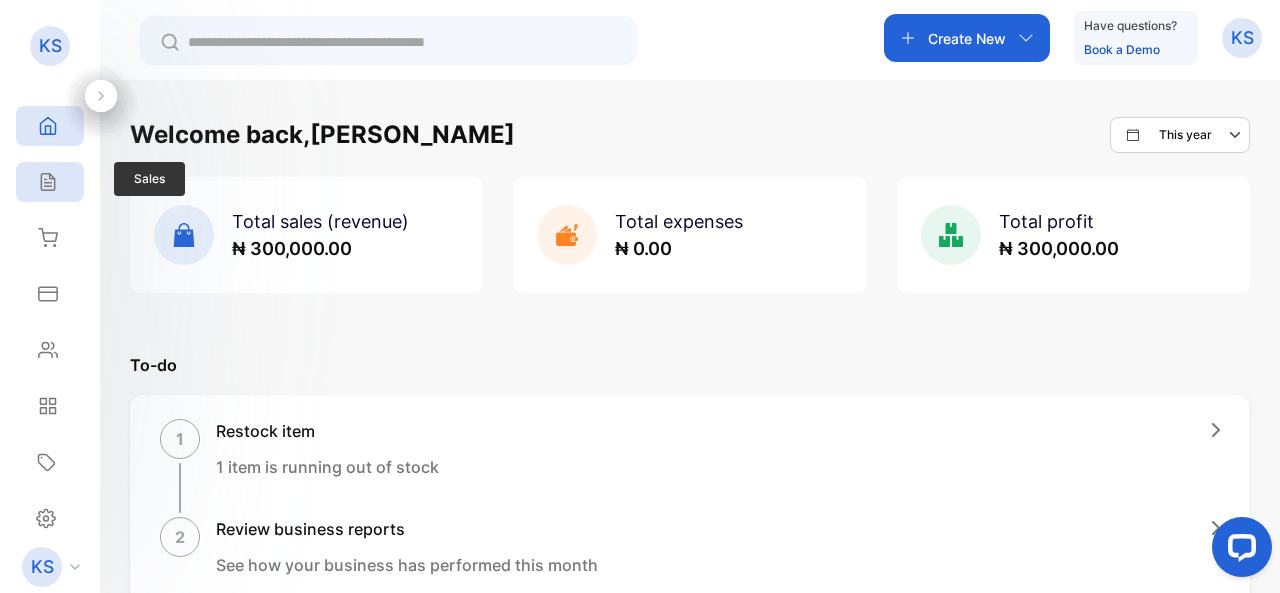 click 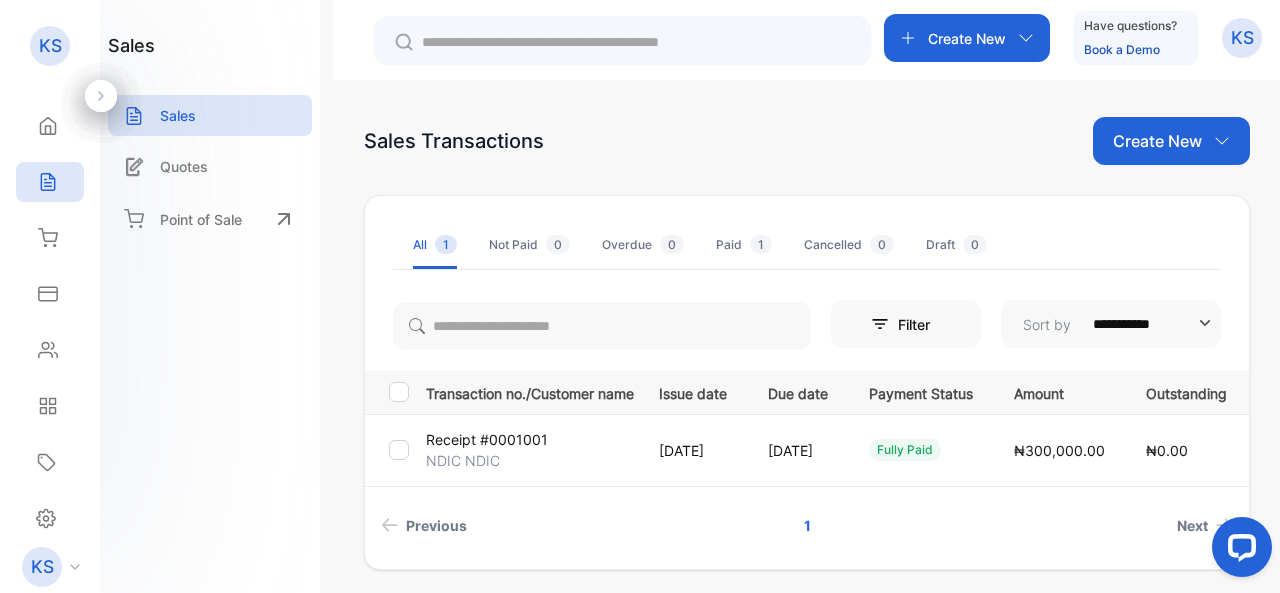 click on "Create New" at bounding box center [1157, 141] 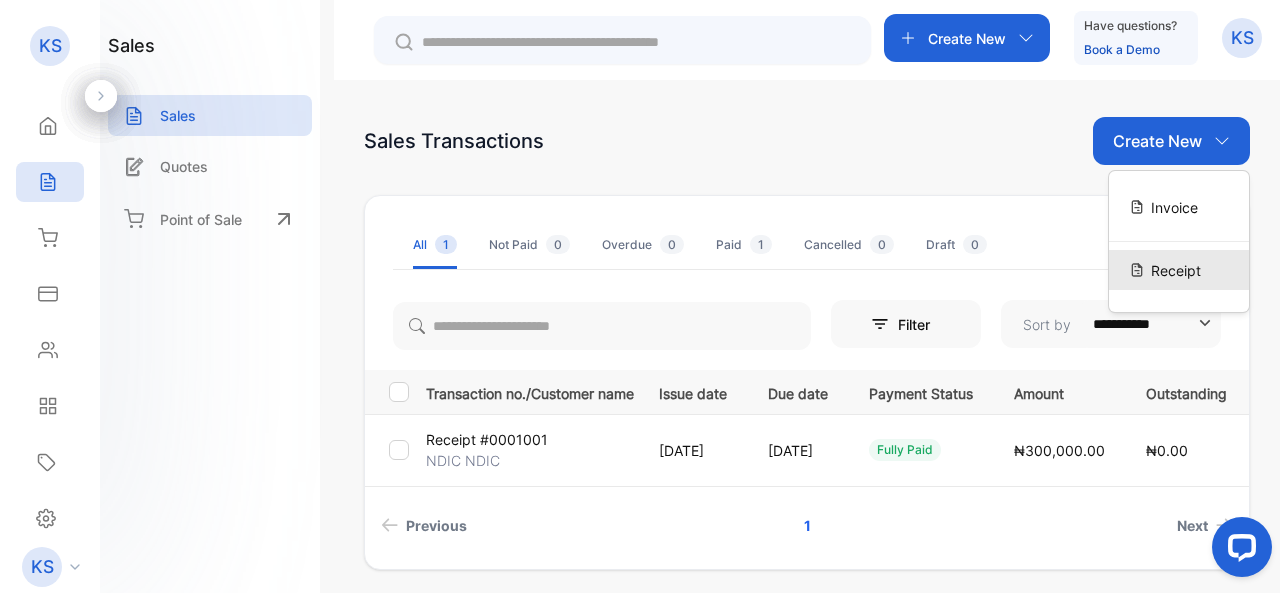 click on "Receipt" at bounding box center [1176, 270] 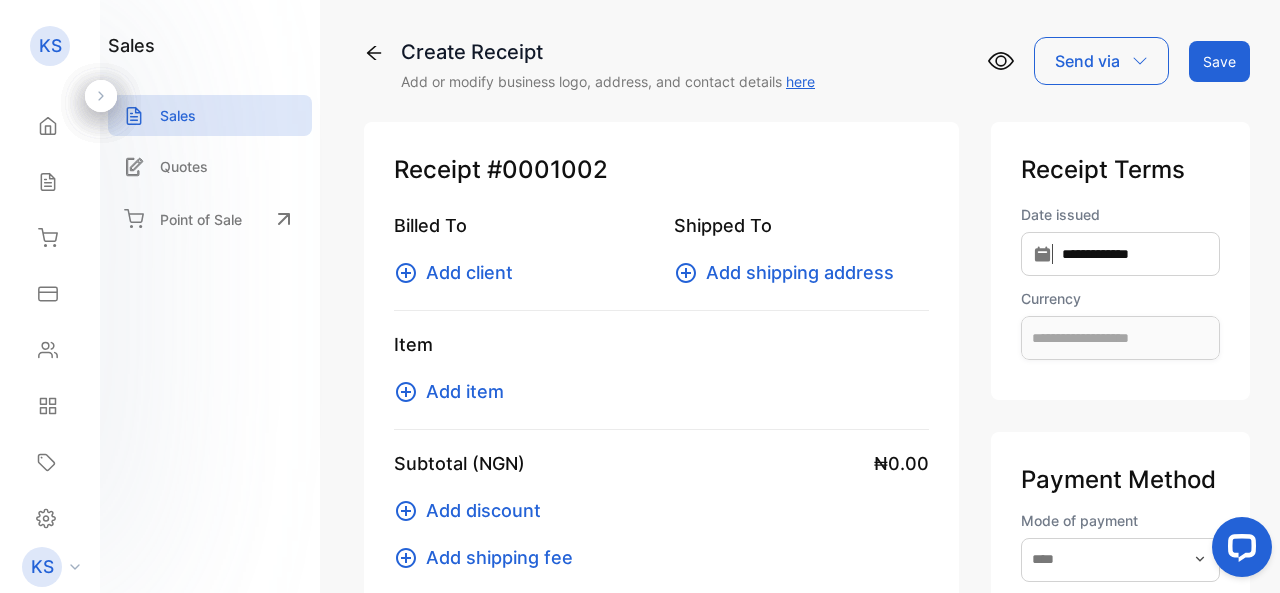type on "**********" 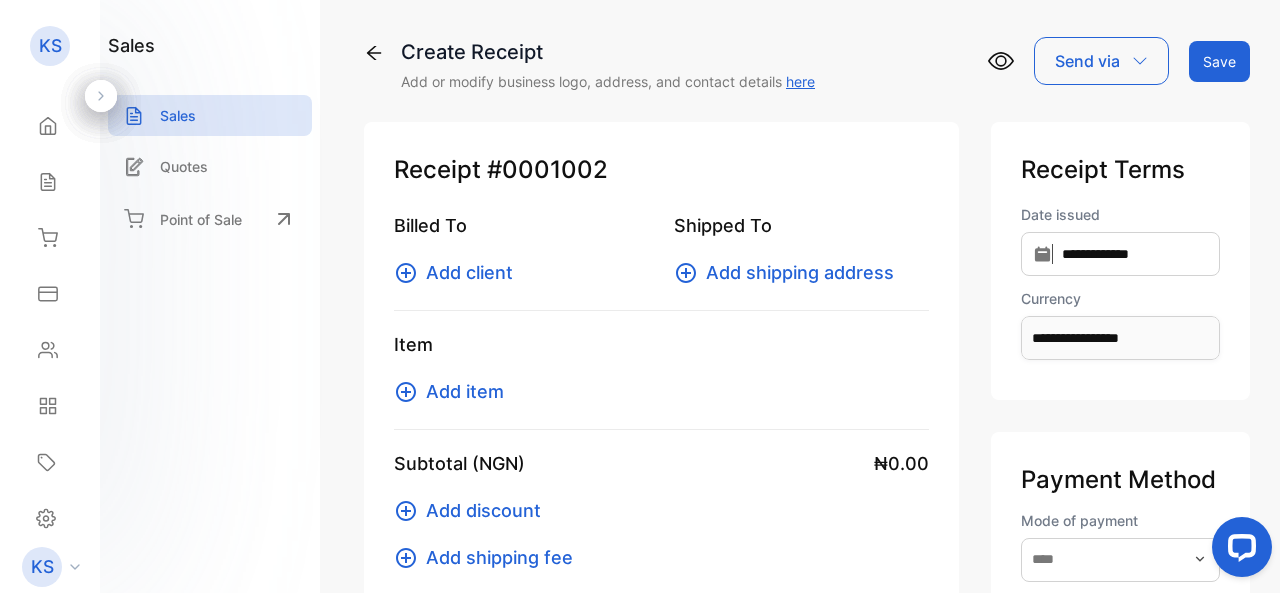 click on "Add client" at bounding box center (469, 272) 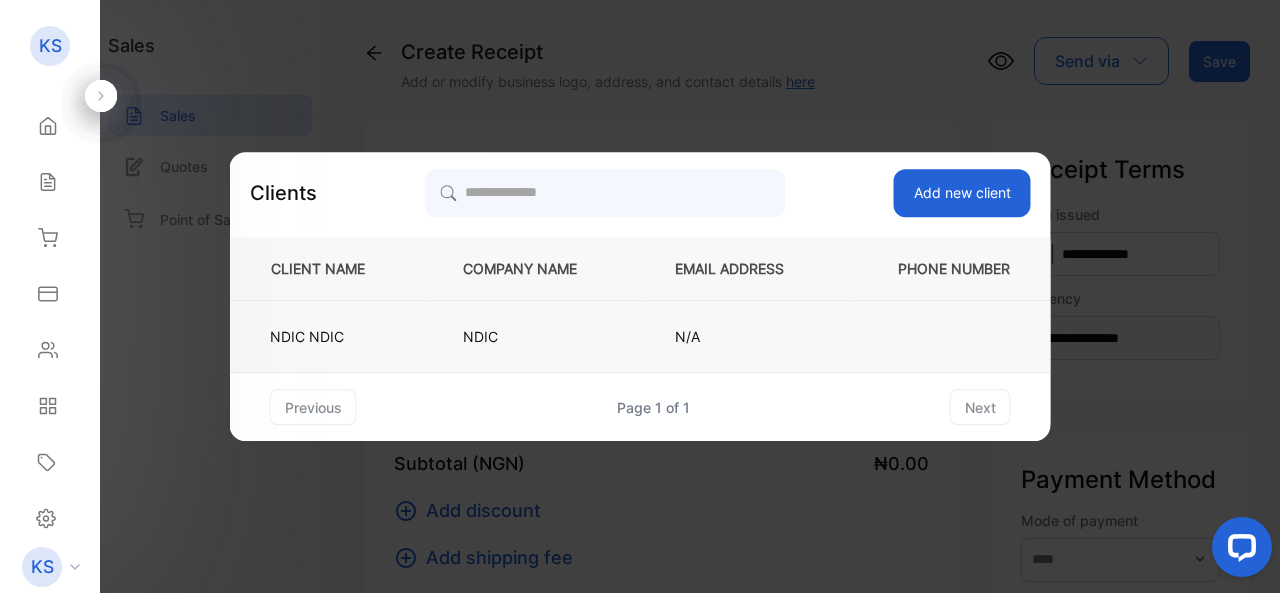 click on "N/A" at bounding box center [745, 336] 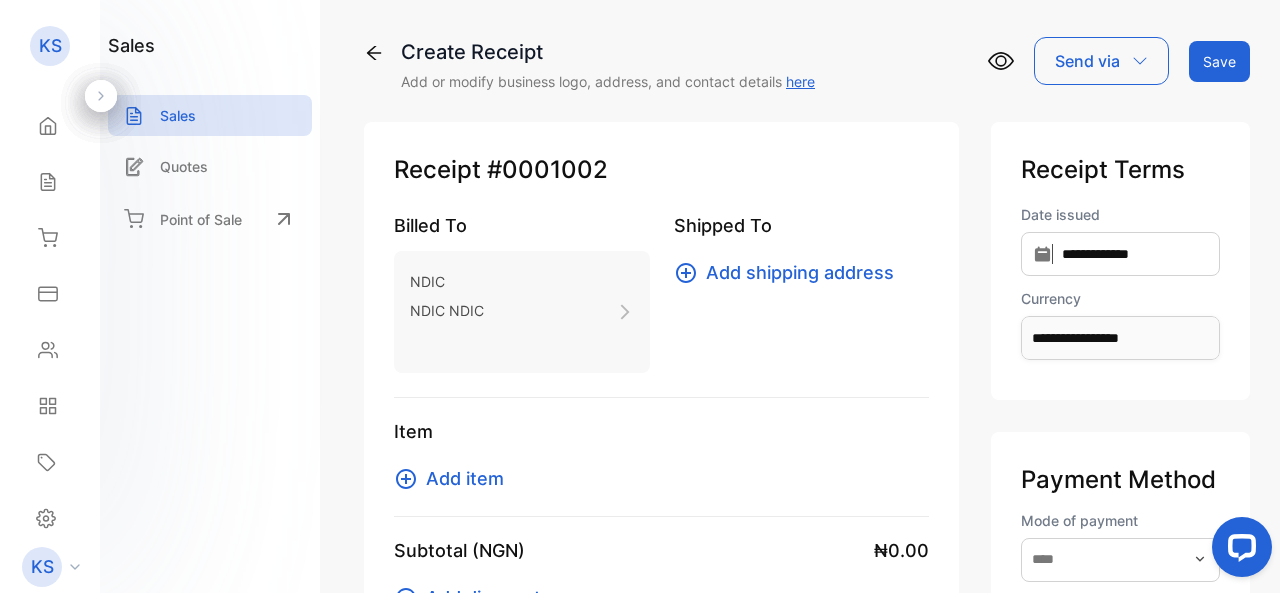 click on "Create Receipt" at bounding box center [608, 52] 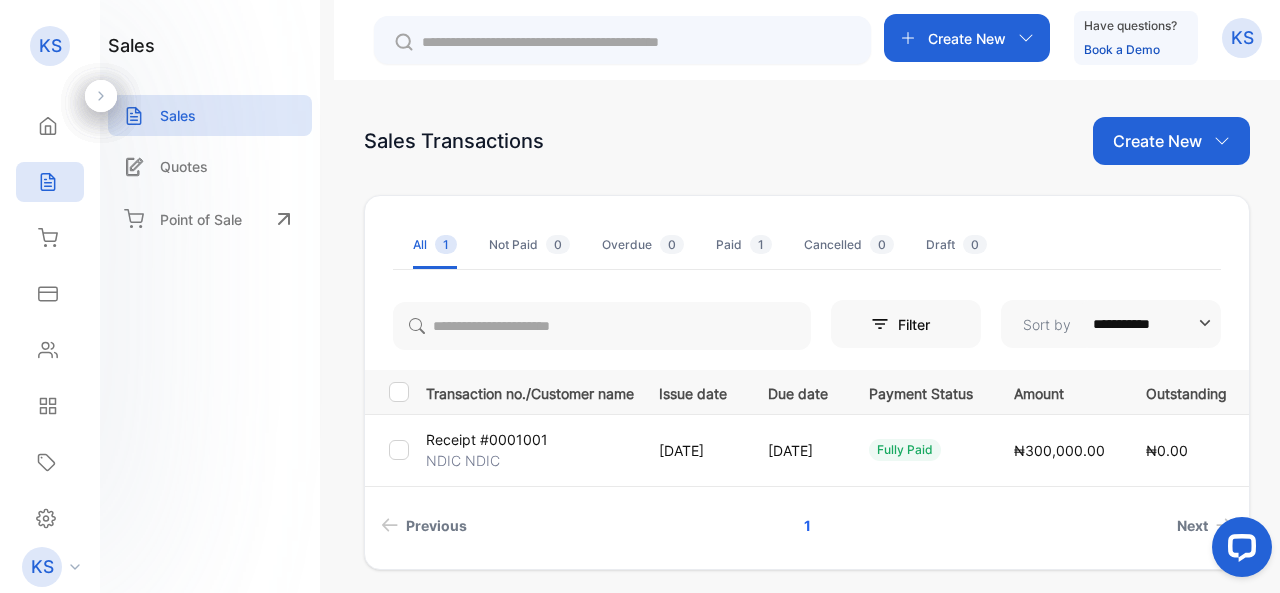 click on "Create New" at bounding box center [1157, 141] 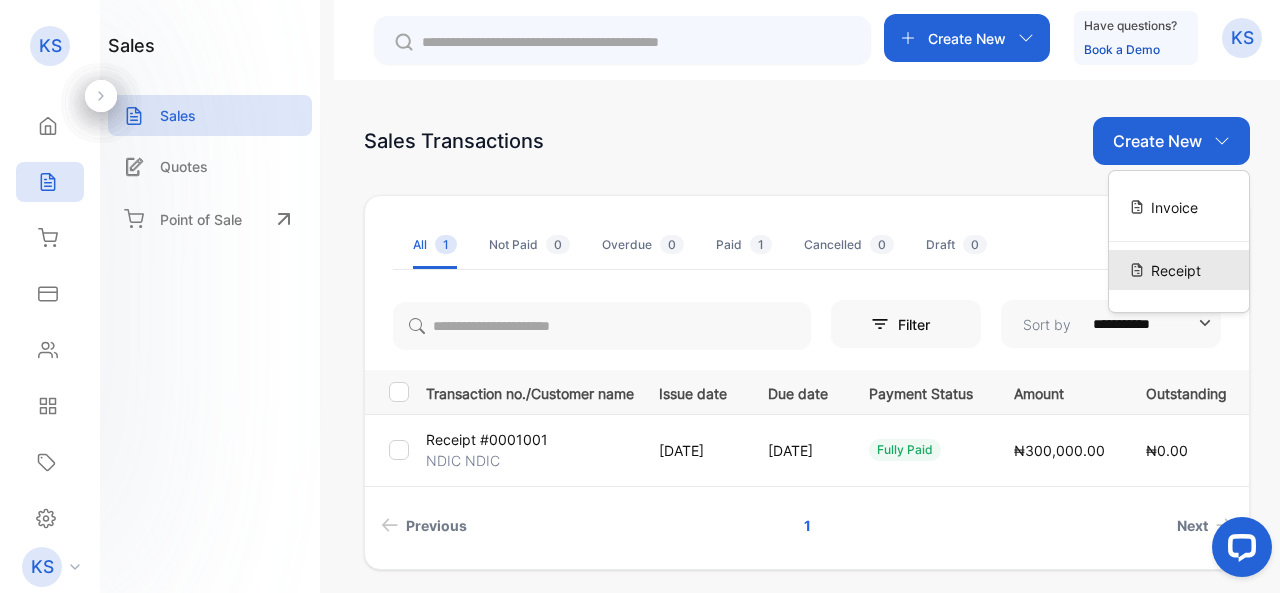 click on "Receipt" at bounding box center [1176, 270] 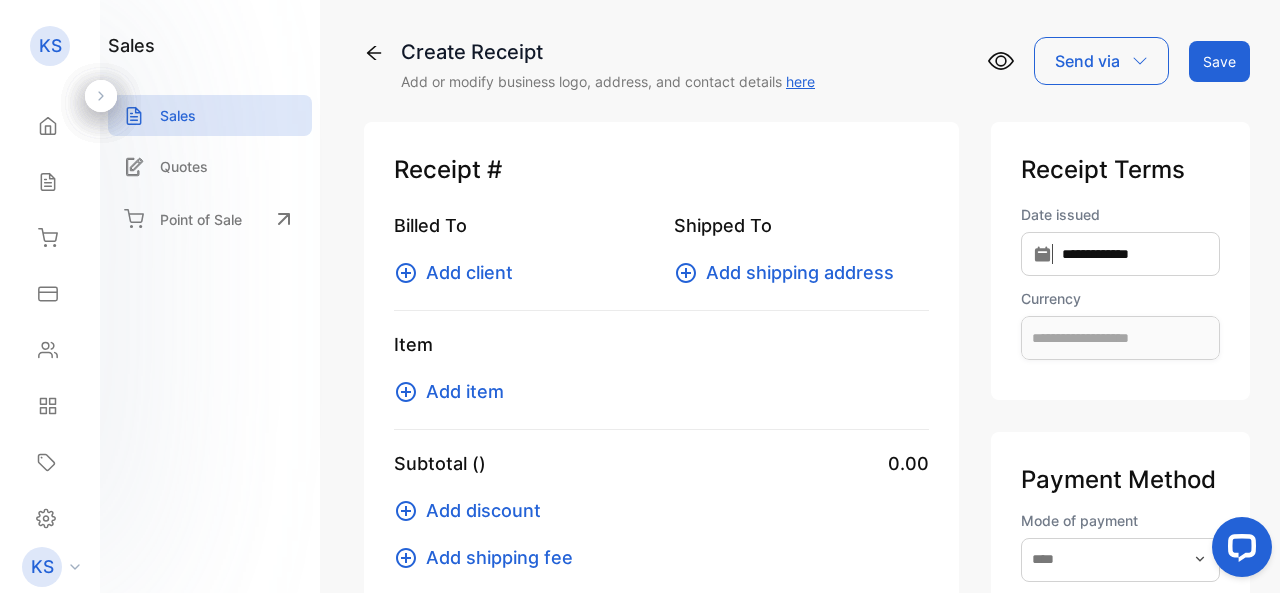 type on "**********" 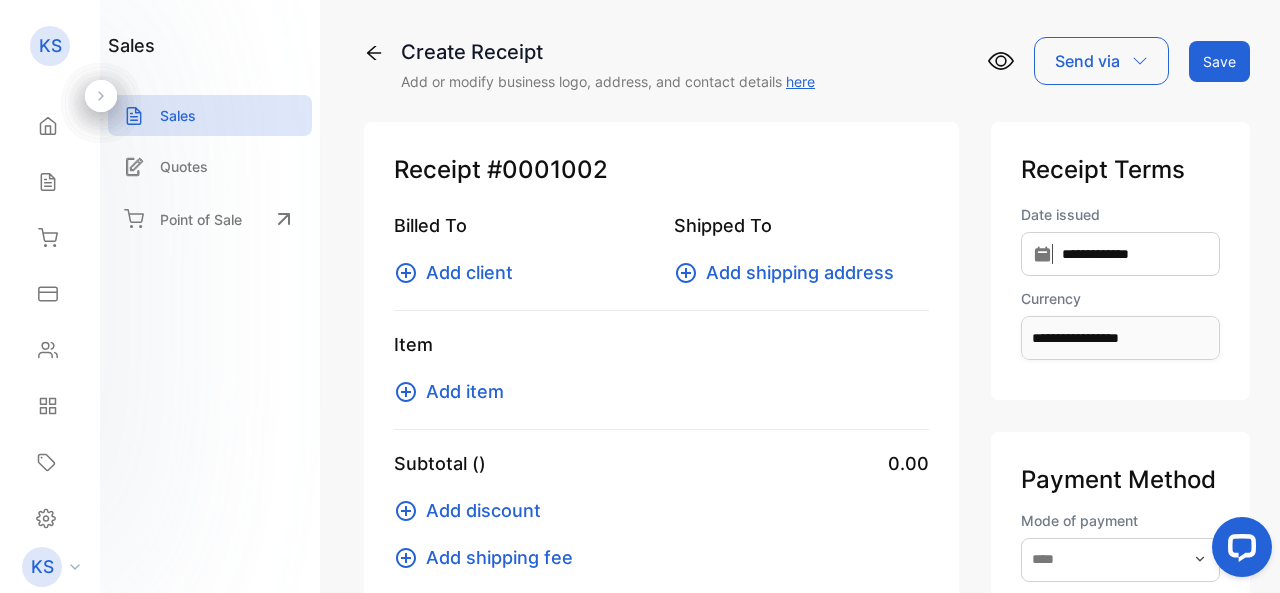 click on "Add client" at bounding box center [469, 272] 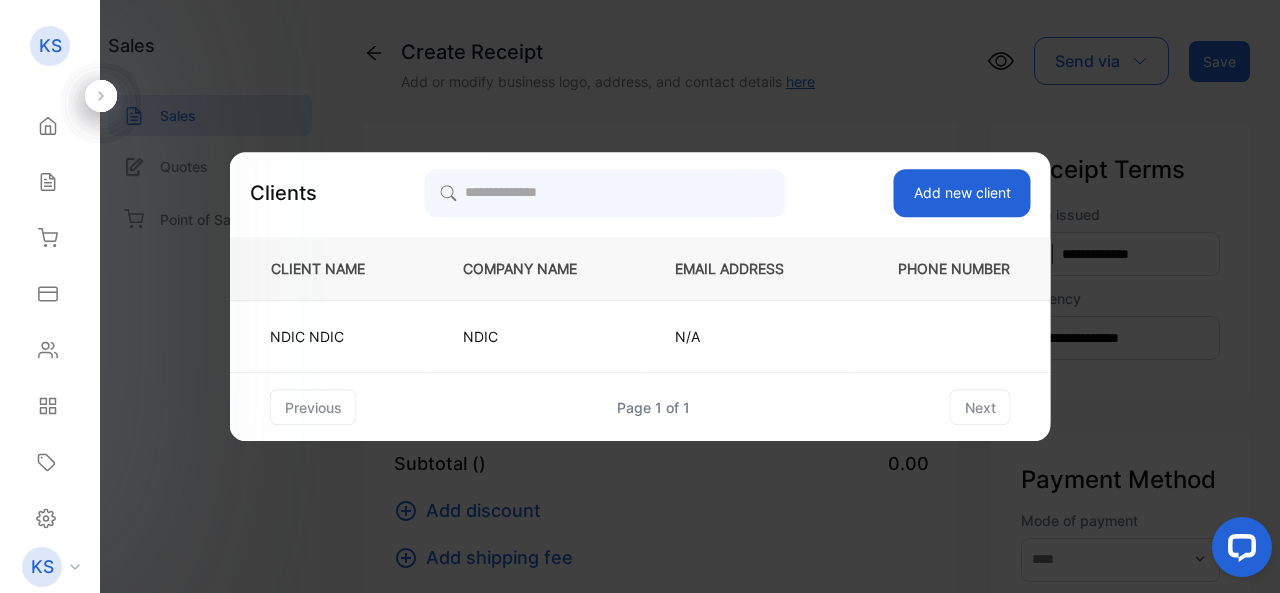 click on "Add new client" at bounding box center [962, 193] 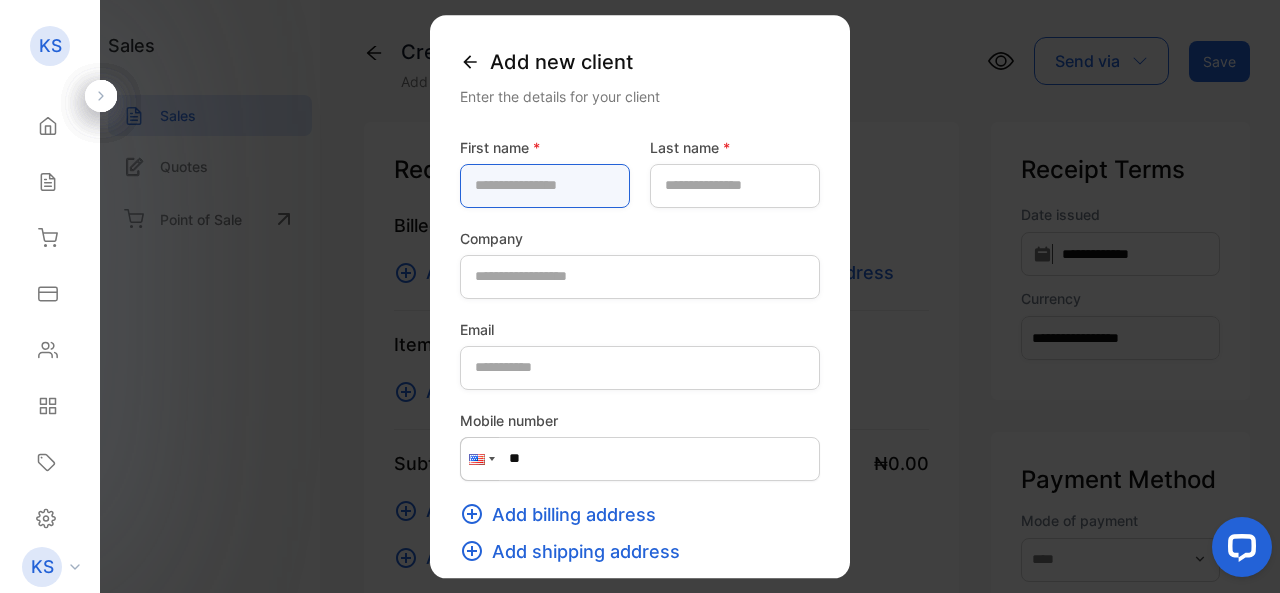 click at bounding box center [545, 186] 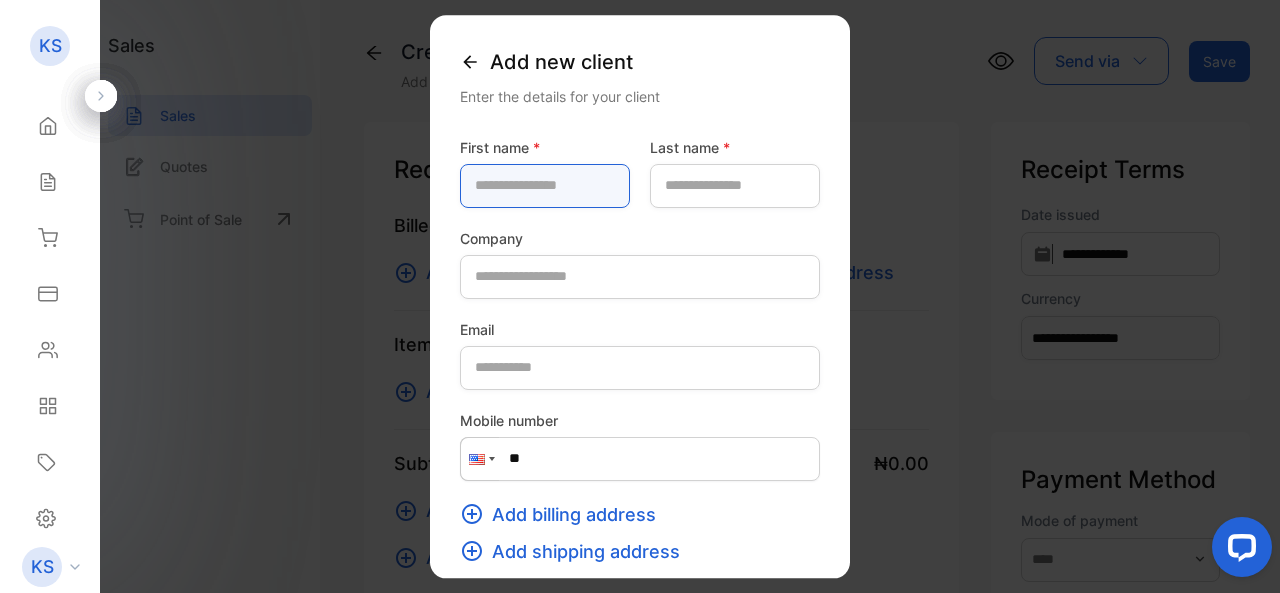 type on "****" 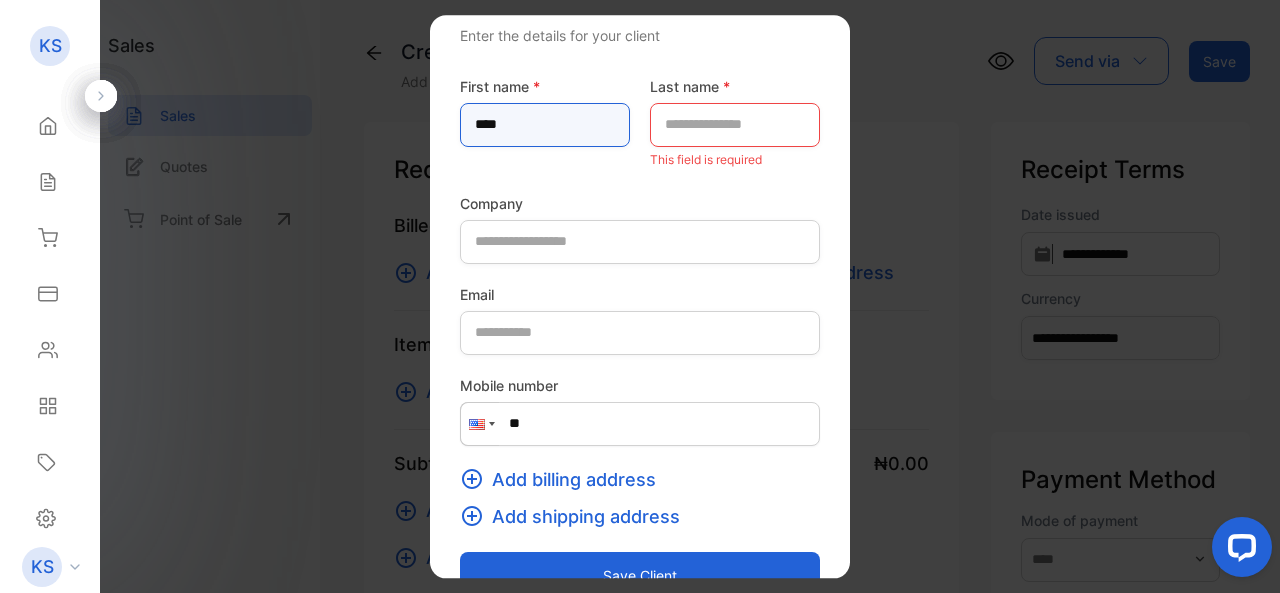 scroll, scrollTop: 106, scrollLeft: 0, axis: vertical 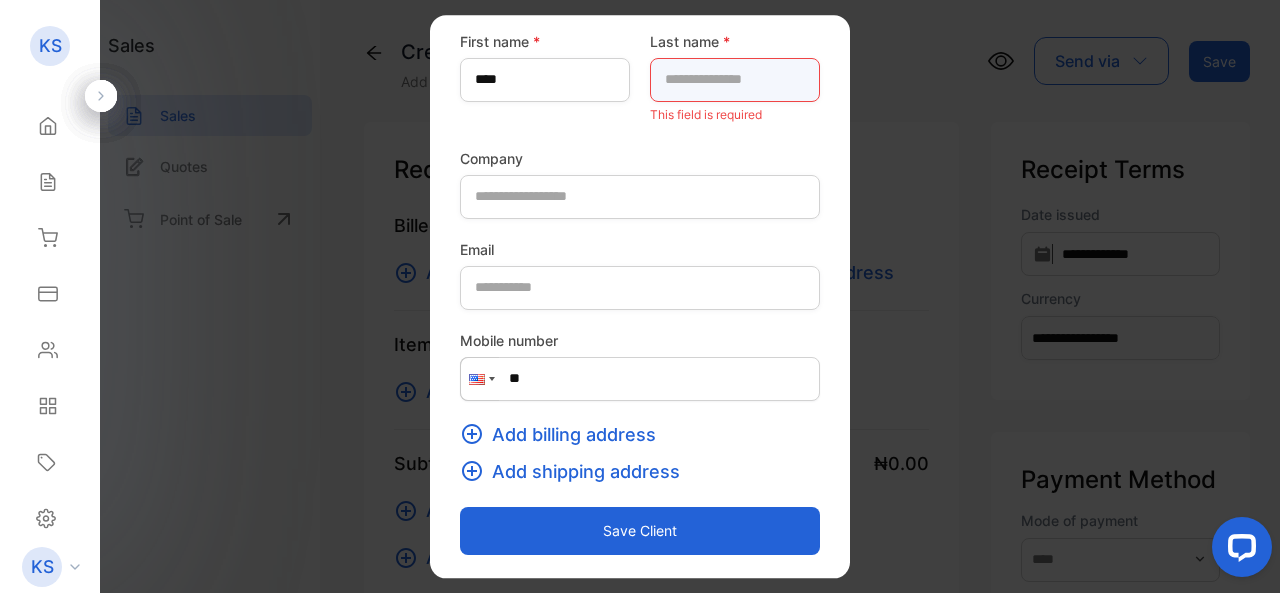 click at bounding box center (735, 80) 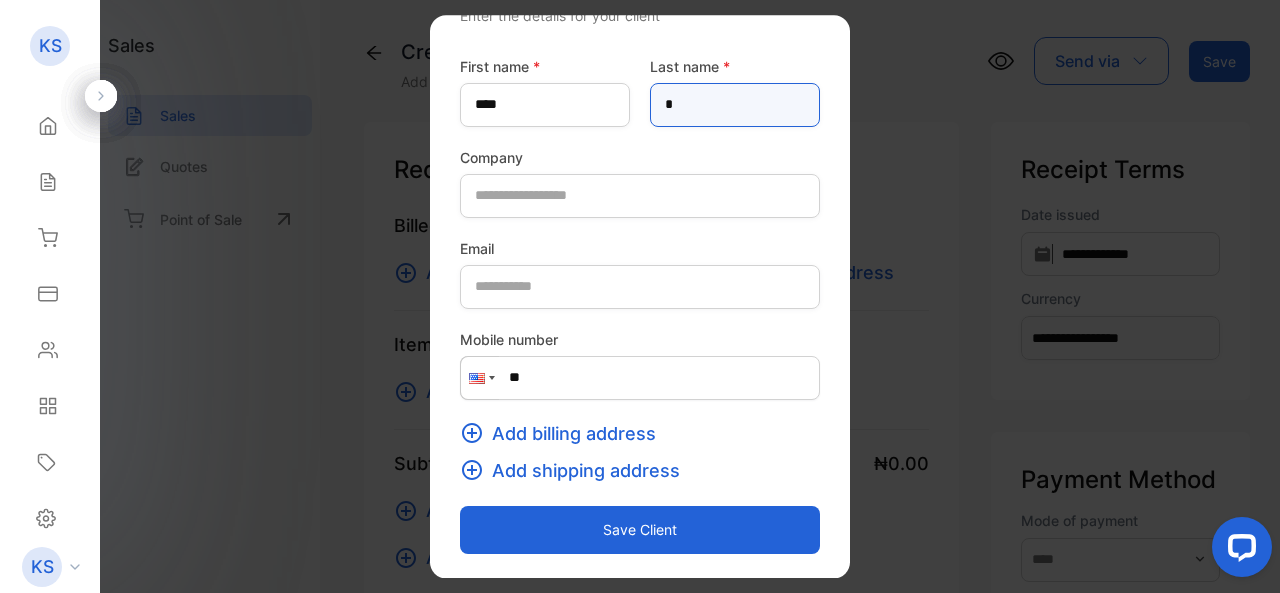 scroll, scrollTop: 80, scrollLeft: 0, axis: vertical 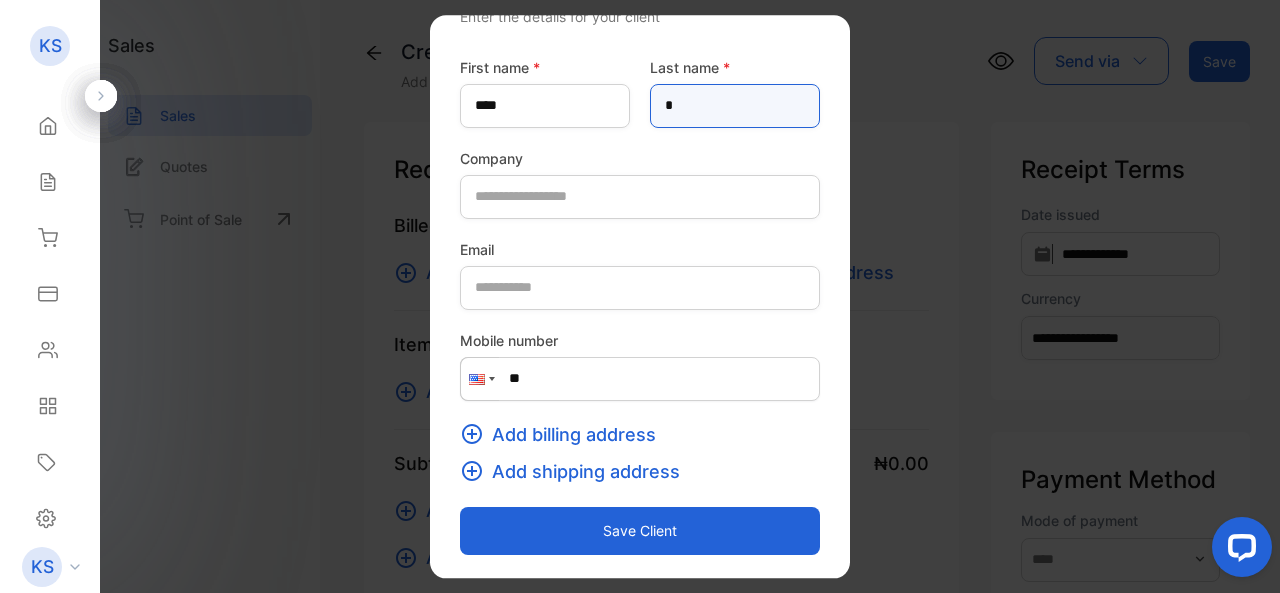 type on "*" 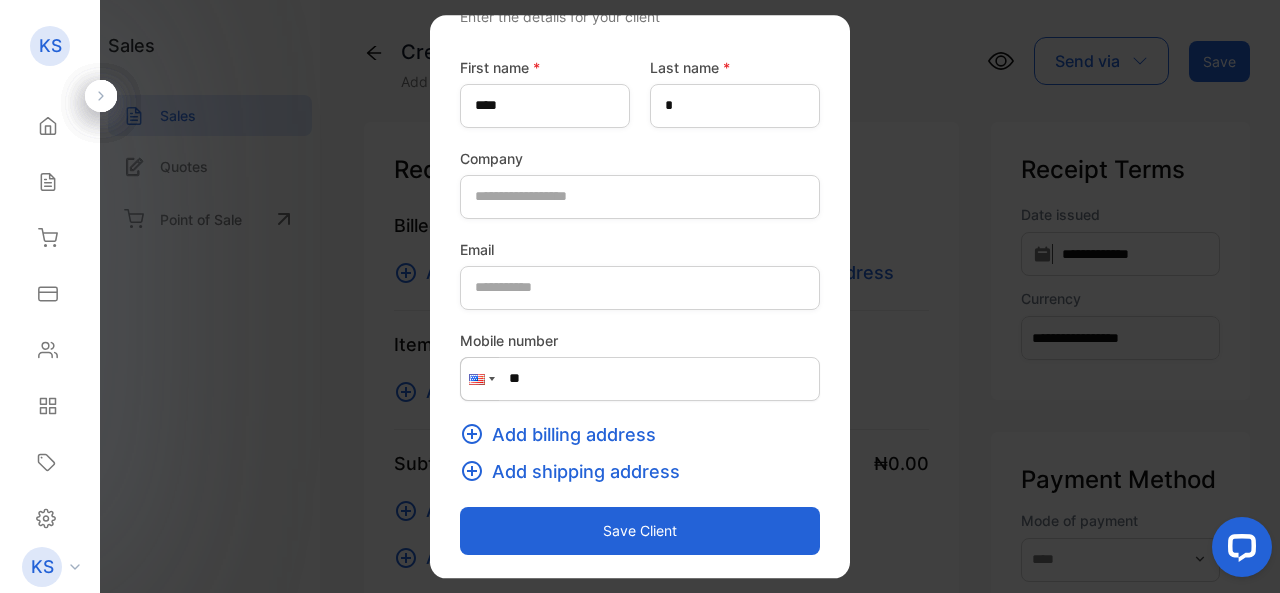 click on "Save client" at bounding box center (640, 531) 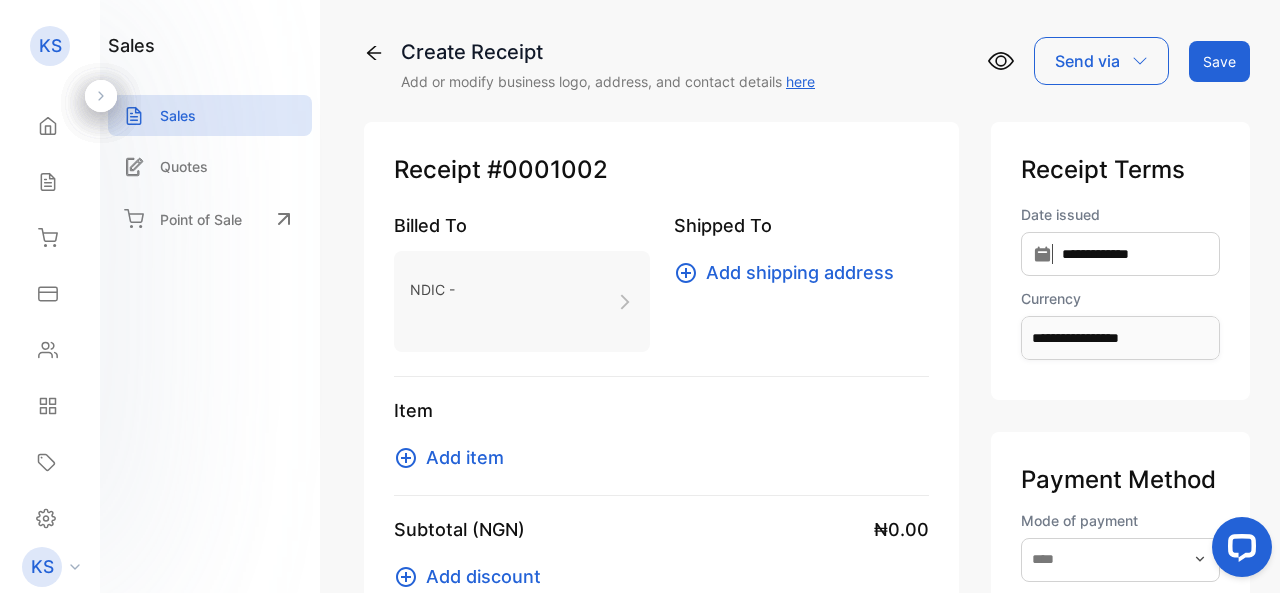 click on "NDIC -" at bounding box center (522, 301) 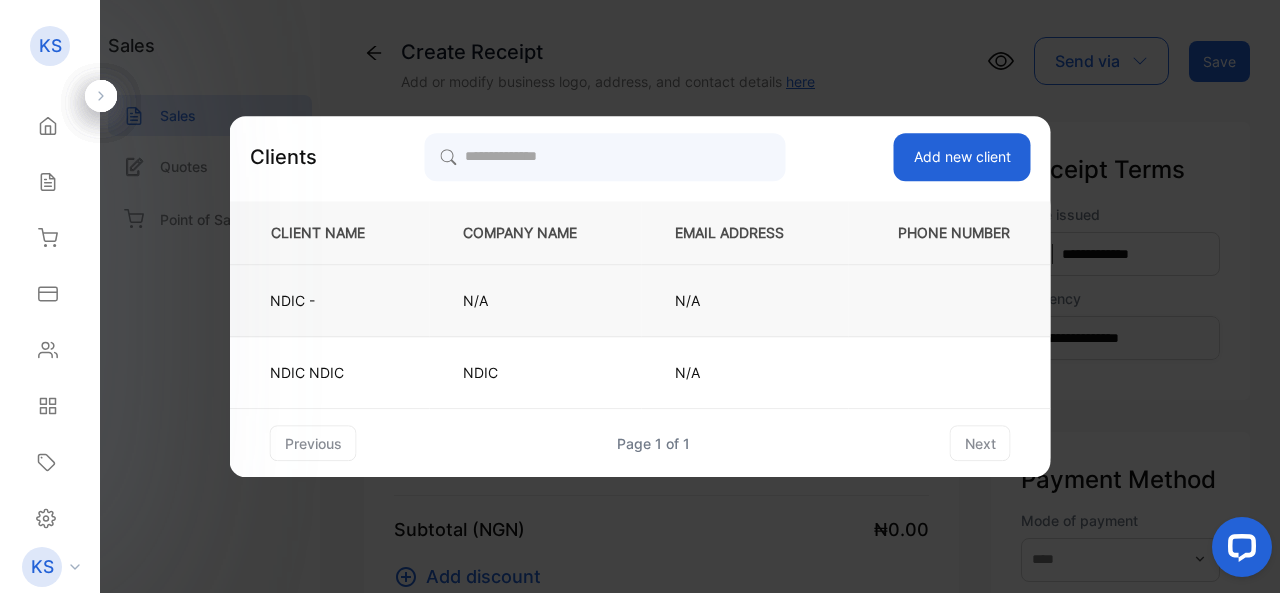 drag, startPoint x: 918, startPoint y: 315, endPoint x: 447, endPoint y: 283, distance: 472.0858 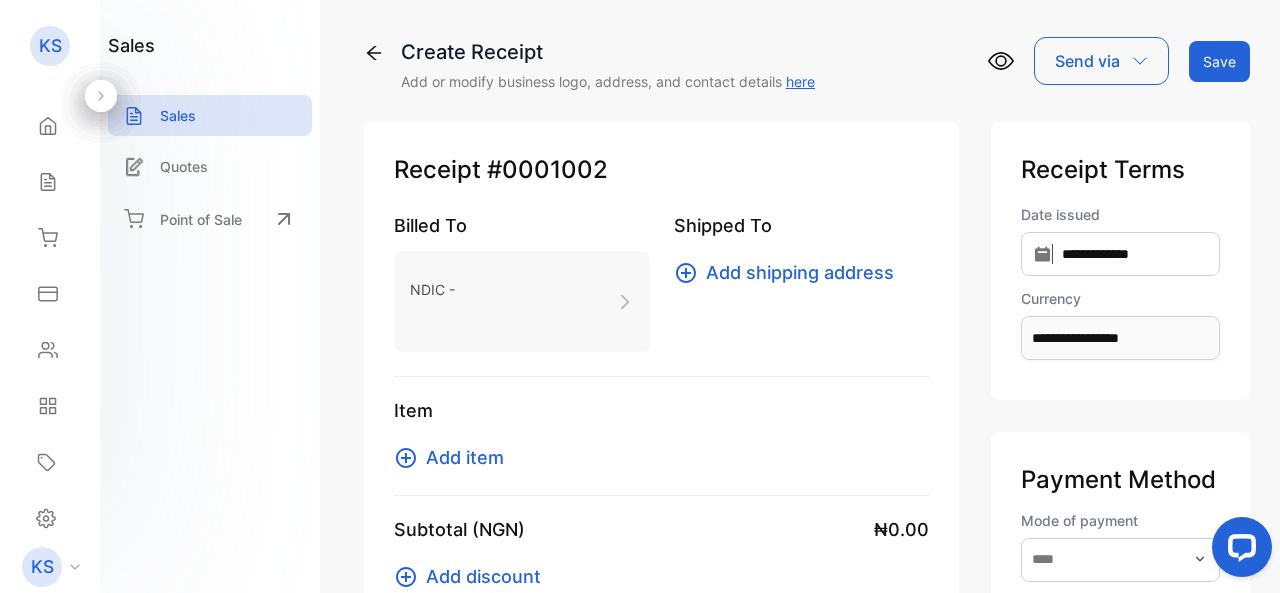 click on "NDIC -" at bounding box center (522, 301) 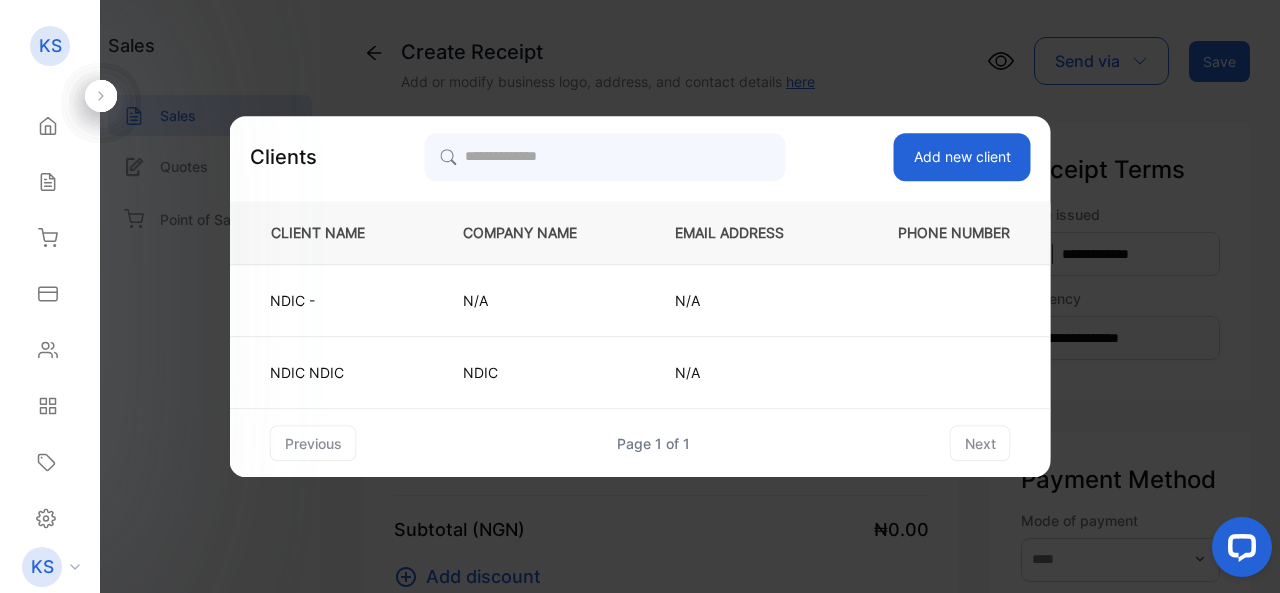 click on "Add new client" at bounding box center [962, 157] 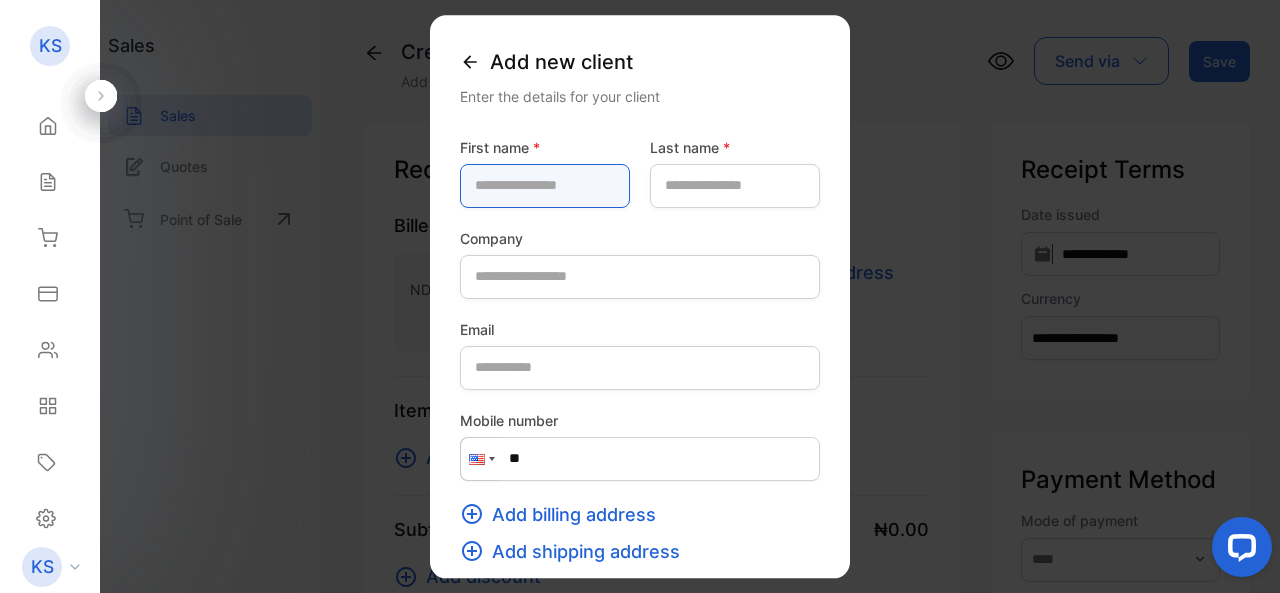 click at bounding box center (545, 186) 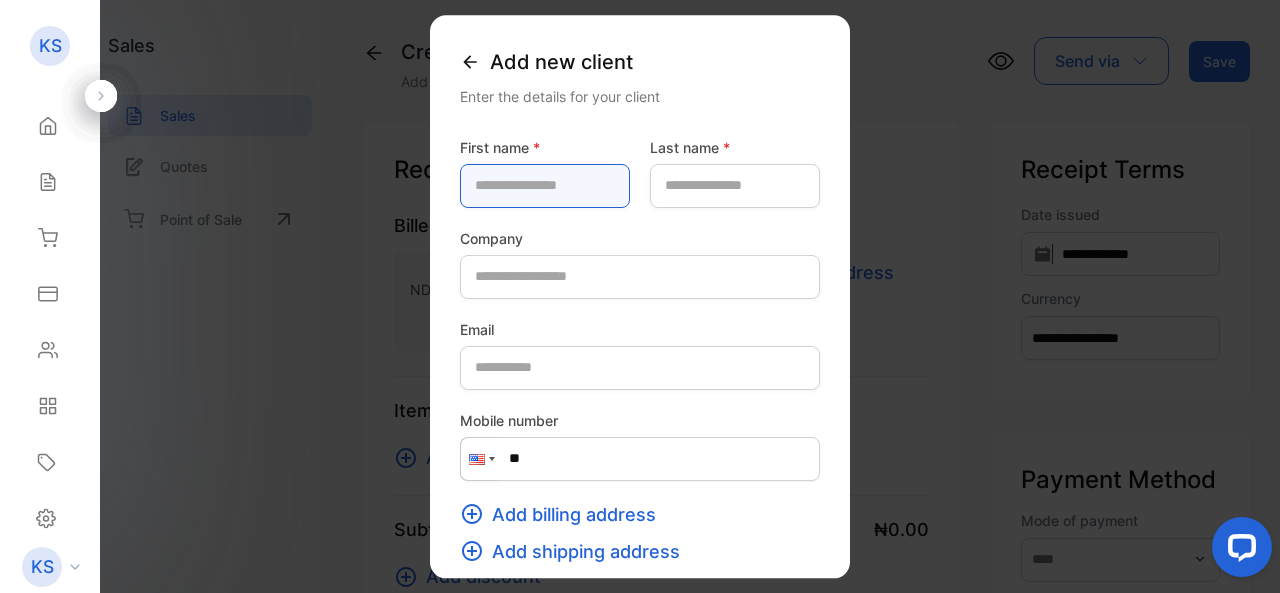 type on "****" 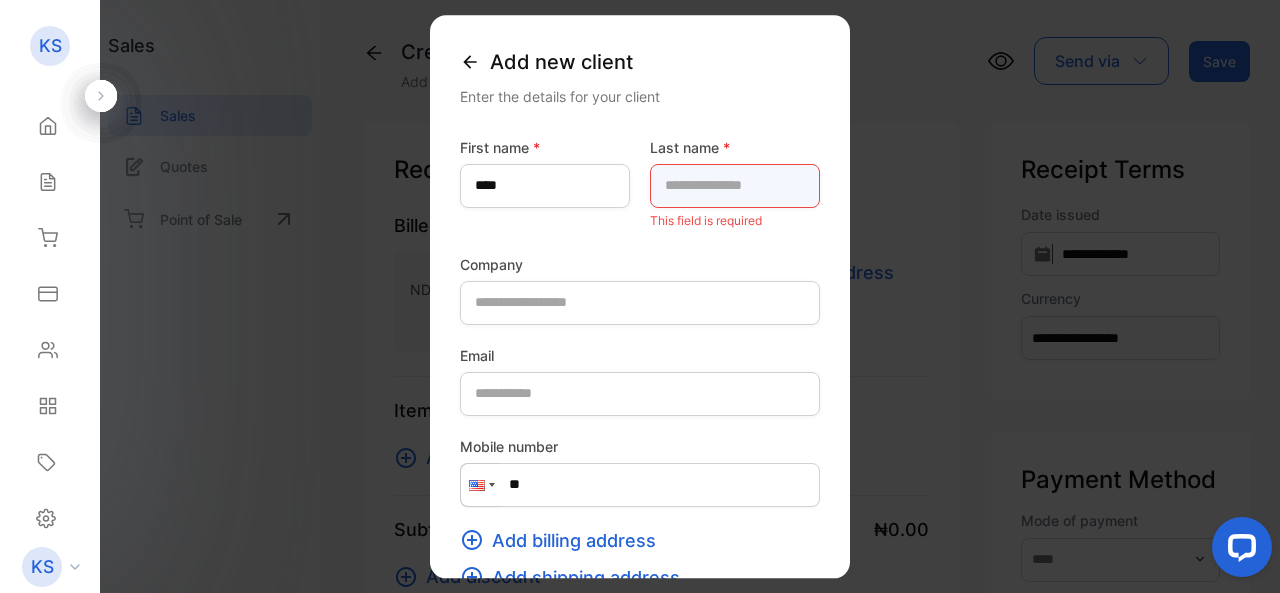 click at bounding box center (735, 186) 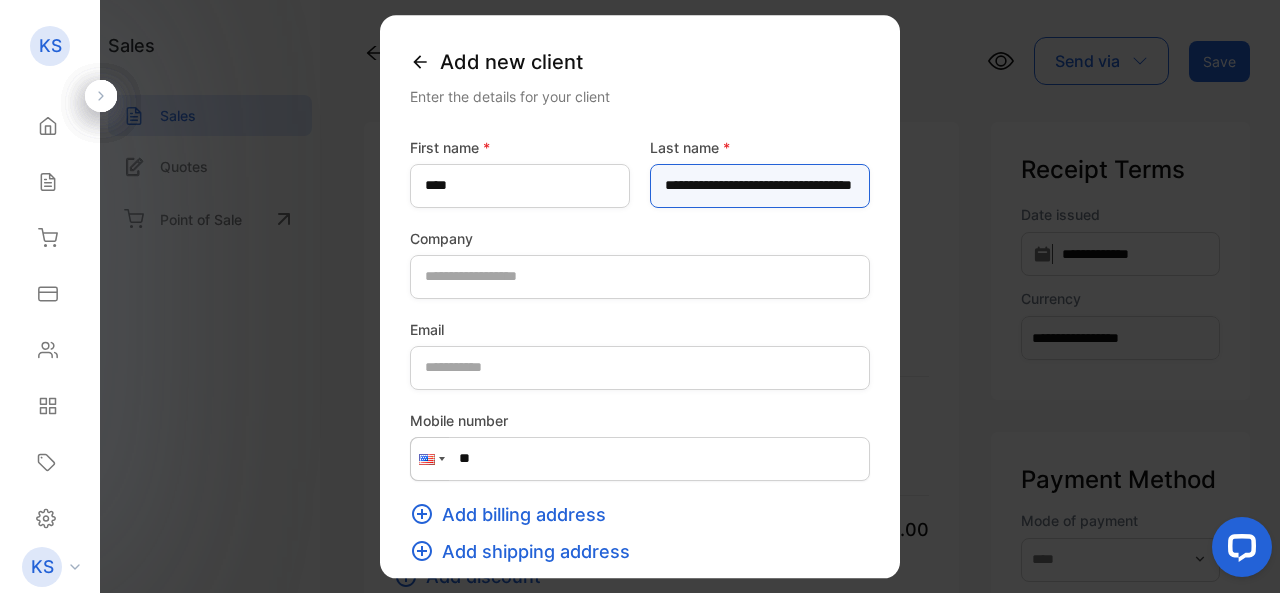 scroll, scrollTop: 0, scrollLeft: 62, axis: horizontal 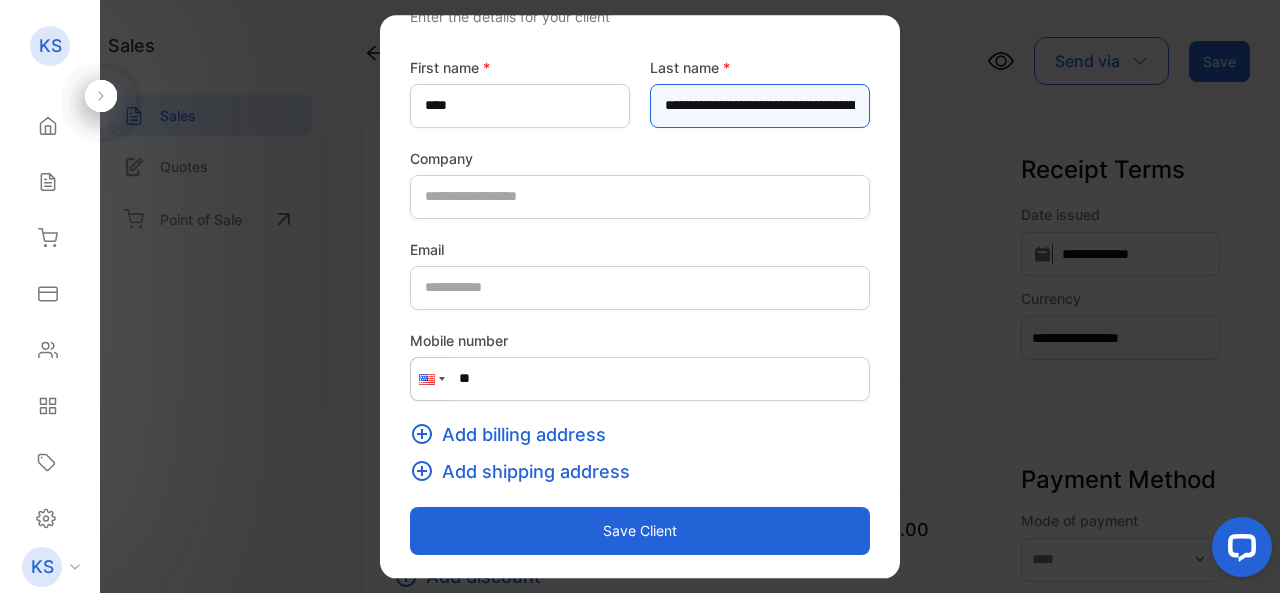 type on "**********" 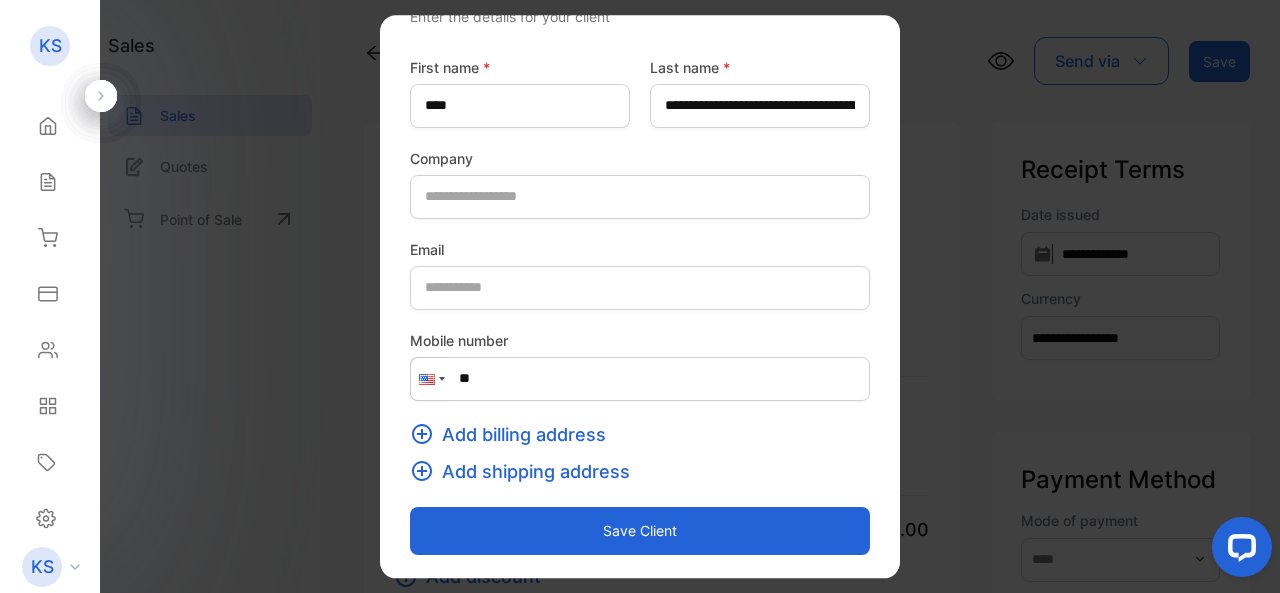 click on "Save client" at bounding box center [640, 531] 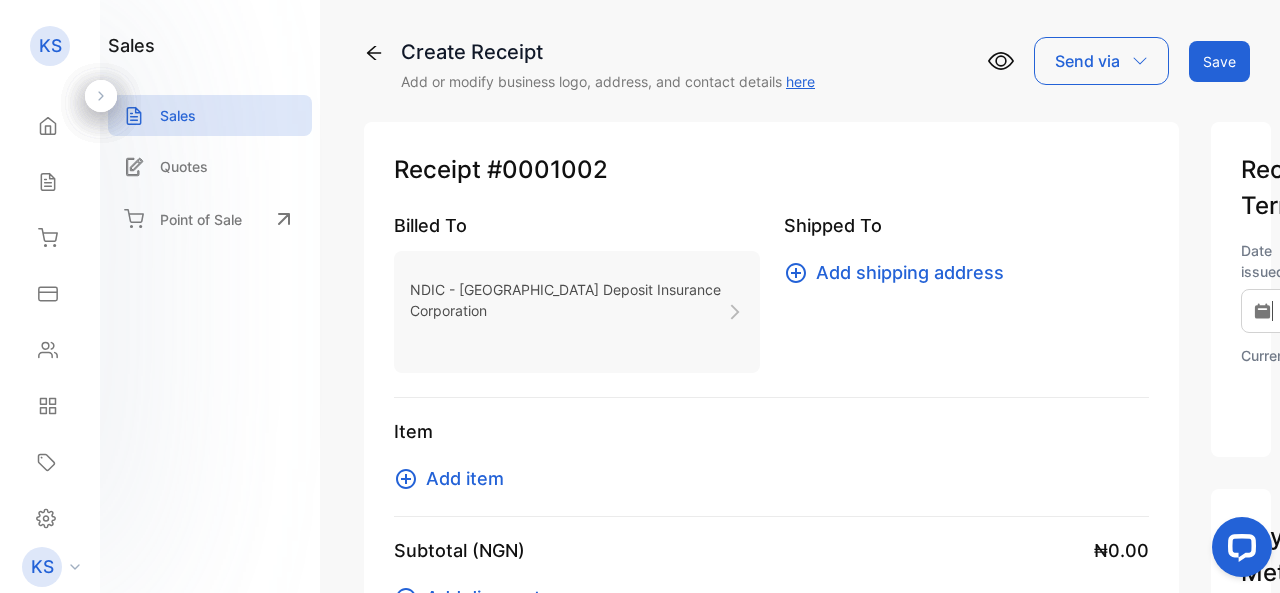 click on "Add item" at bounding box center [465, 478] 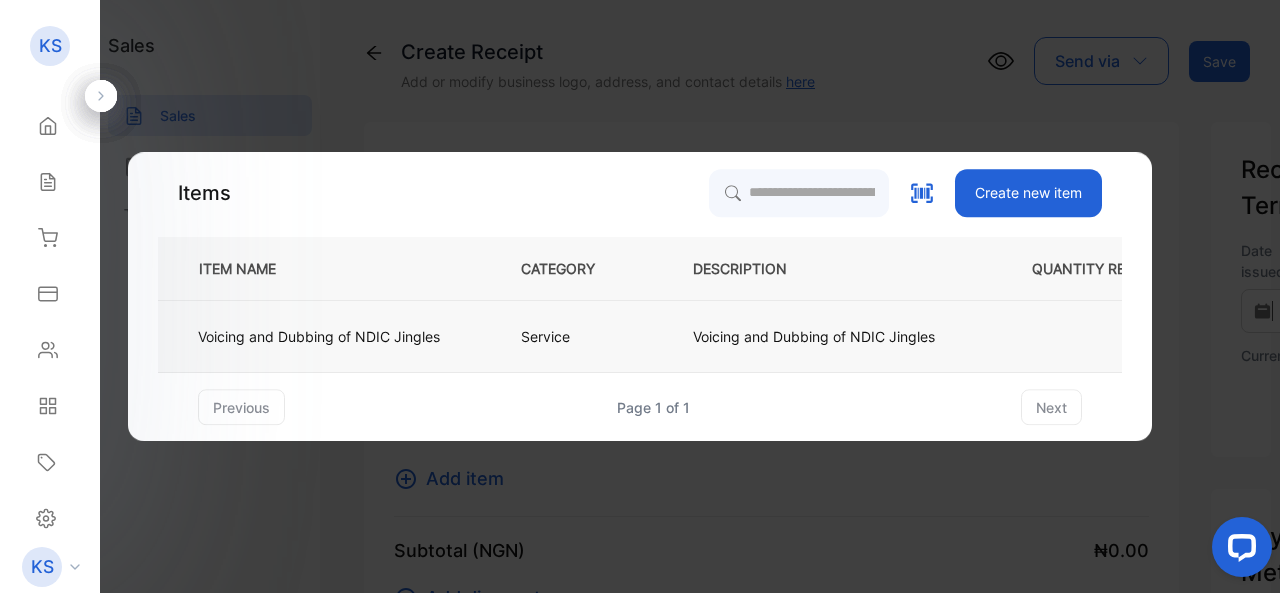 click on "Voicing and Dubbing of NDIC Jingles" at bounding box center [319, 336] 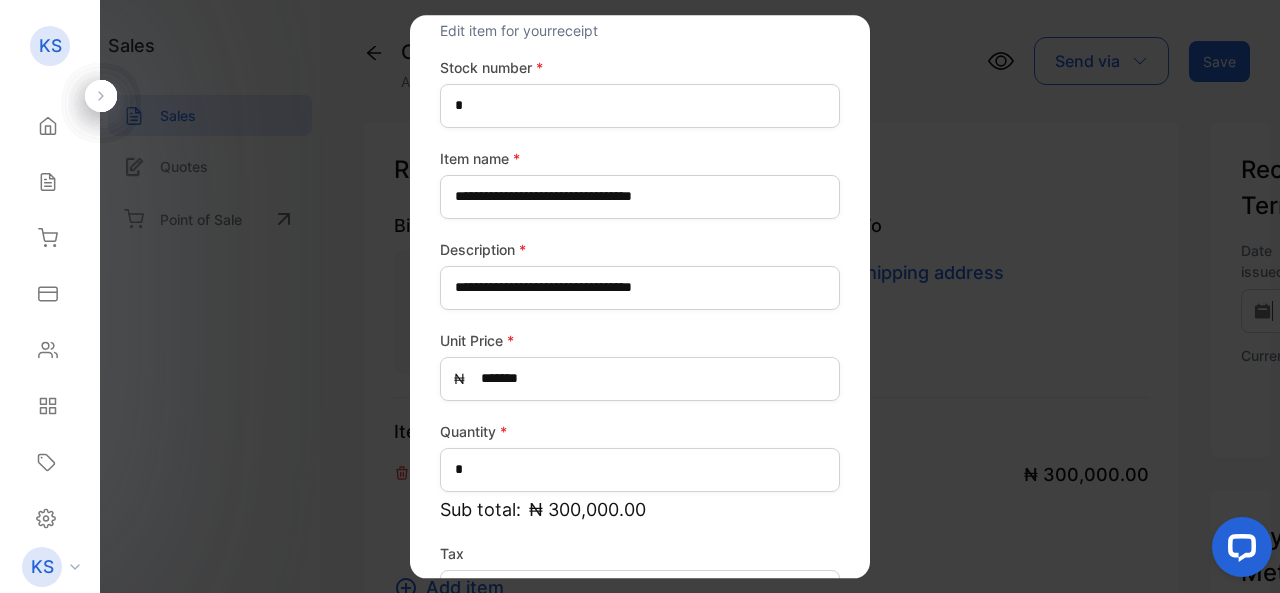 scroll, scrollTop: 201, scrollLeft: 0, axis: vertical 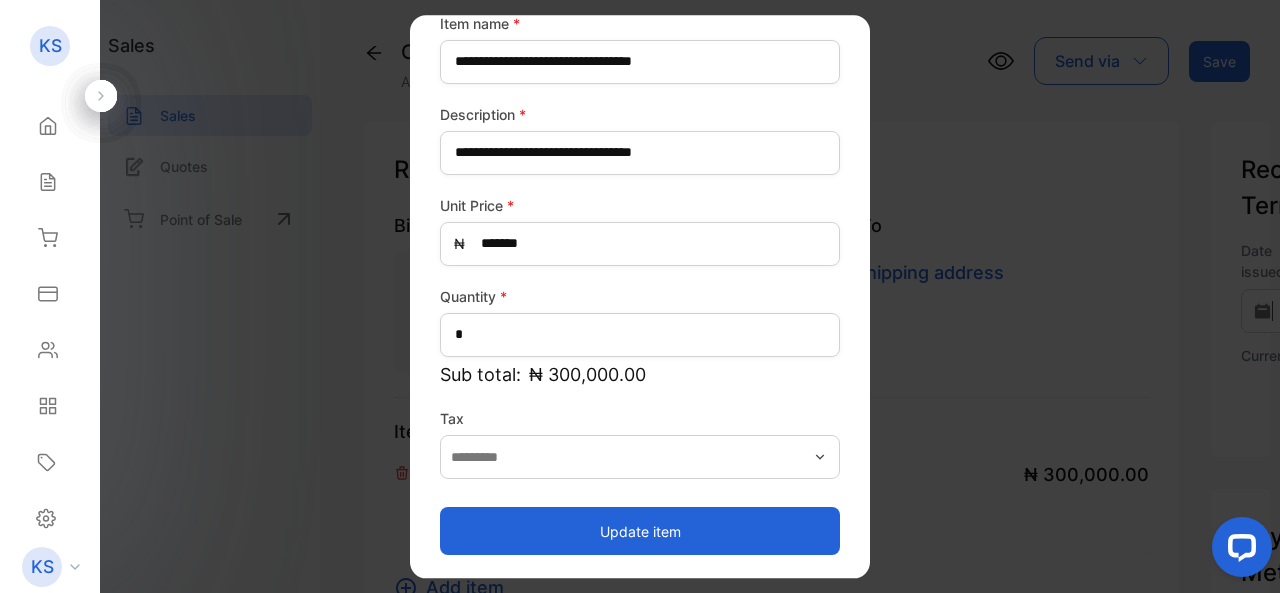 click on "Update item" at bounding box center [640, 531] 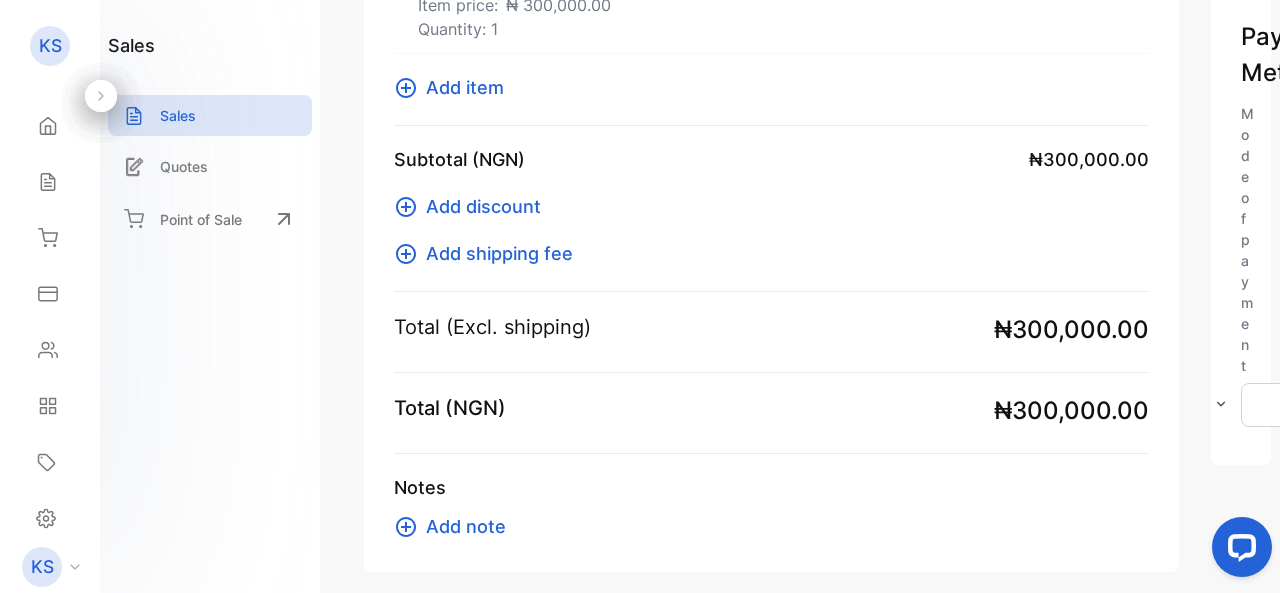 scroll, scrollTop: 578, scrollLeft: 0, axis: vertical 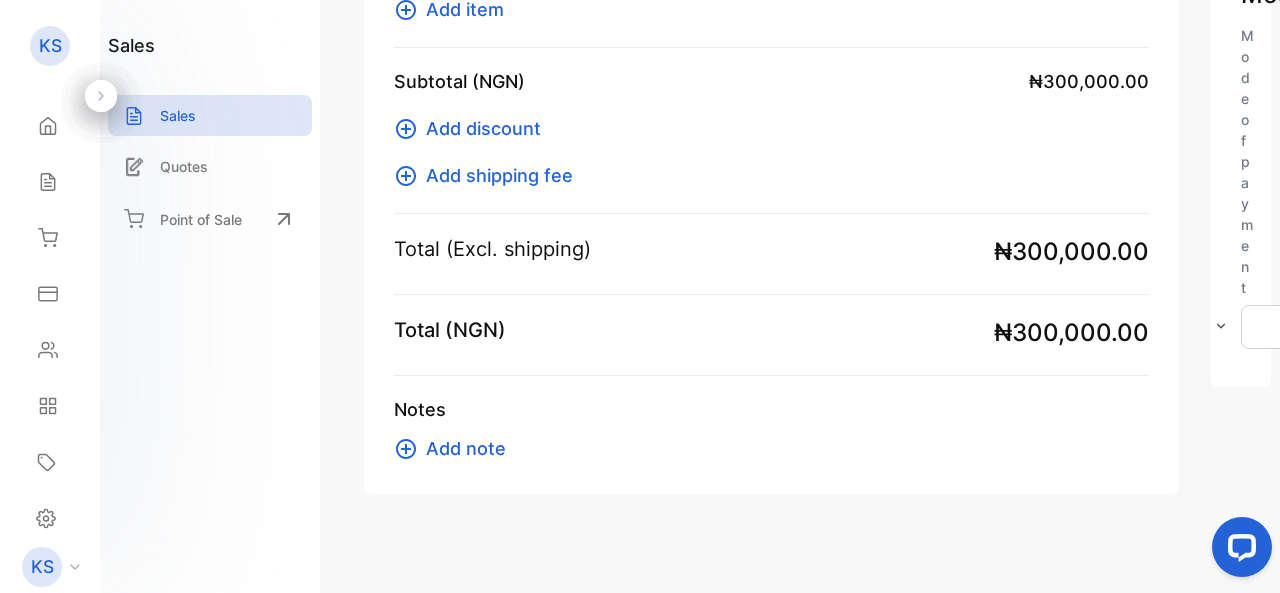 click on "Add note" at bounding box center [466, 448] 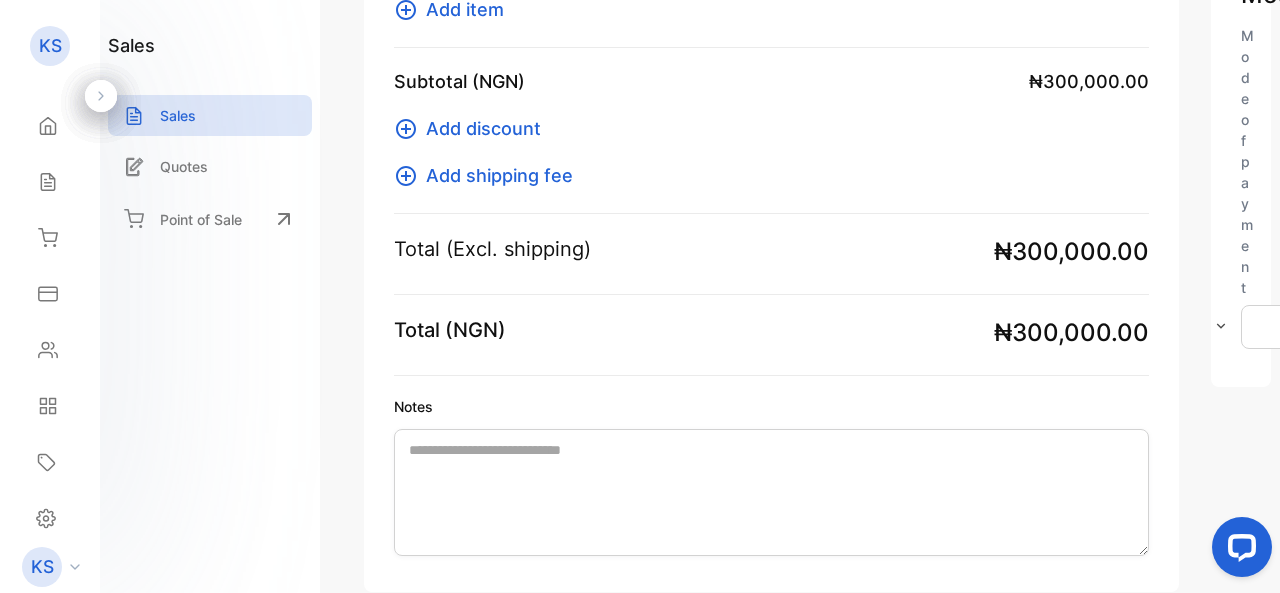 click on "Total (Excl. shipping)" at bounding box center [492, 249] 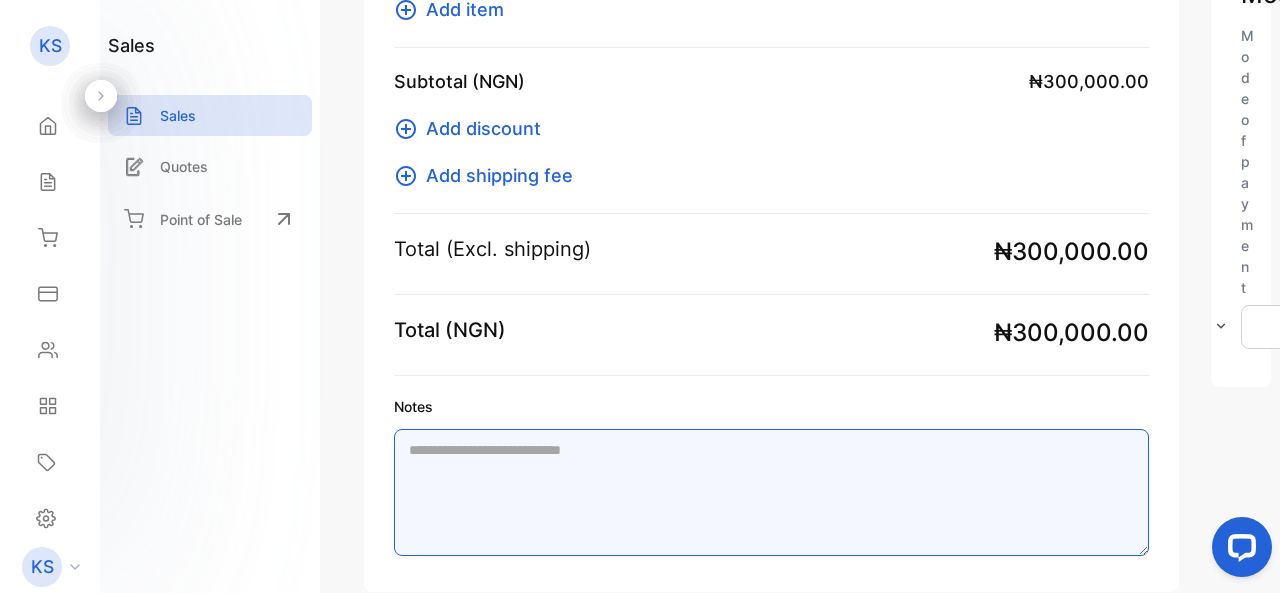 click on "Notes" at bounding box center [771, 492] 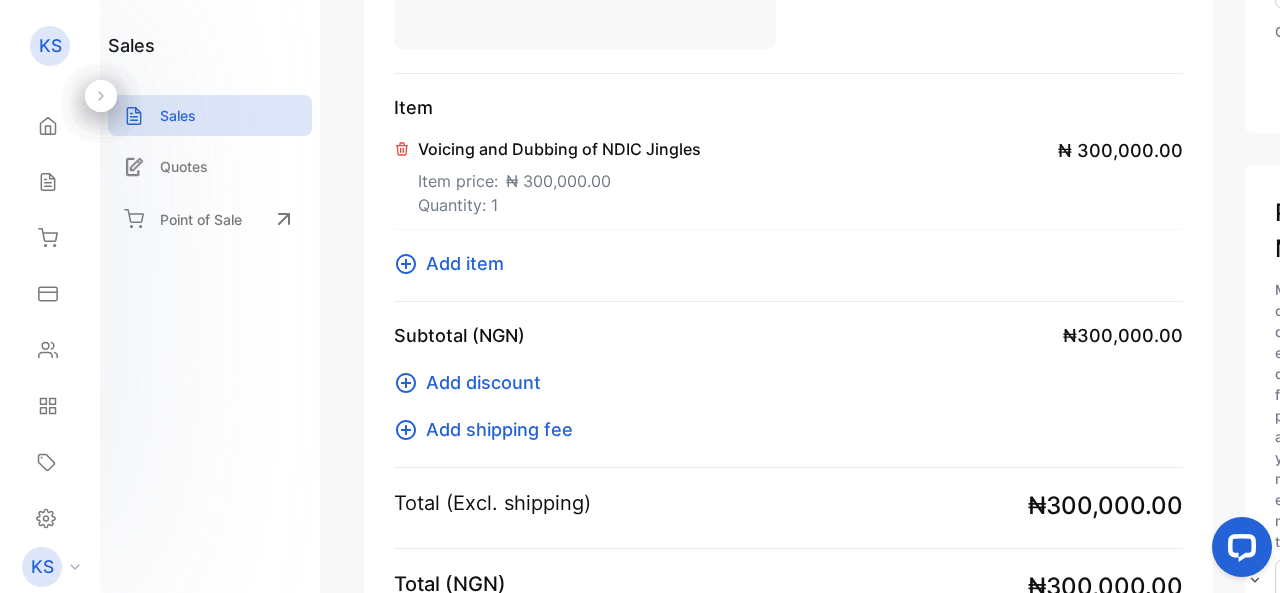 scroll, scrollTop: 0, scrollLeft: 0, axis: both 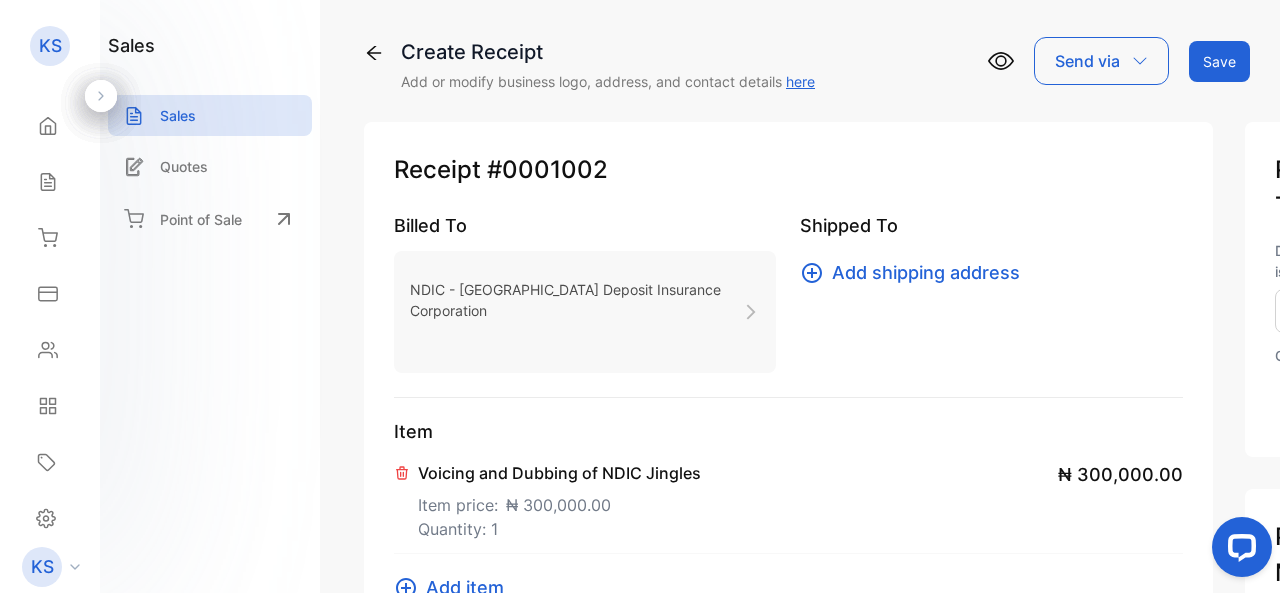 type on "*****" 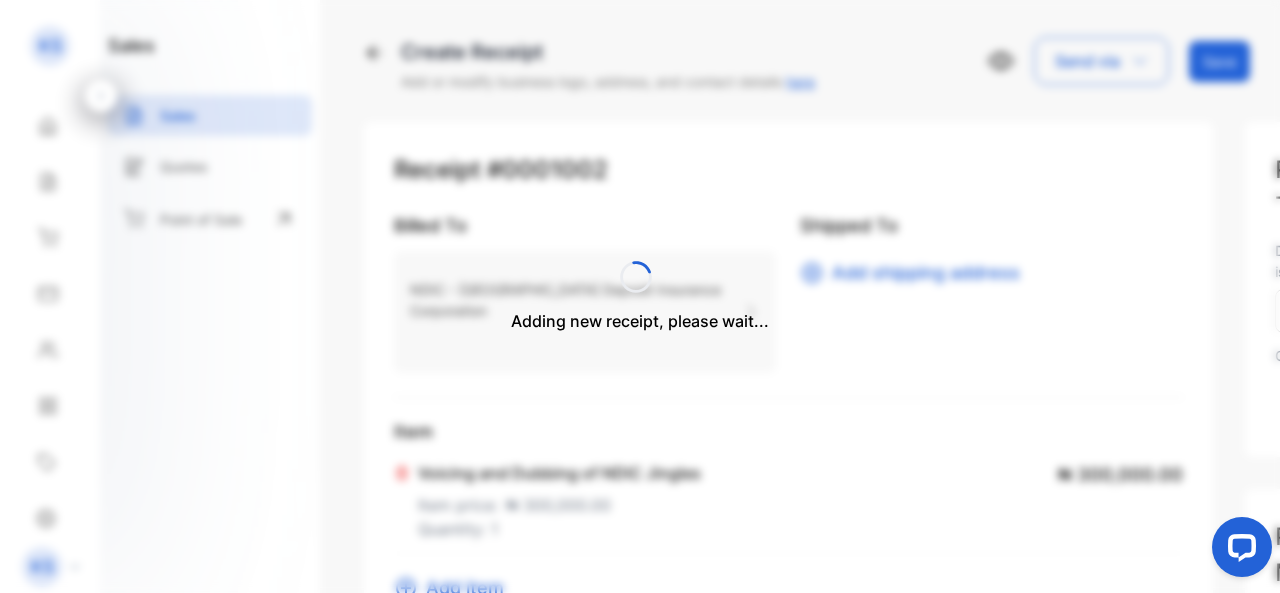 type 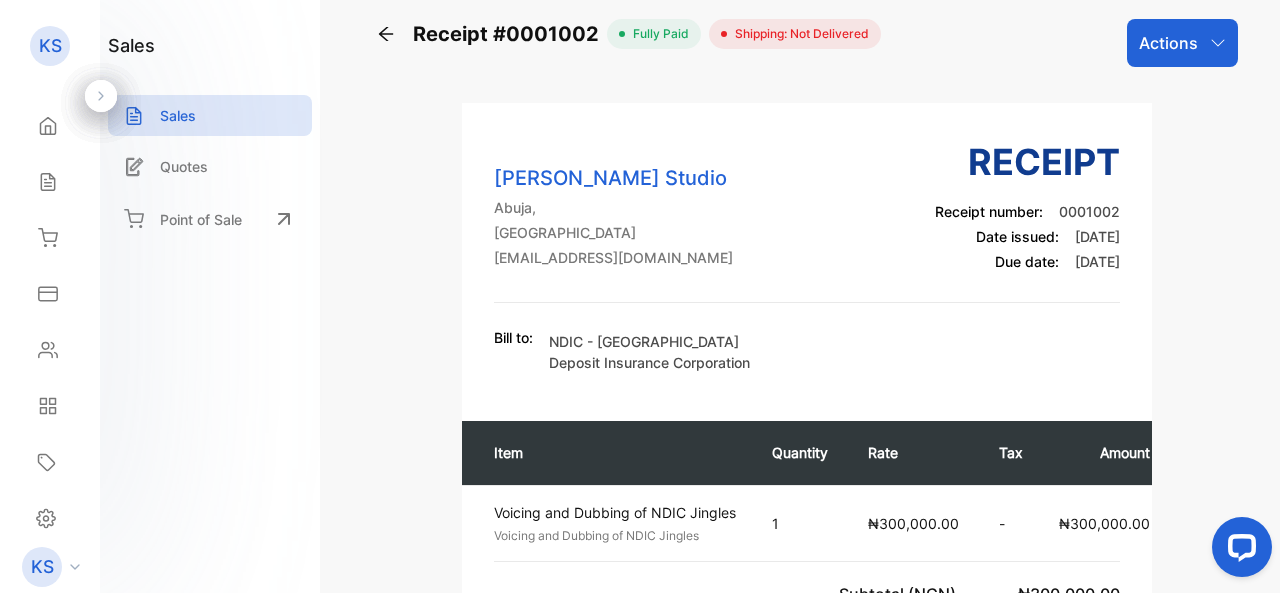 scroll, scrollTop: 0, scrollLeft: 0, axis: both 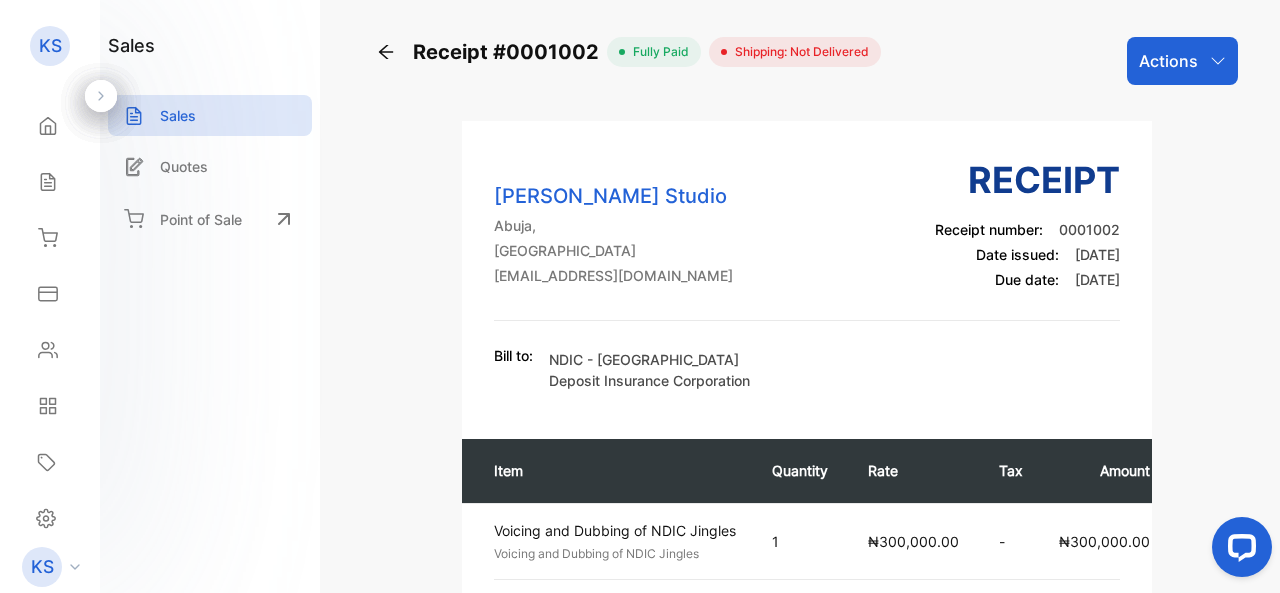 click 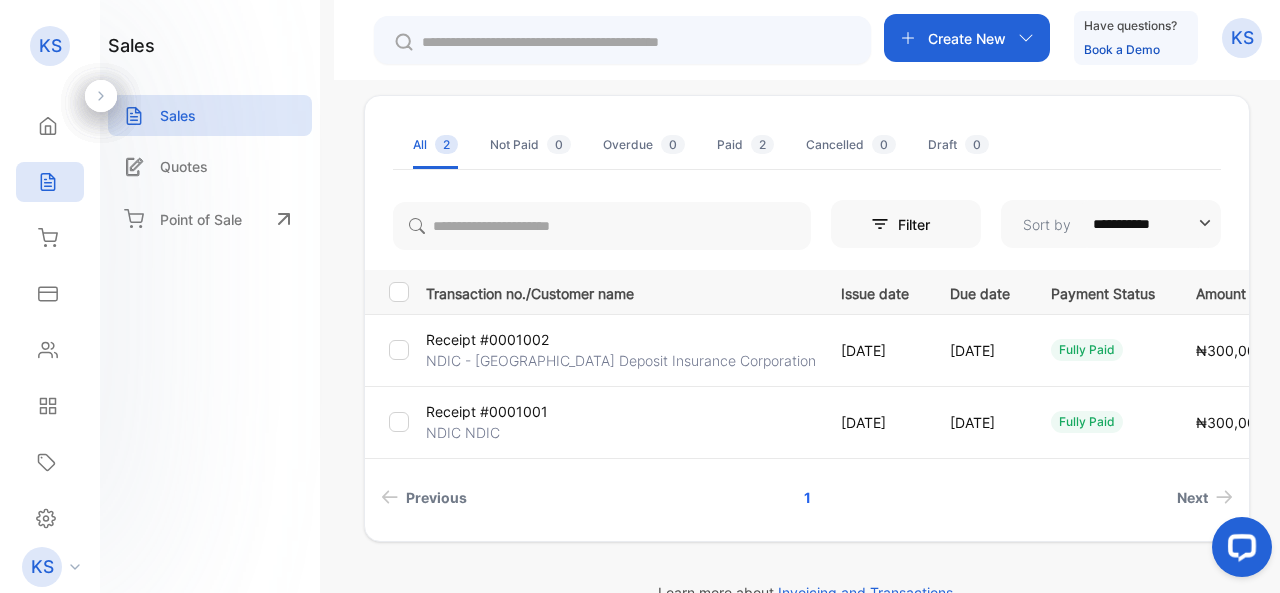 scroll, scrollTop: 140, scrollLeft: 0, axis: vertical 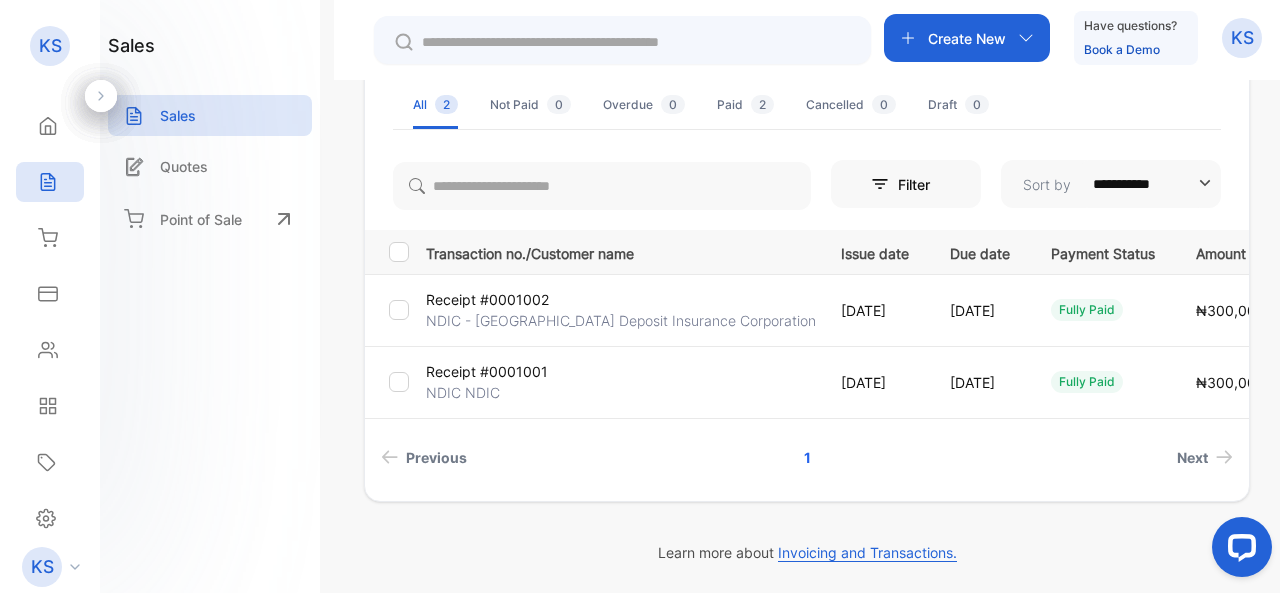 click on "Receipt #0001002 NDIC  - Nigeria Deposit Insurance Corporation" at bounding box center (617, 310) 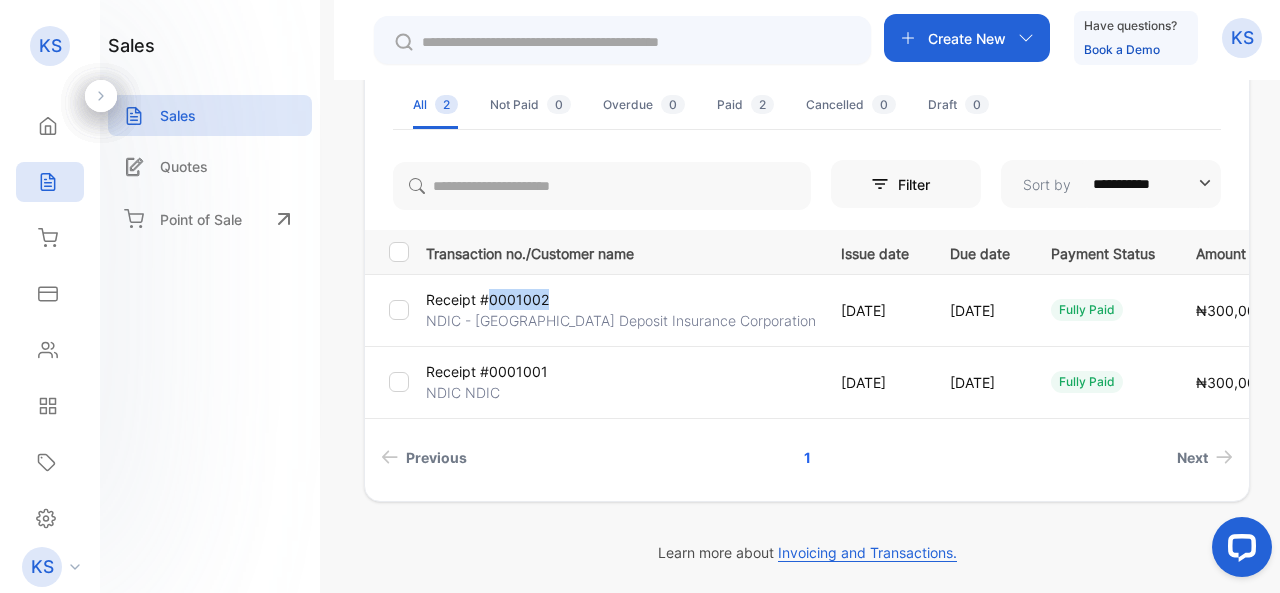 click on "Receipt #0001002" at bounding box center [491, 299] 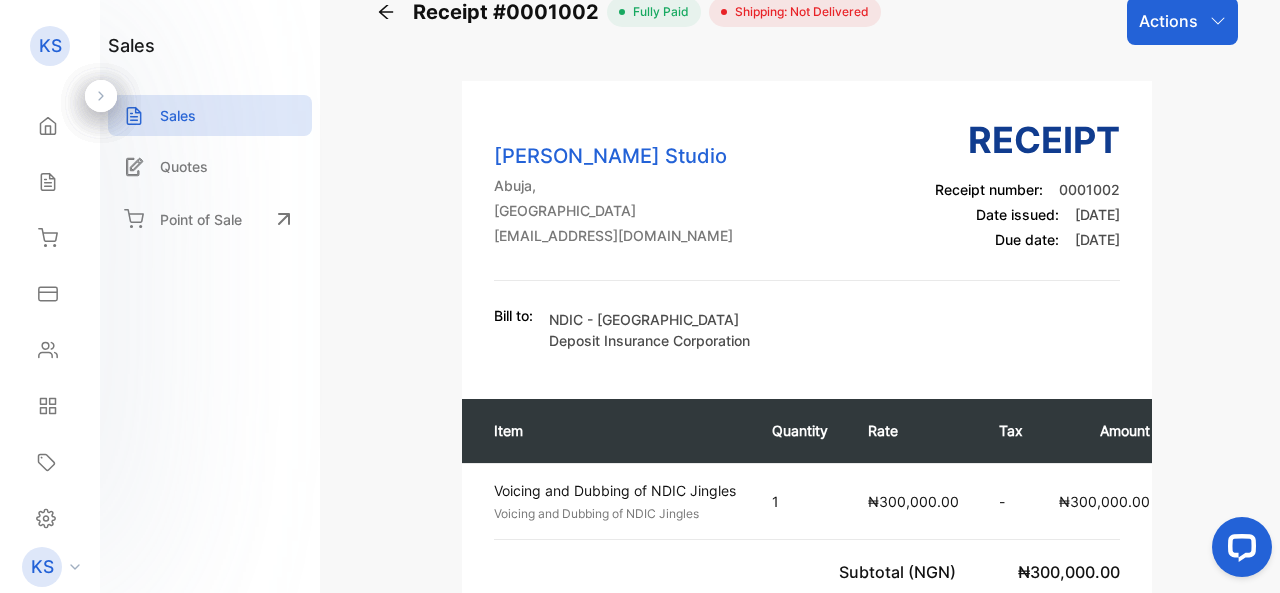 scroll, scrollTop: 0, scrollLeft: 0, axis: both 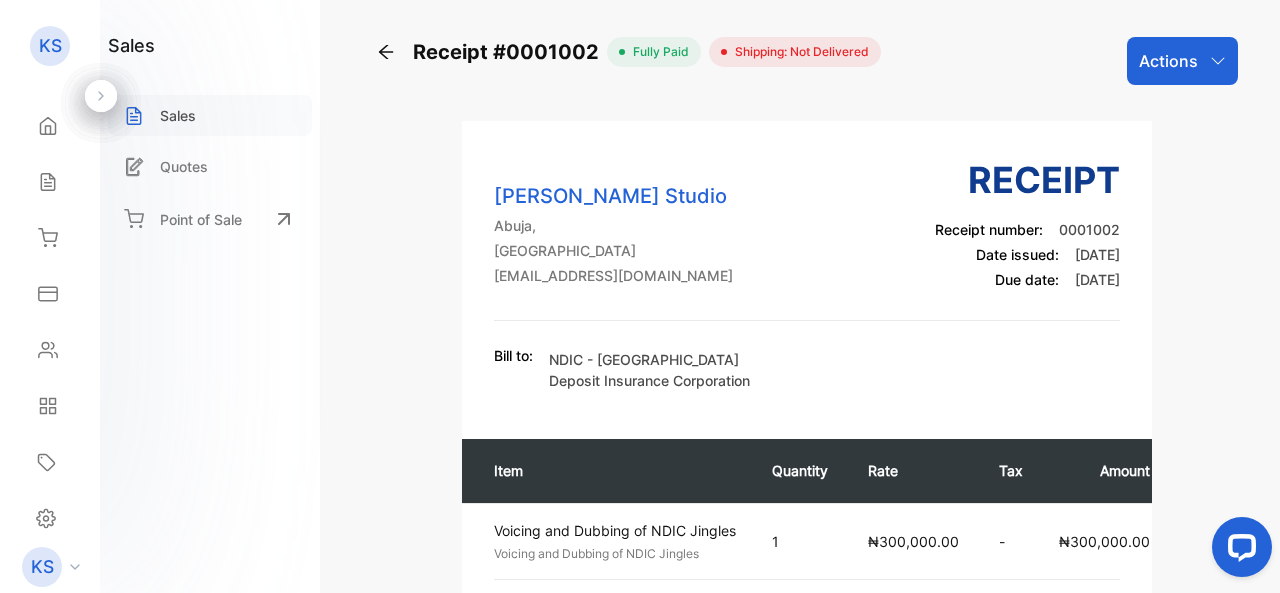click on "Sales" at bounding box center (178, 115) 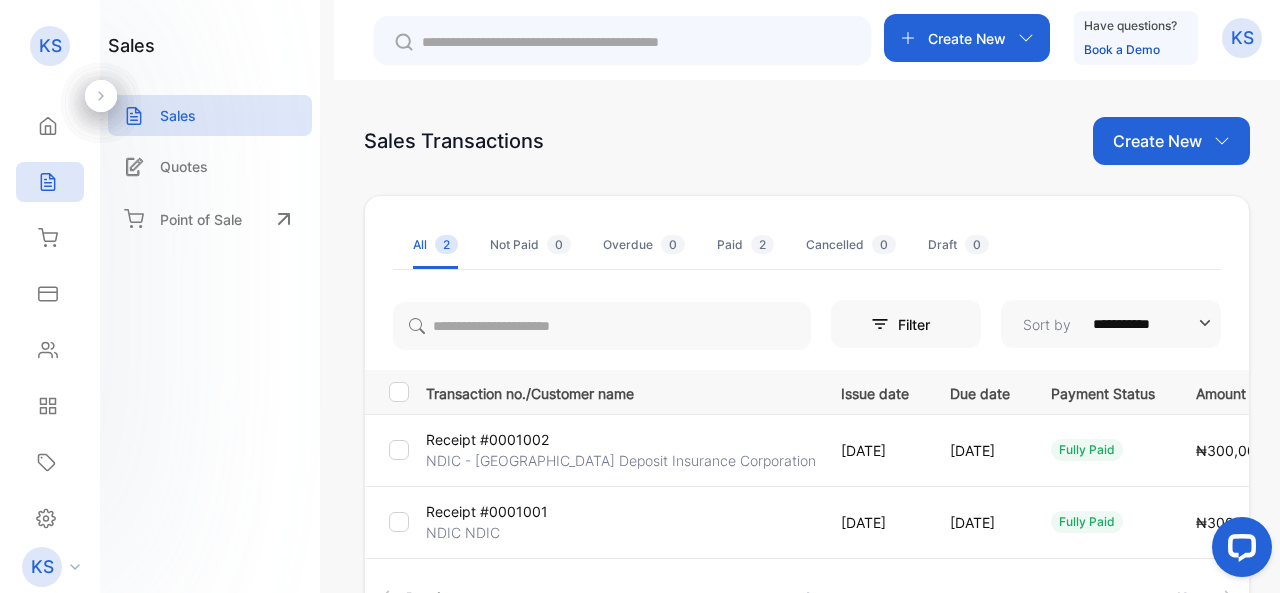 click on "Create New" at bounding box center [967, 38] 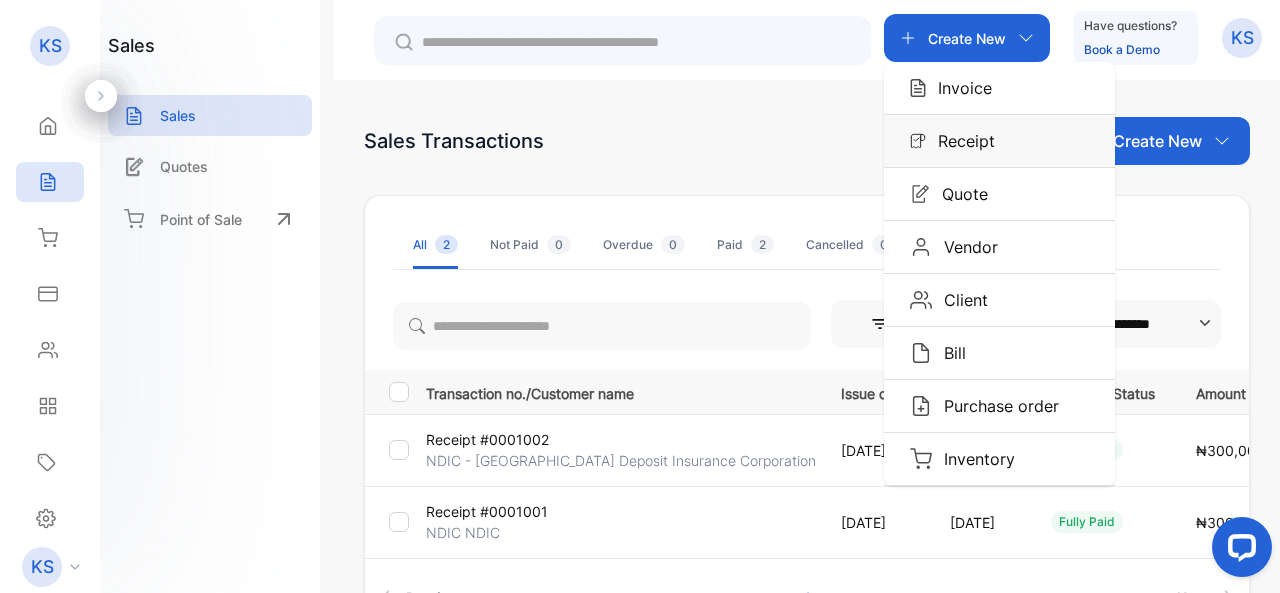 click on "Receipt" at bounding box center [960, 141] 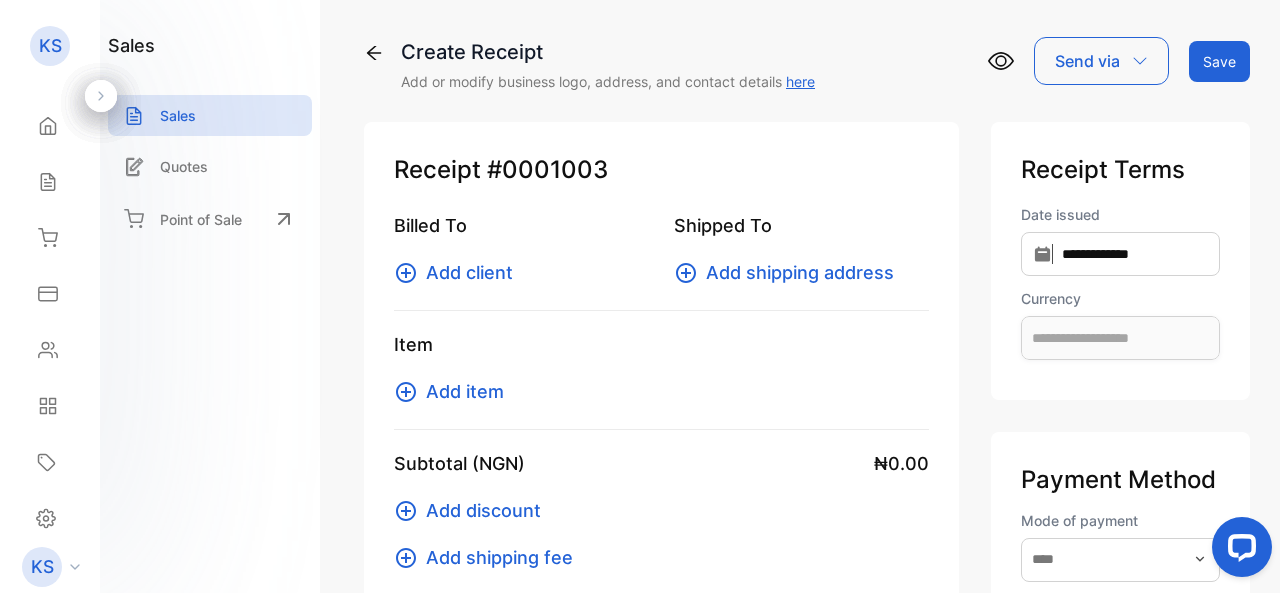 type on "**********" 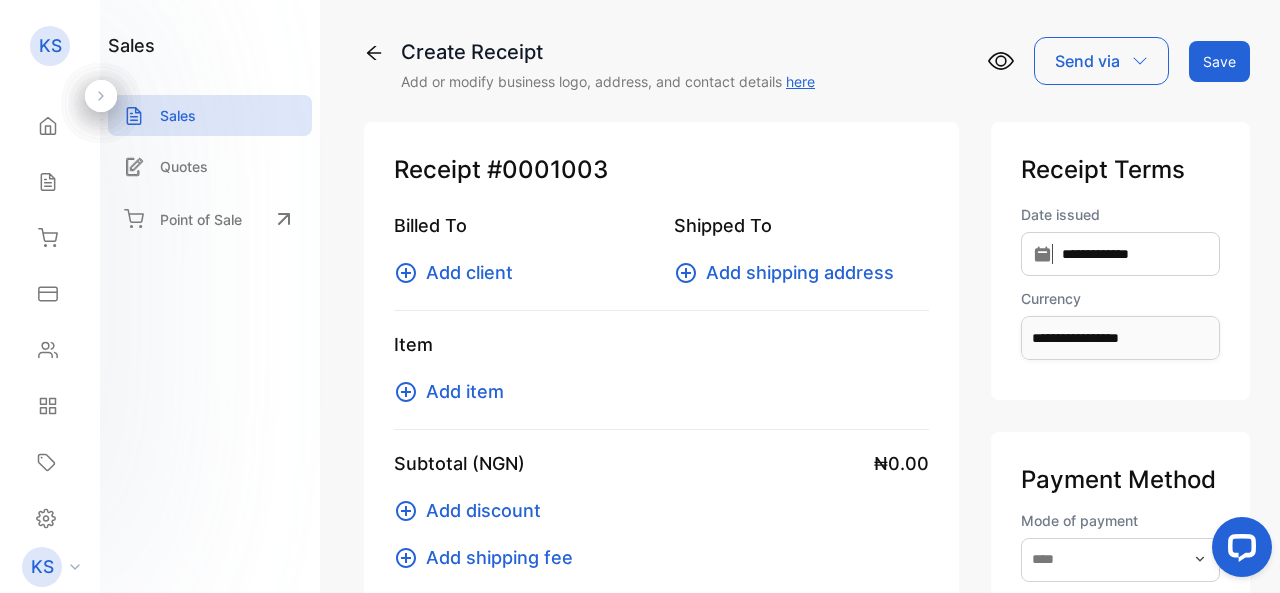 click on "#0001003" at bounding box center [547, 170] 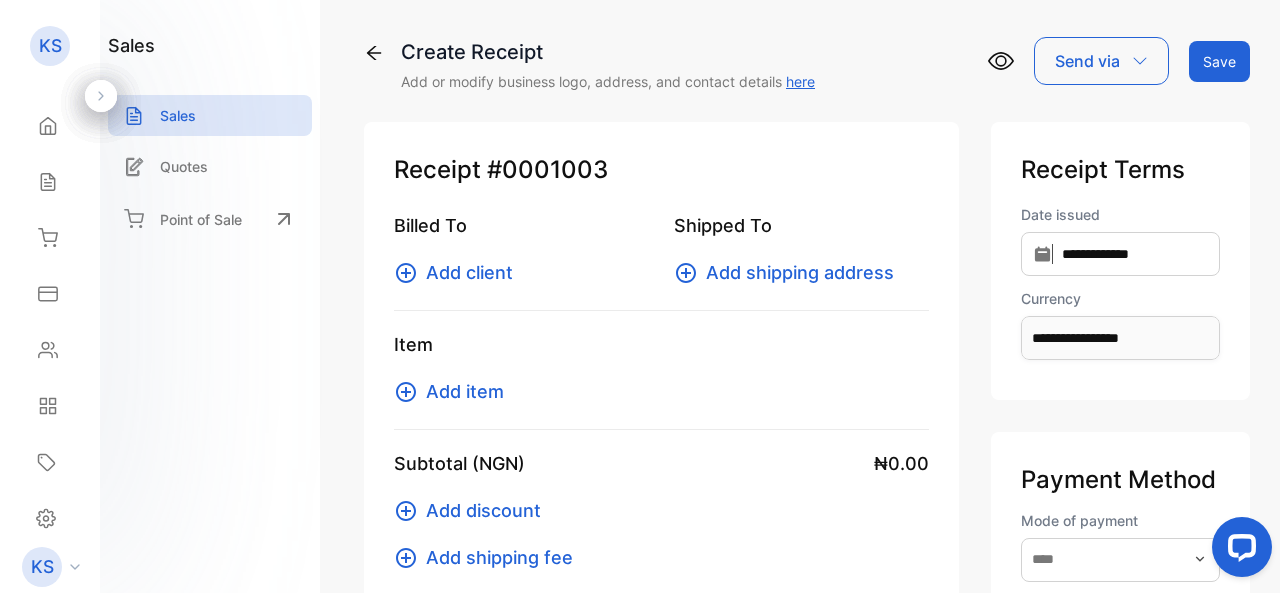 click on "#0001003" at bounding box center (547, 170) 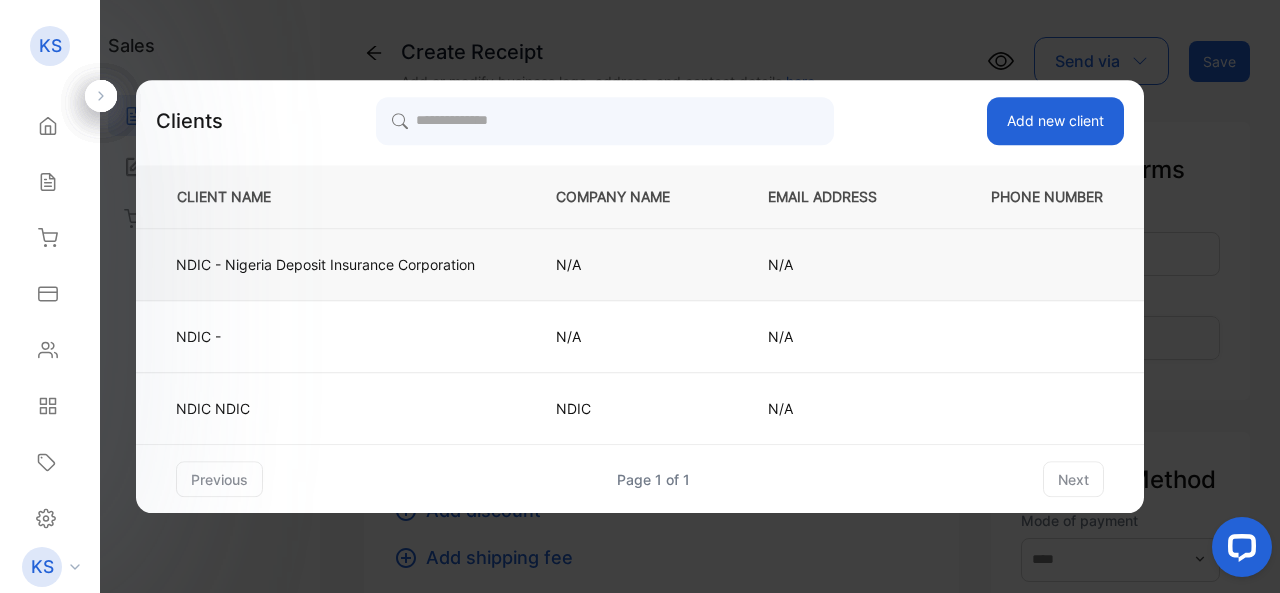 click on "NDIC    - Nigeria Deposit Insurance Corporation" at bounding box center [325, 264] 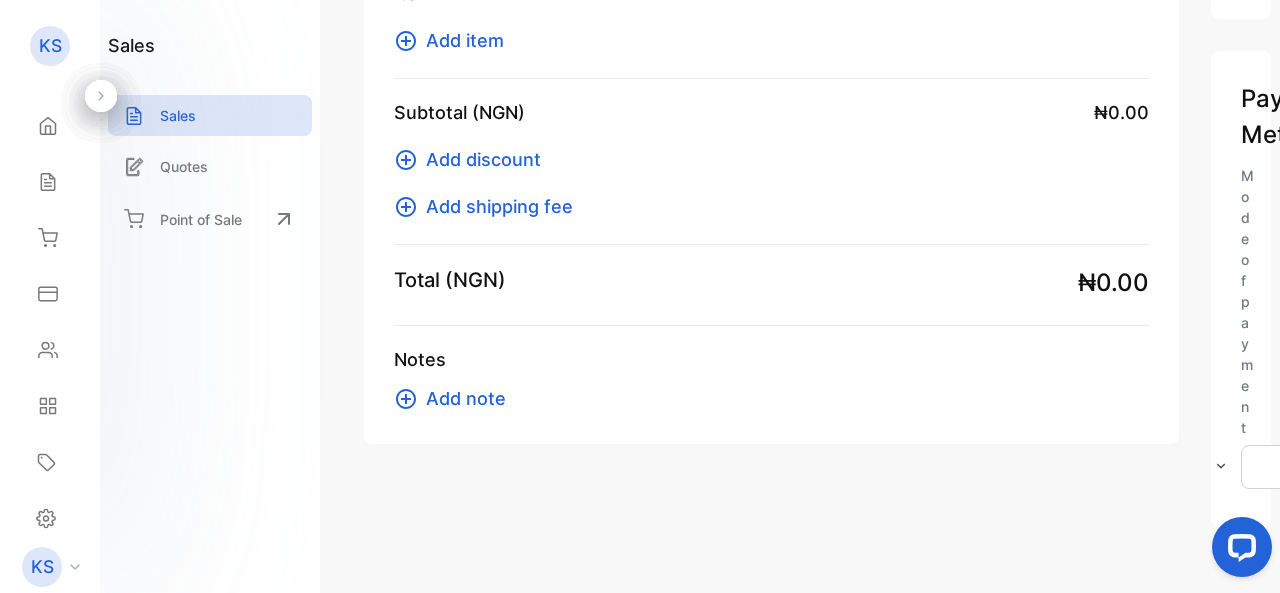 scroll, scrollTop: 493, scrollLeft: 0, axis: vertical 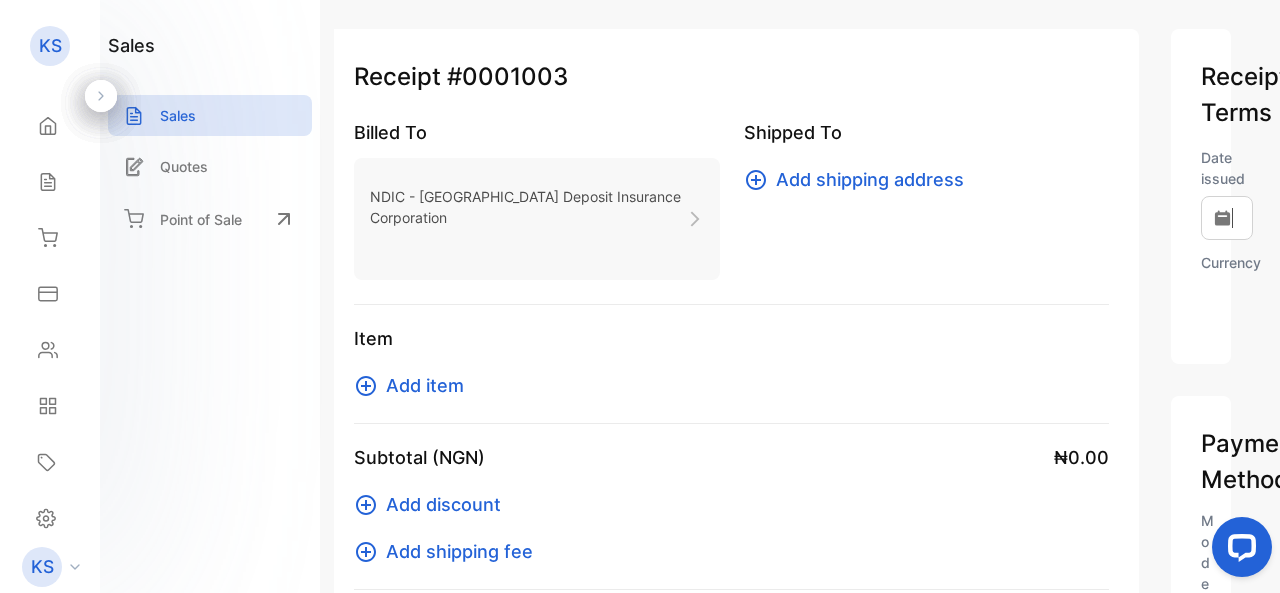 click on "Add item" at bounding box center (425, 385) 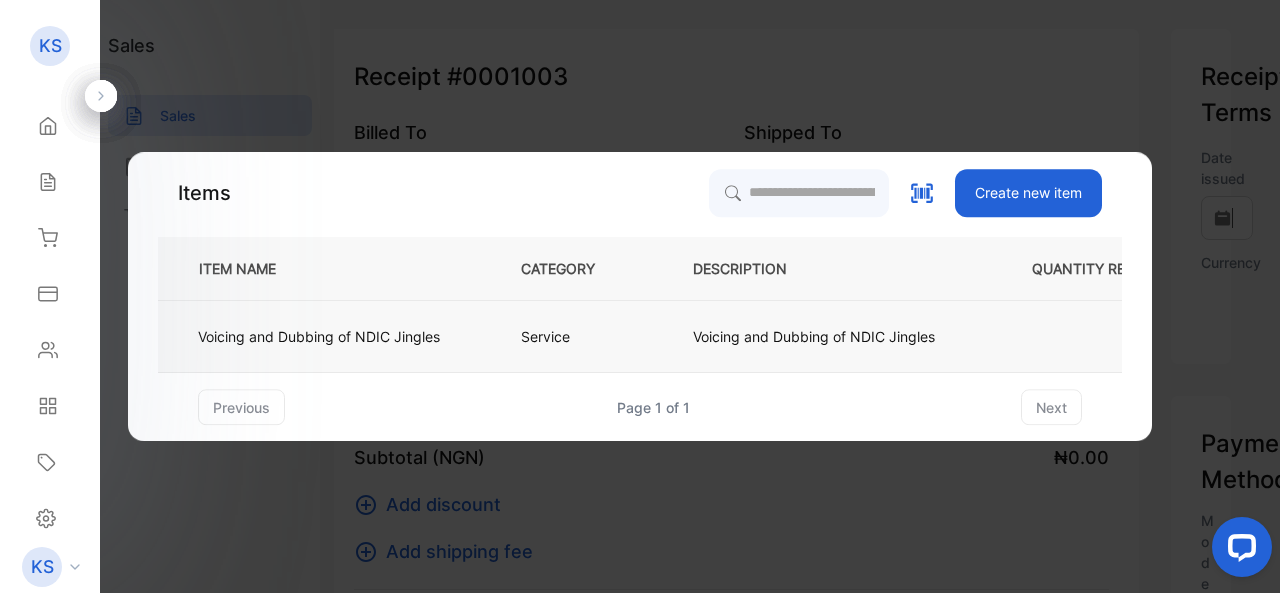 click on "Voicing and Dubbing of NDIC Jingles" at bounding box center [323, 337] 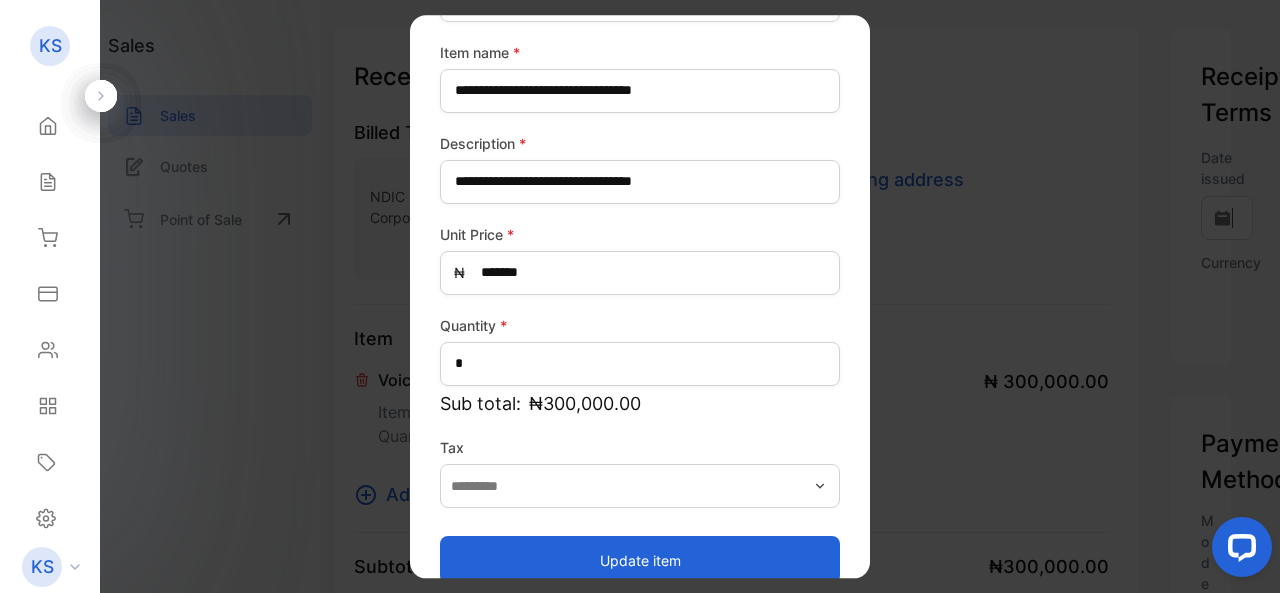 scroll, scrollTop: 201, scrollLeft: 0, axis: vertical 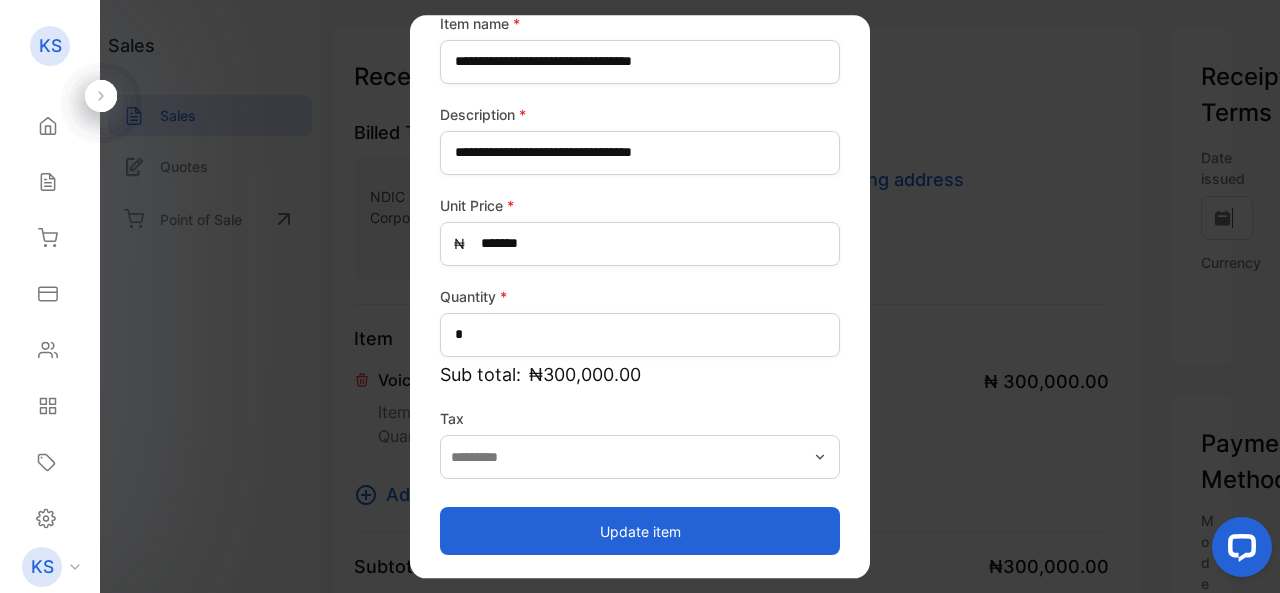 click on "Update item" at bounding box center [640, 531] 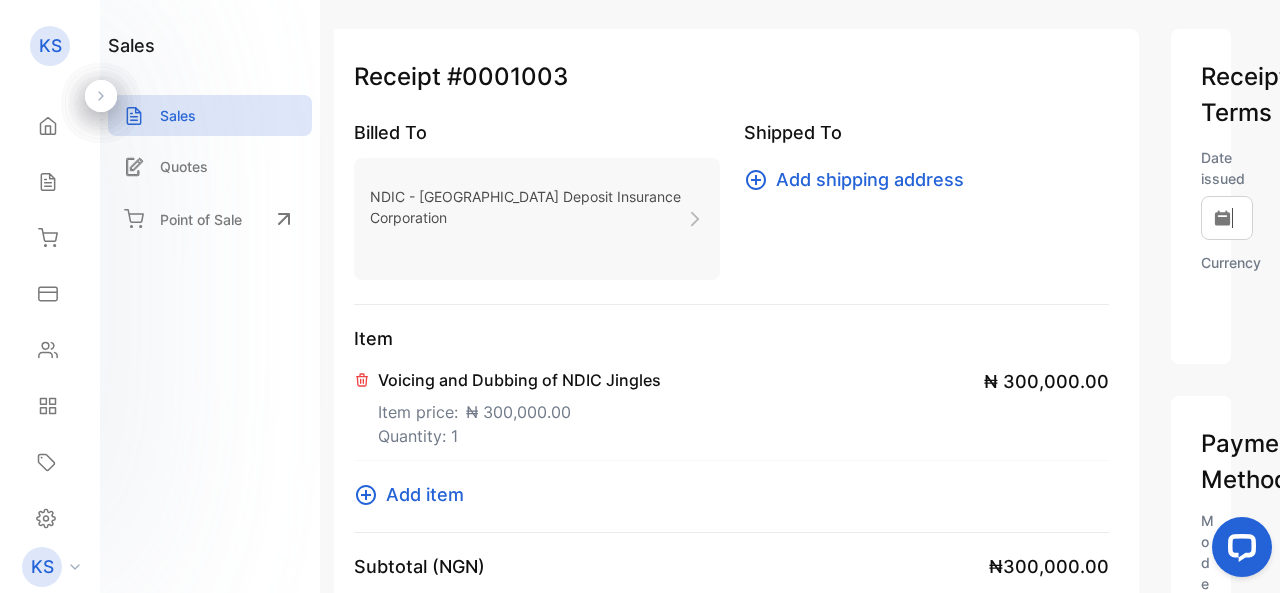 click on "Date issued" at bounding box center [1201, 168] 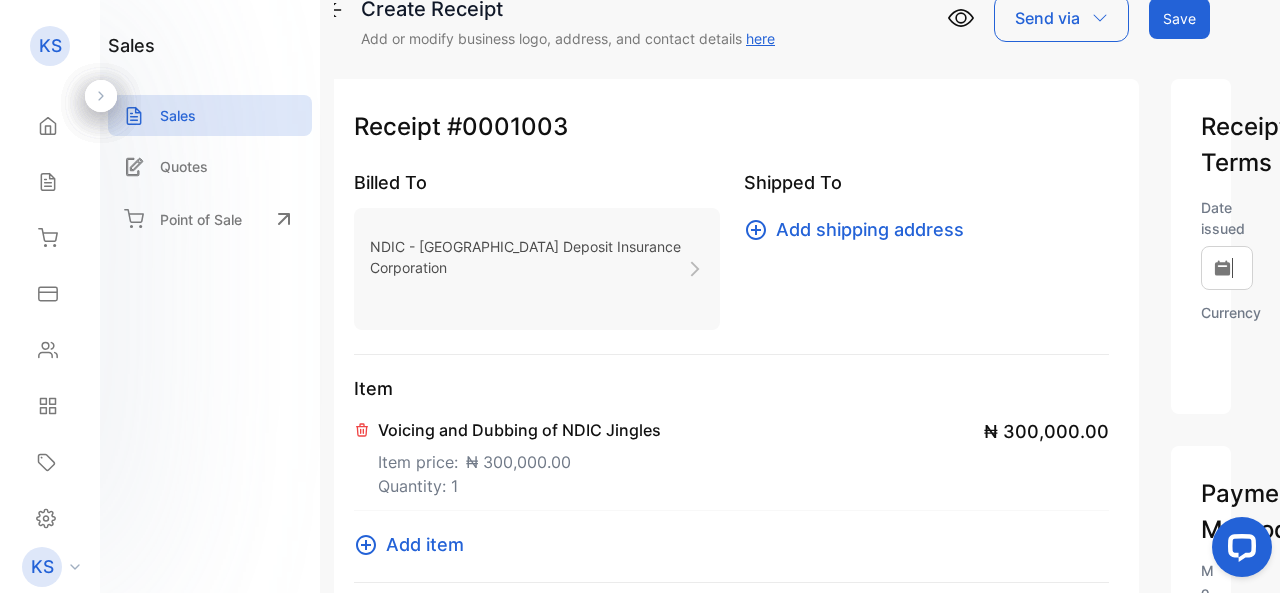 scroll, scrollTop: 0, scrollLeft: 40, axis: horizontal 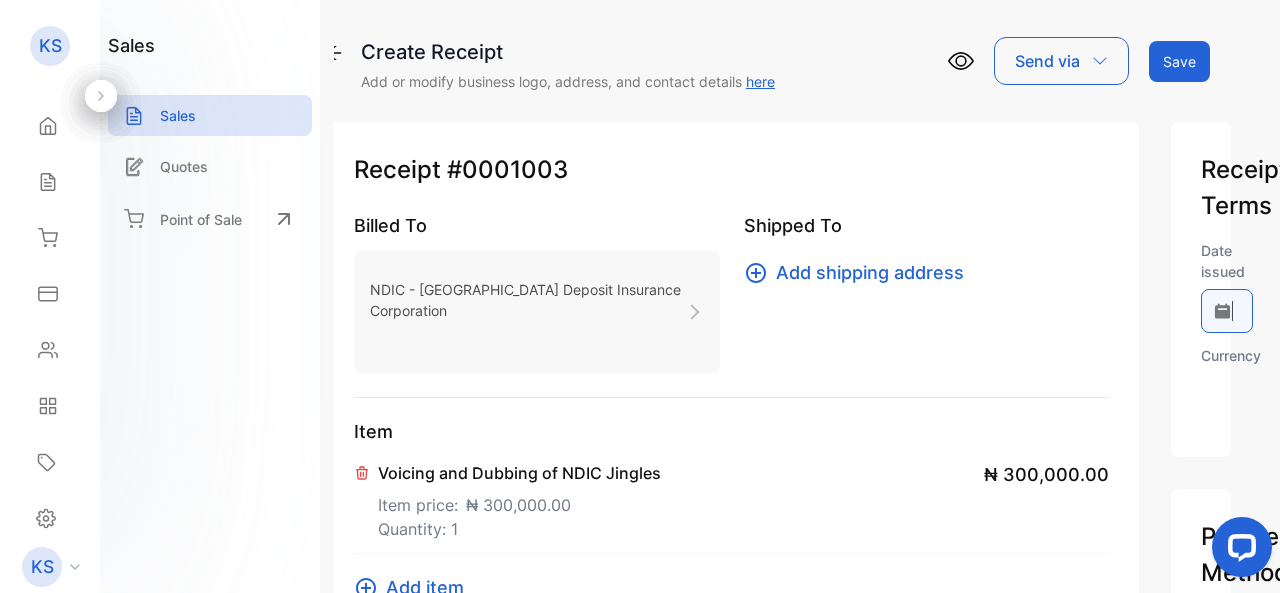 click on "**********" at bounding box center [1227, 311] 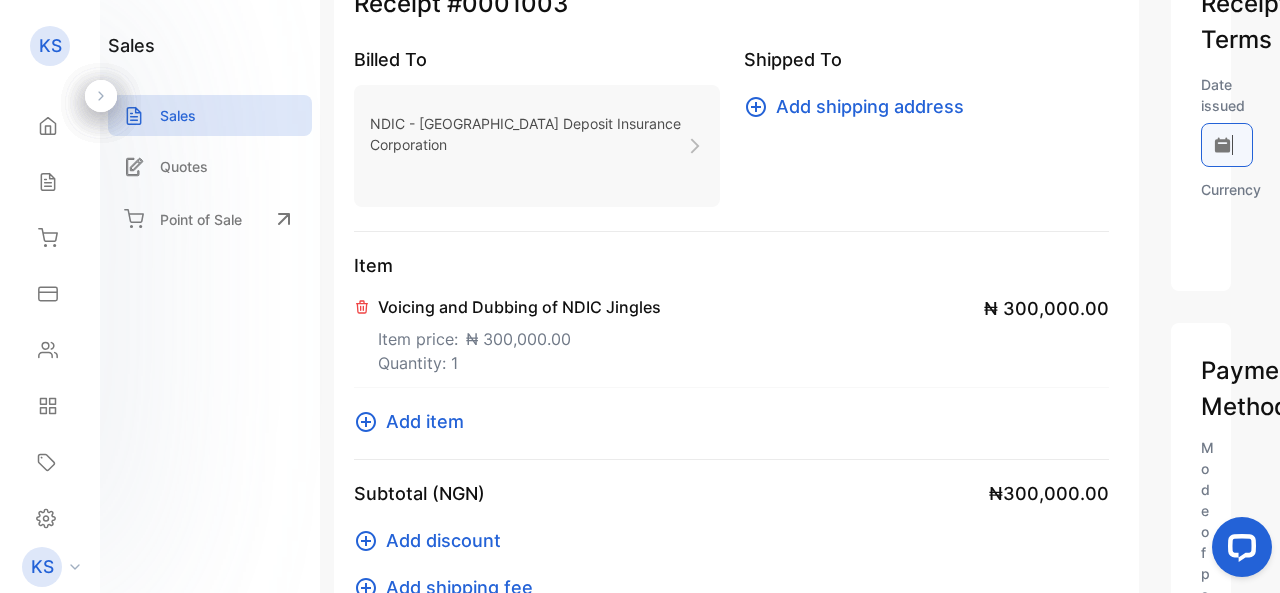 scroll, scrollTop: 0, scrollLeft: 40, axis: horizontal 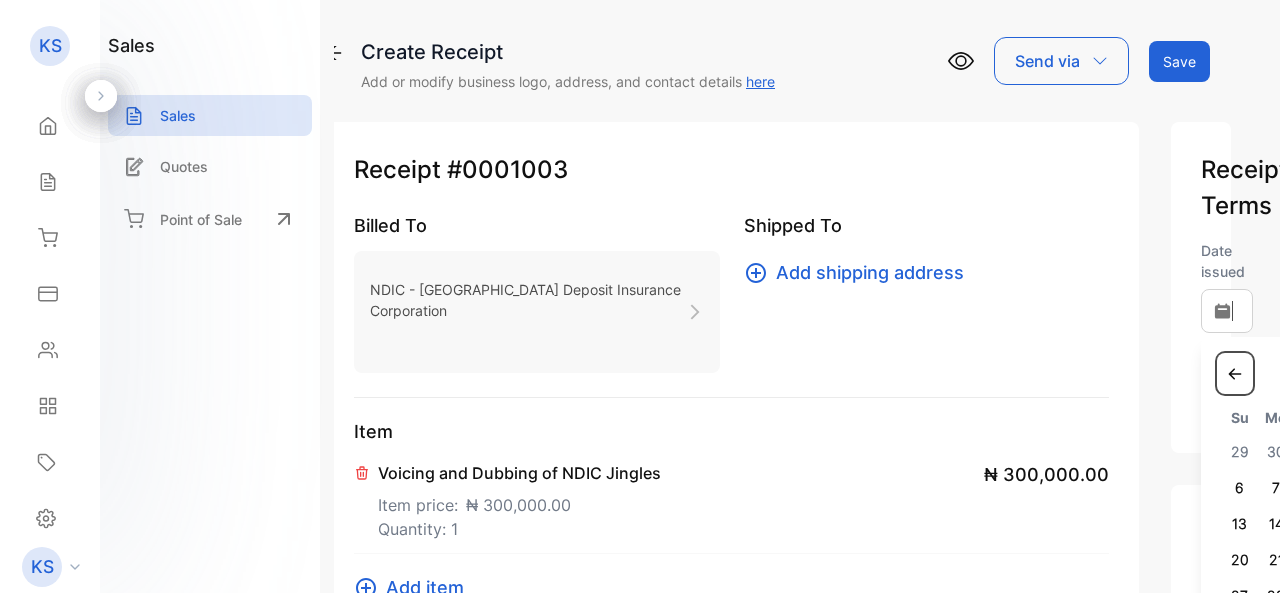 click 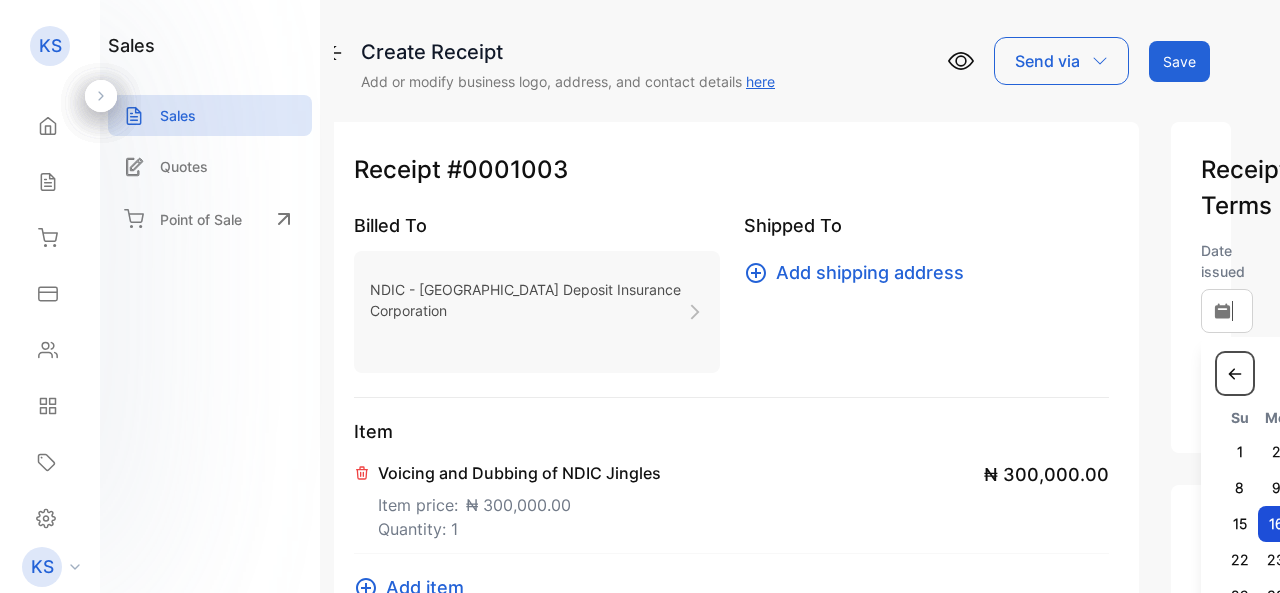 click 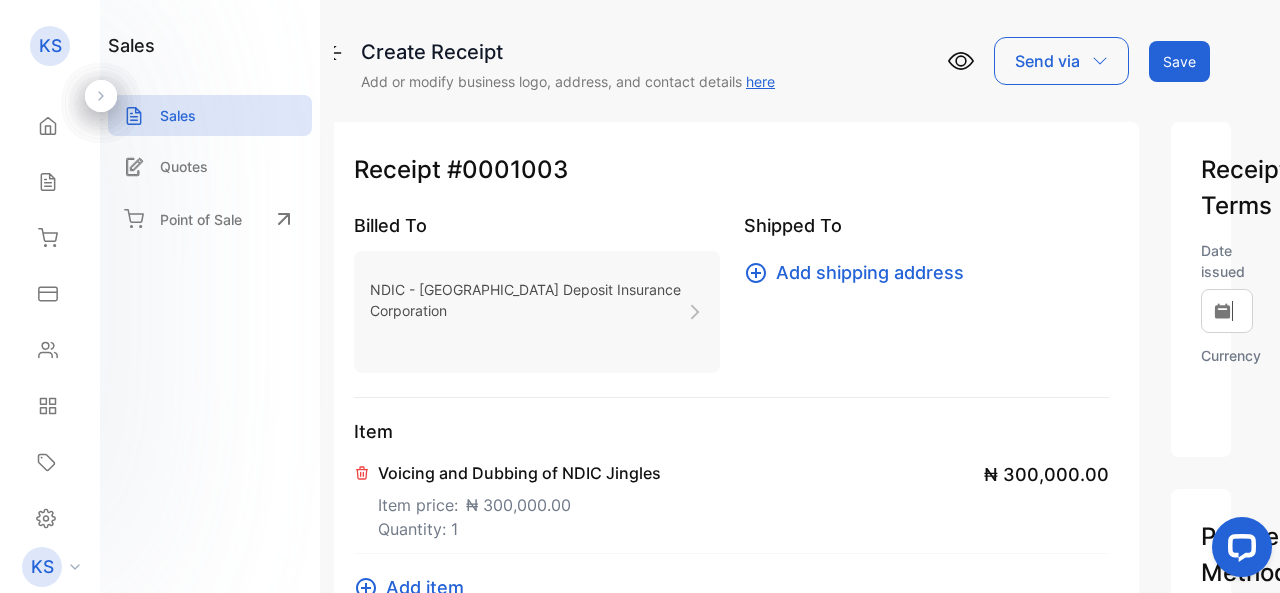 scroll, scrollTop: 0, scrollLeft: 0, axis: both 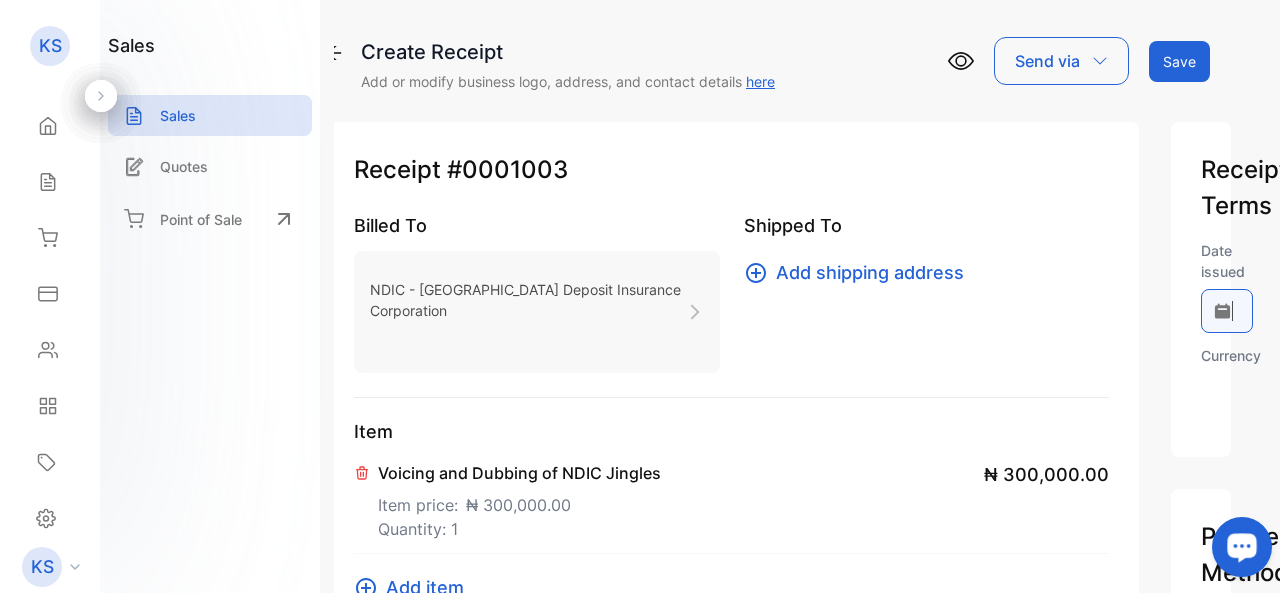 click on "**********" at bounding box center (1227, 311) 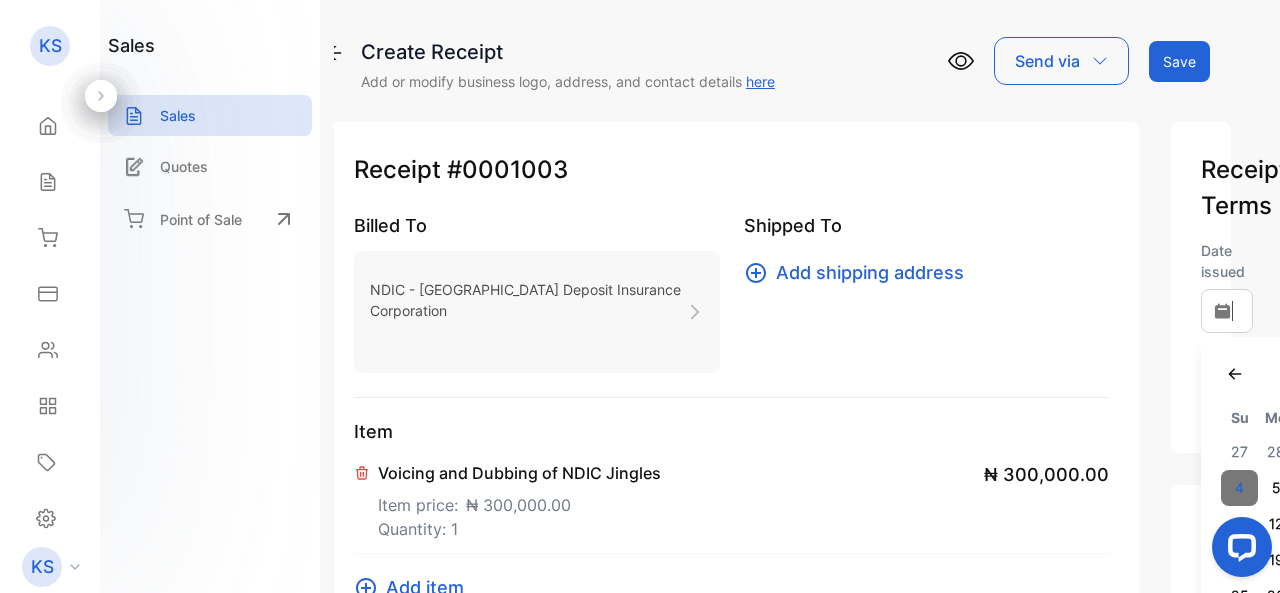 click on "4" at bounding box center [1239, 488] 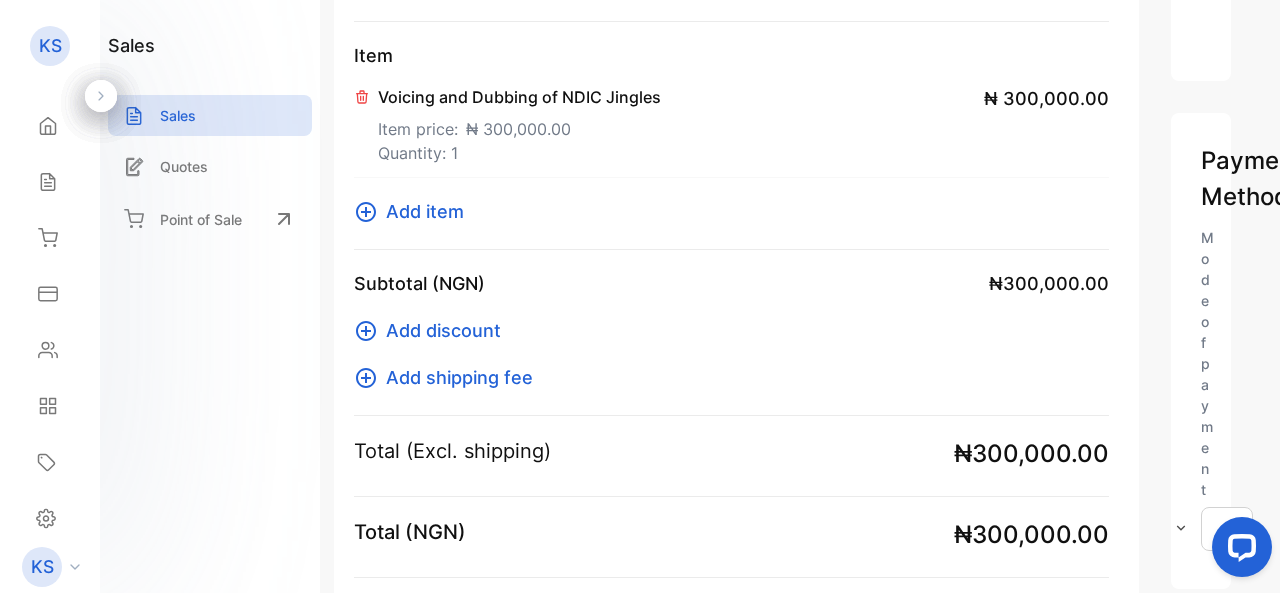 scroll, scrollTop: 578, scrollLeft: 40, axis: both 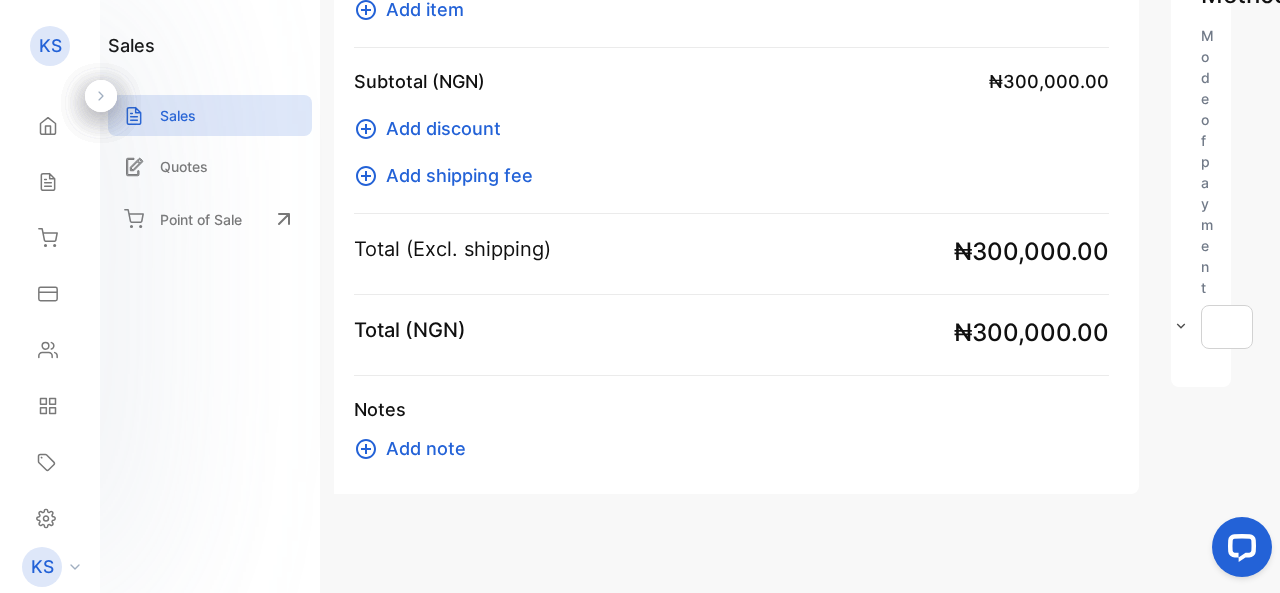 click 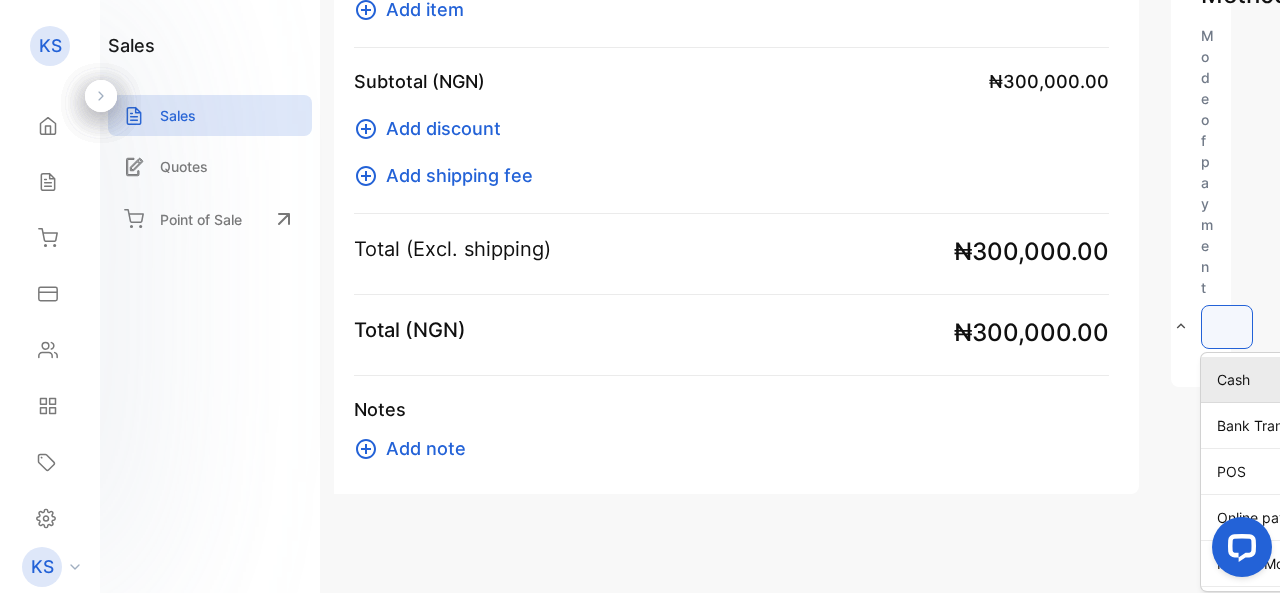 scroll, scrollTop: 578, scrollLeft: 115, axis: both 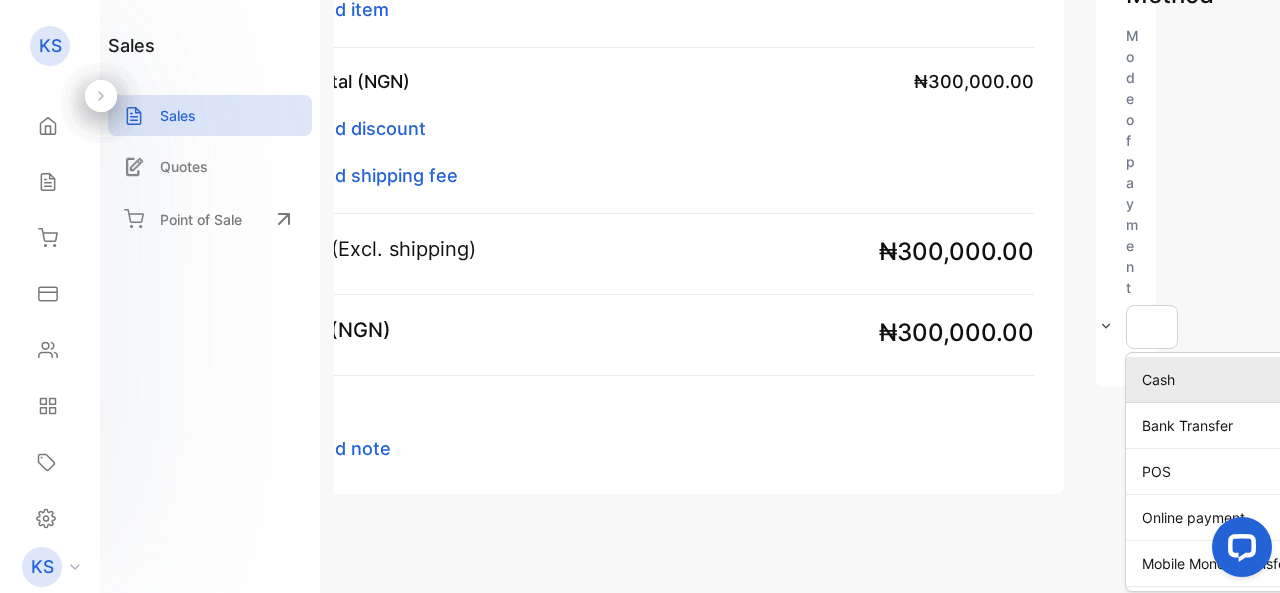click on "Cash" at bounding box center (1216, 379) 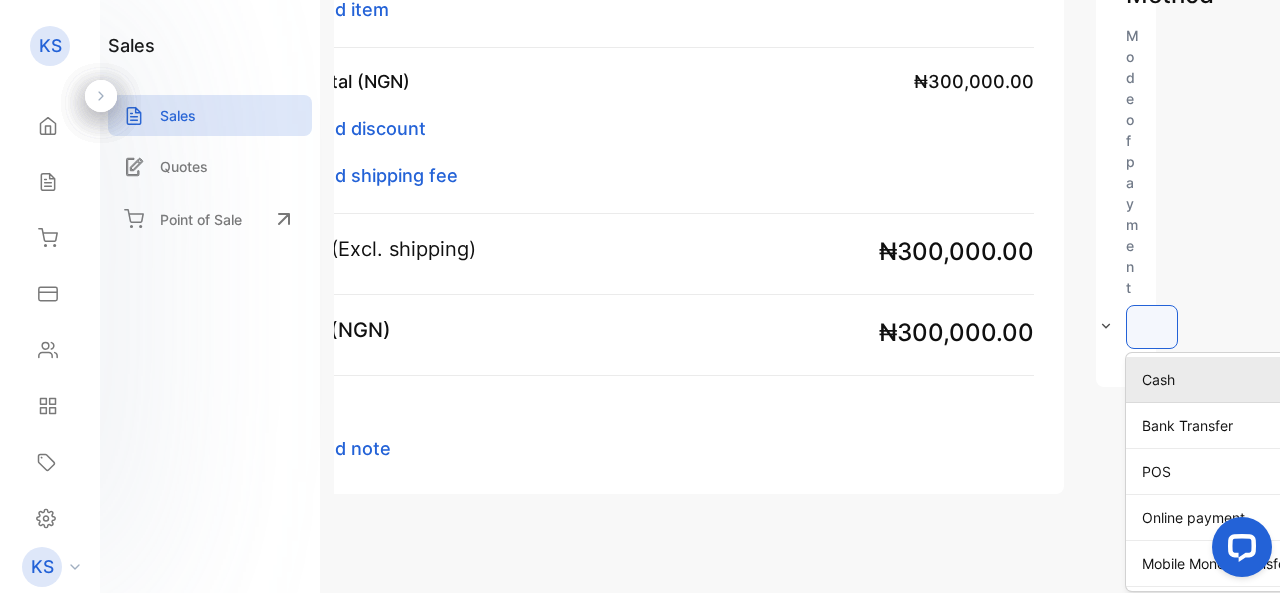 type on "****" 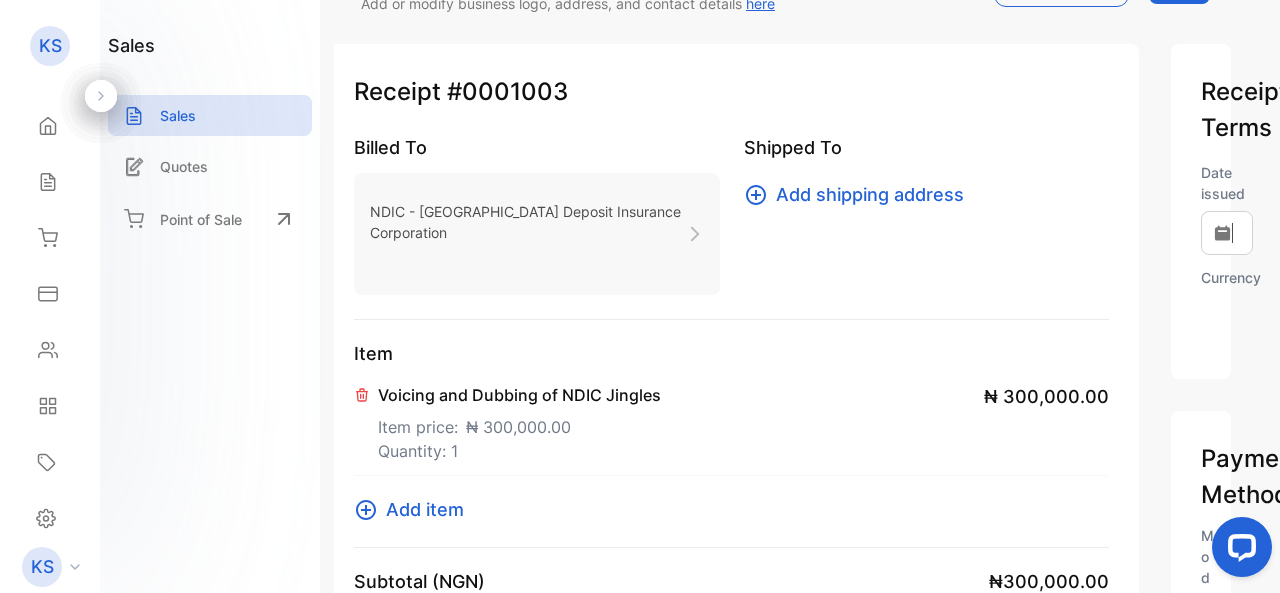 scroll, scrollTop: 0, scrollLeft: 40, axis: horizontal 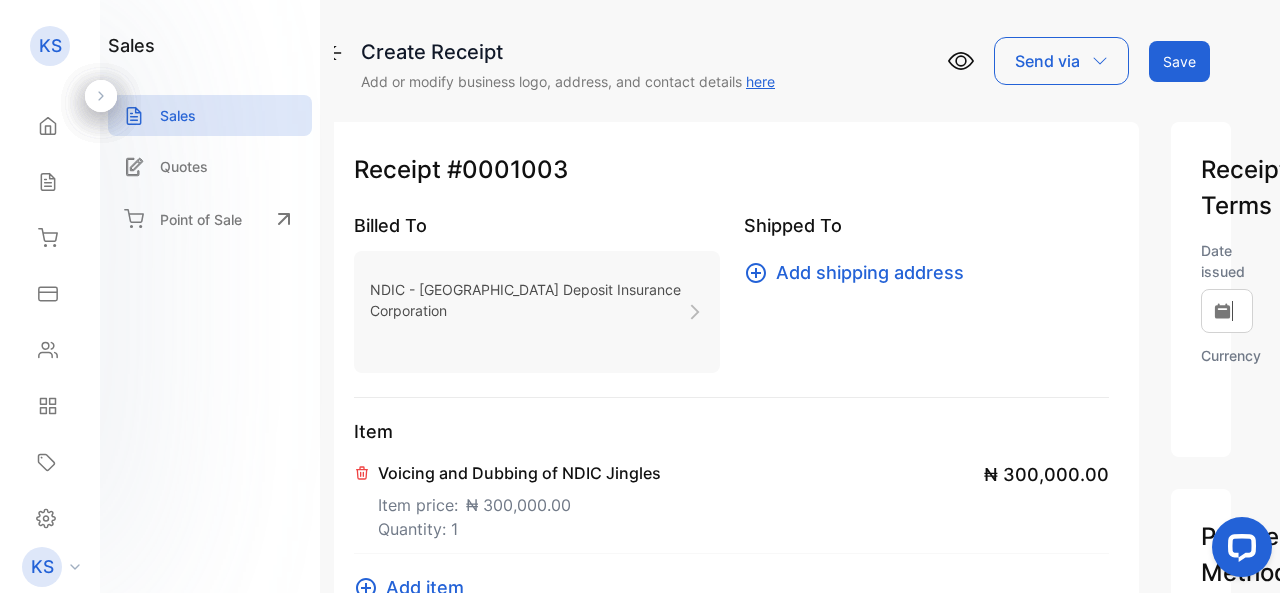 click 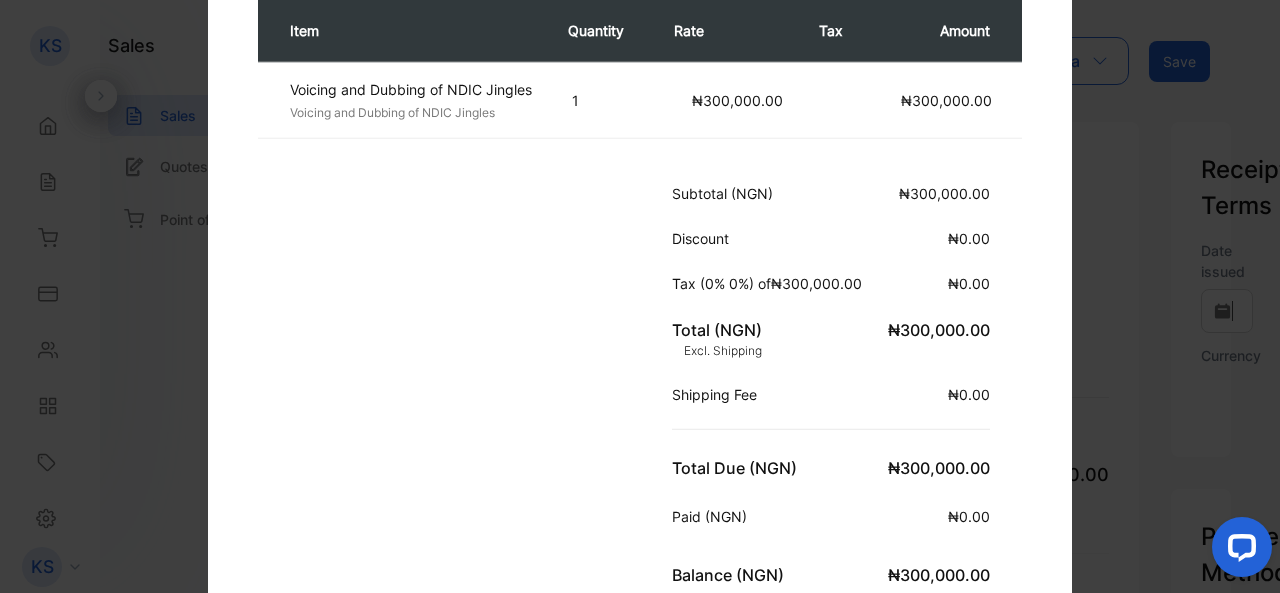 click on "Item Quantity Rate Tax Amount Voicing and Dubbing of NDIC Jingles Voicing and Dubbing of NDIC Jingles 1 ₦300,000.00 ₦300,000.00 Subtotal (NGN) ₦300,000.00 Discount  ₦0.00 Tax (0% 0%) of  ₦300,000.00  : ₦0.00 Total (NGN) Excl. Shipping ₦300,000.00   Shipping Fee ₦0.00 Total Due (NGN) ₦300,000.00 Paid (NGN) ₦0.00 Balance (NGN) ₦300,000.00" at bounding box center (640, 295) 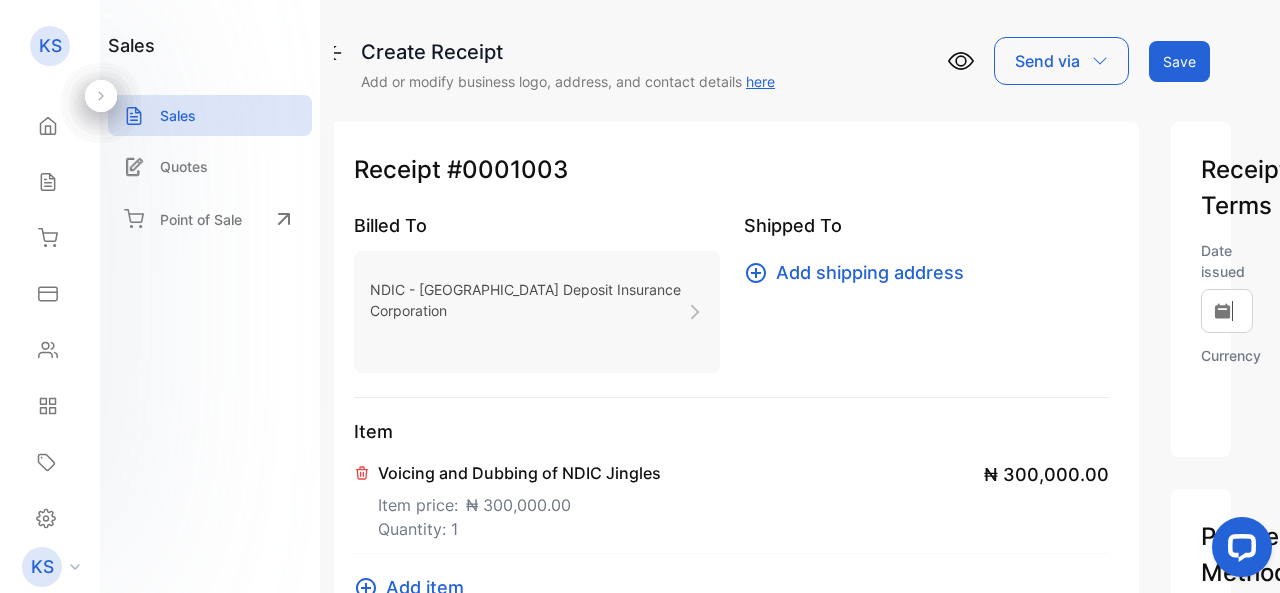 click 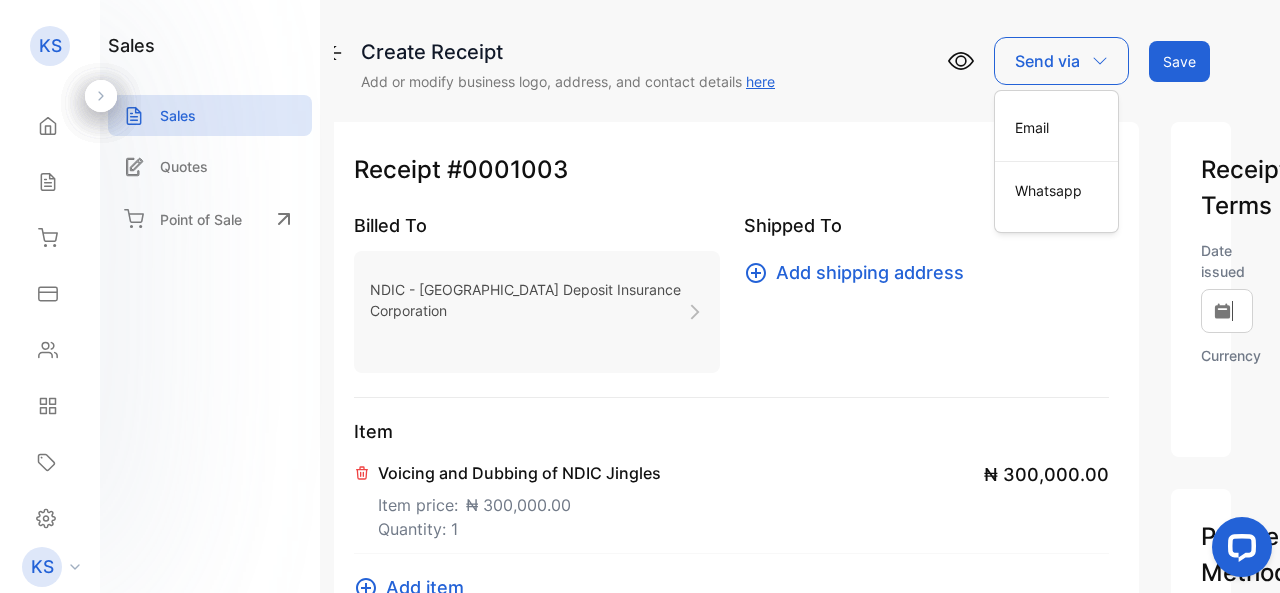 click 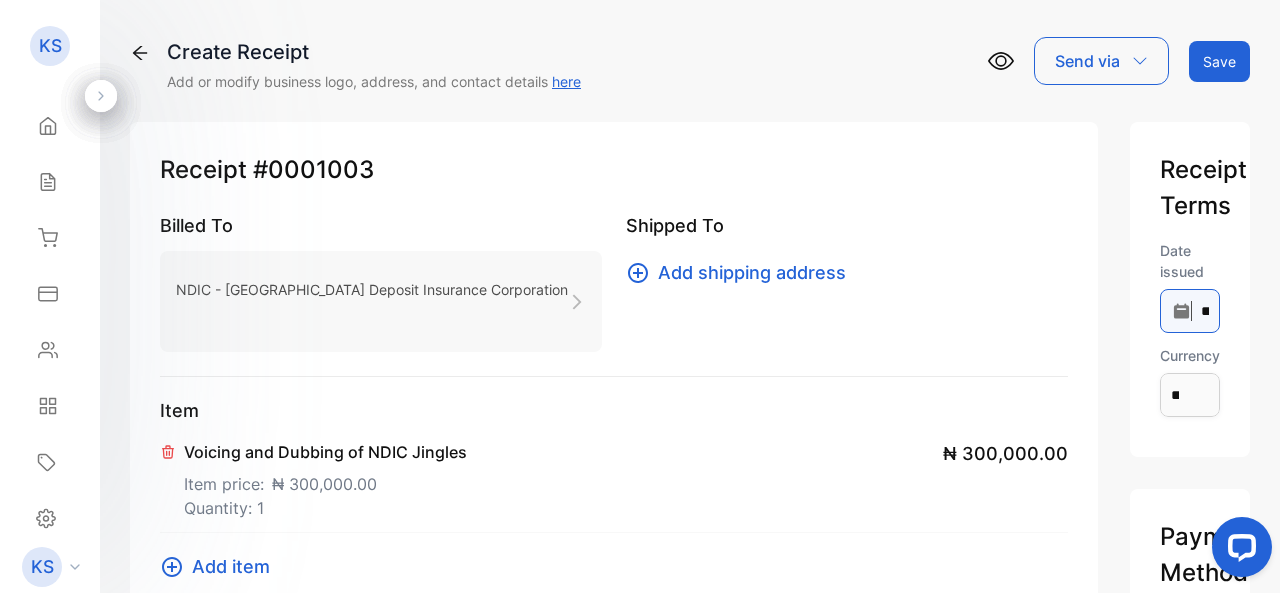 click on "**********" at bounding box center (1190, 311) 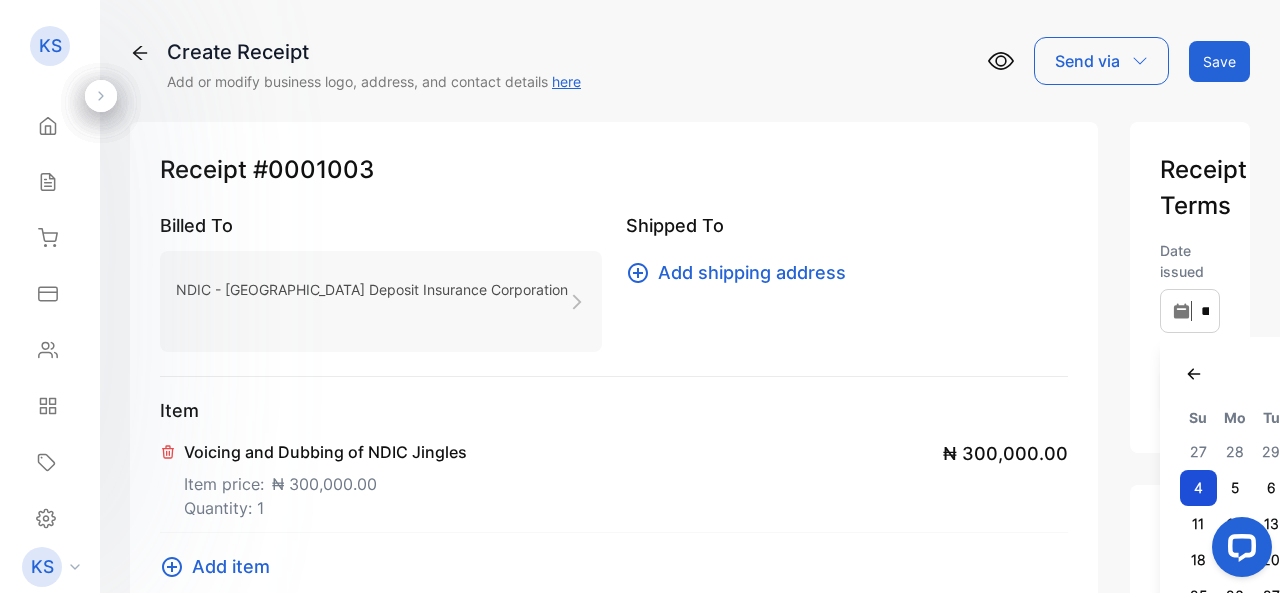 click at bounding box center (1422, 373) 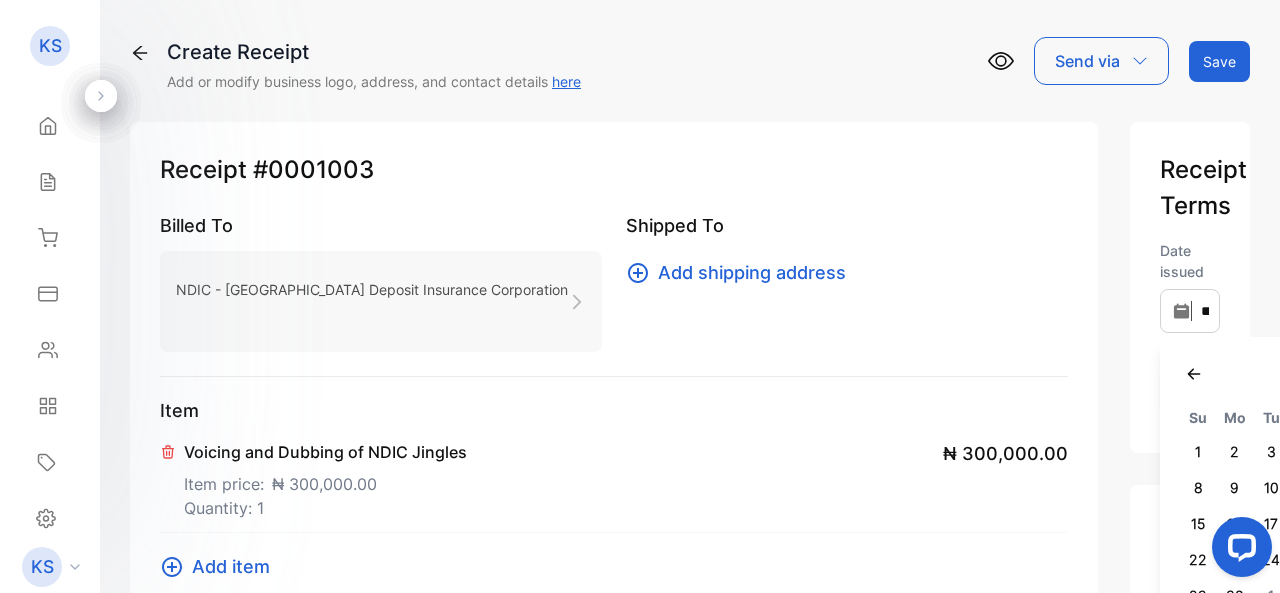 click at bounding box center [1422, 373] 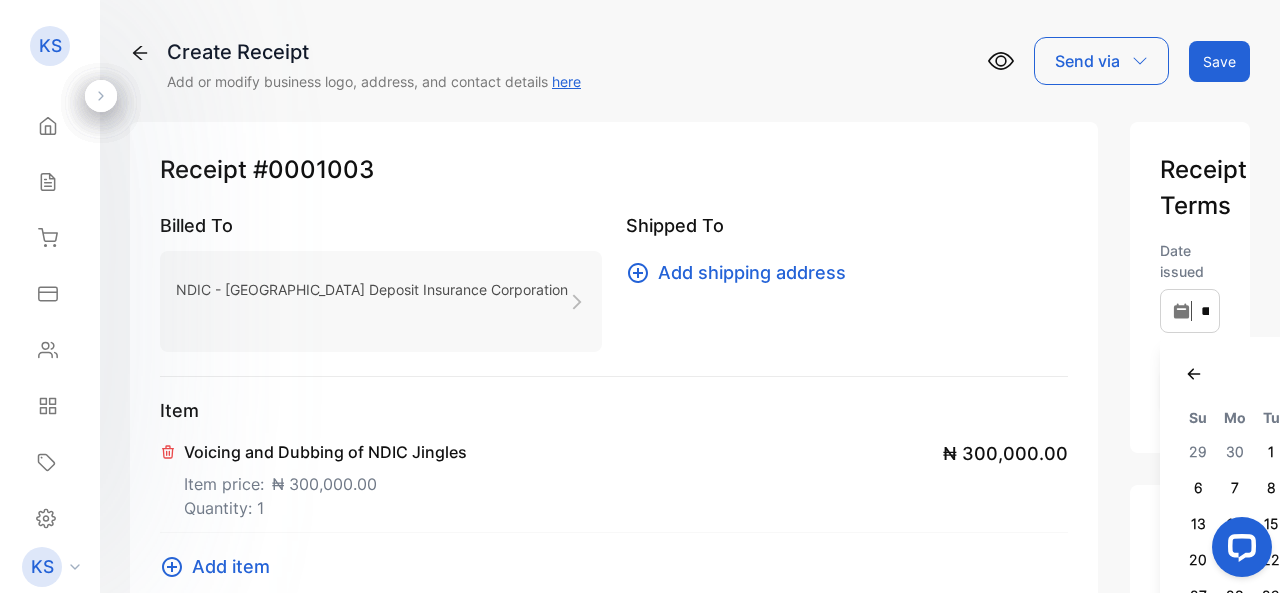 click on "10" at bounding box center [1344, 488] 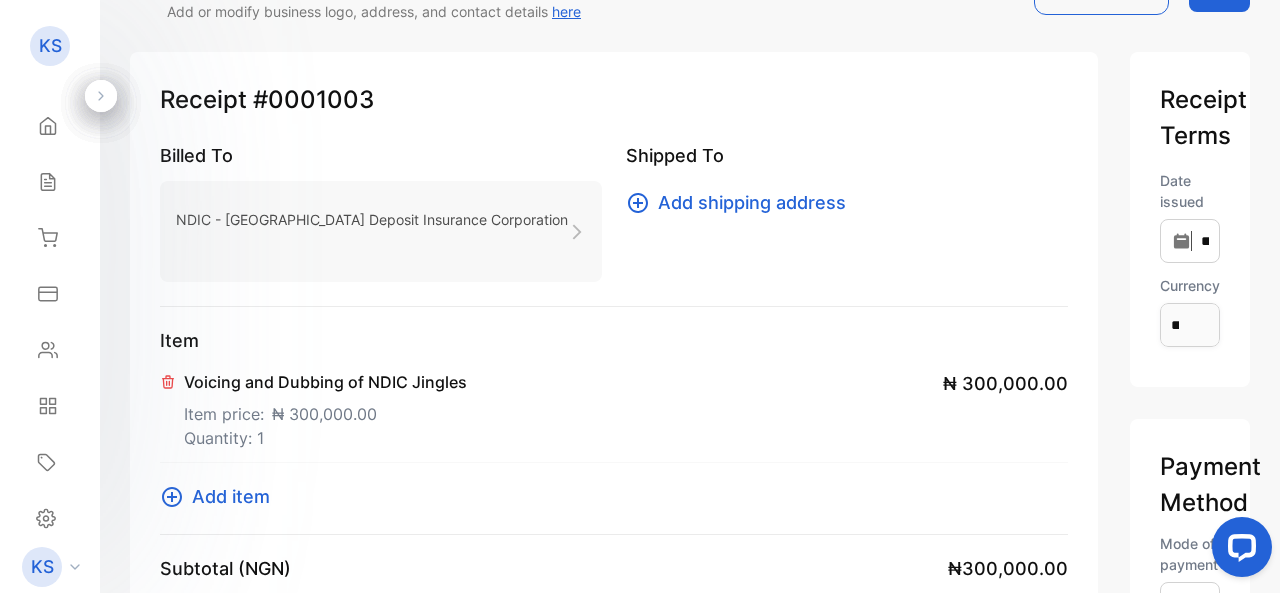 scroll, scrollTop: 0, scrollLeft: 0, axis: both 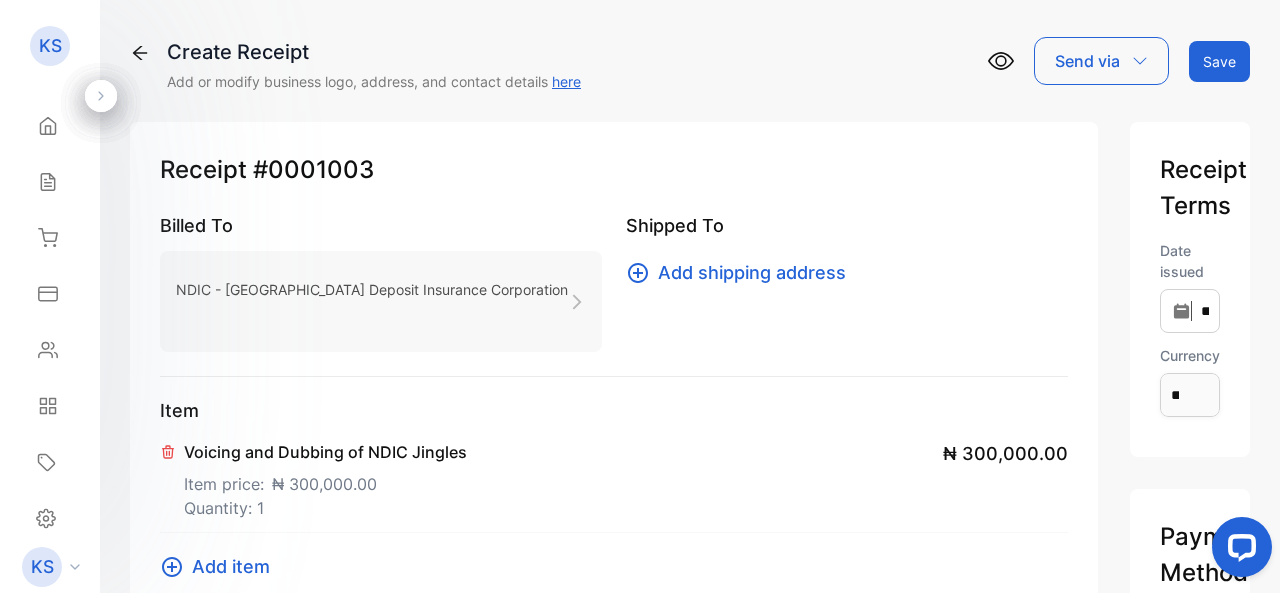 click 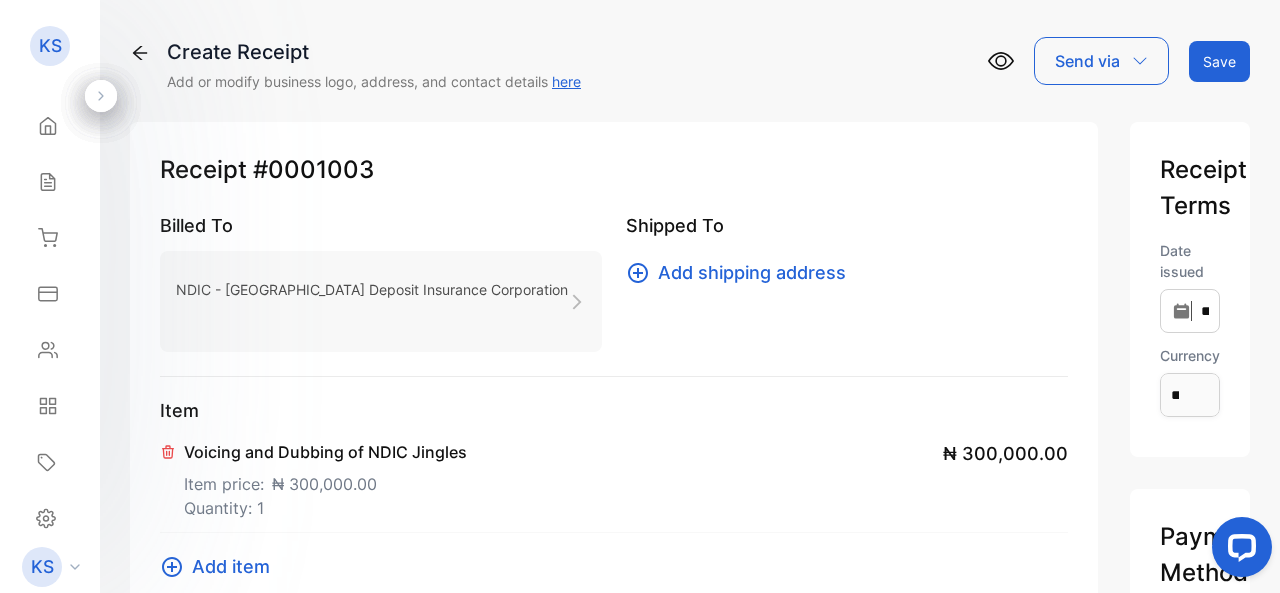 click on "Save" at bounding box center [1219, 61] 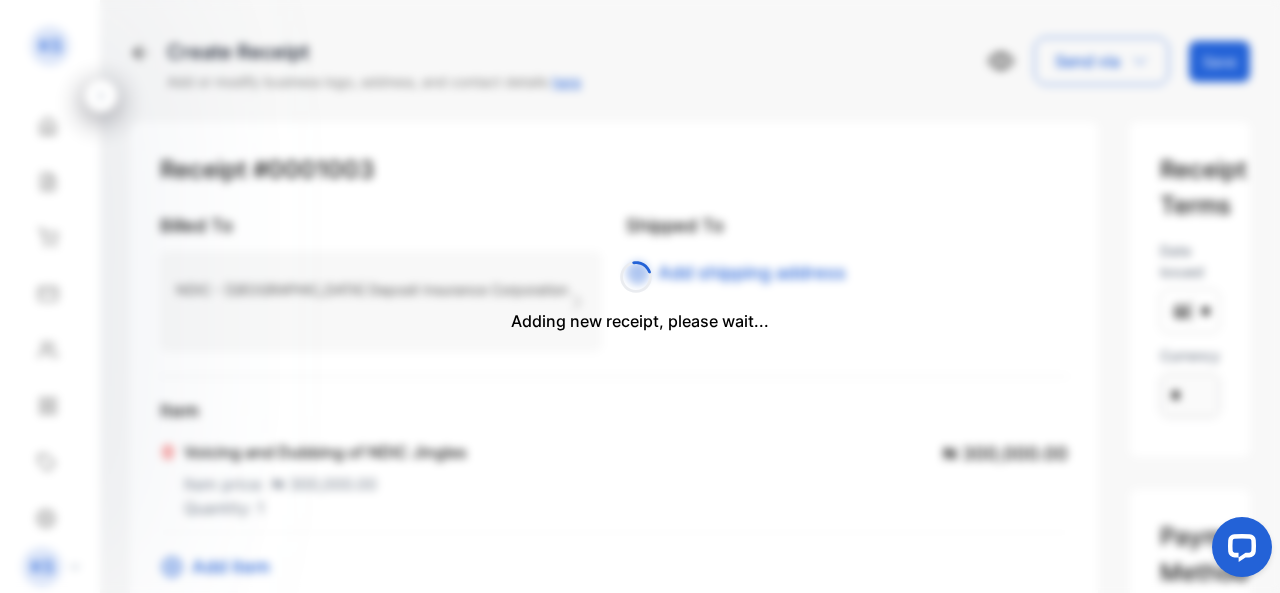 type 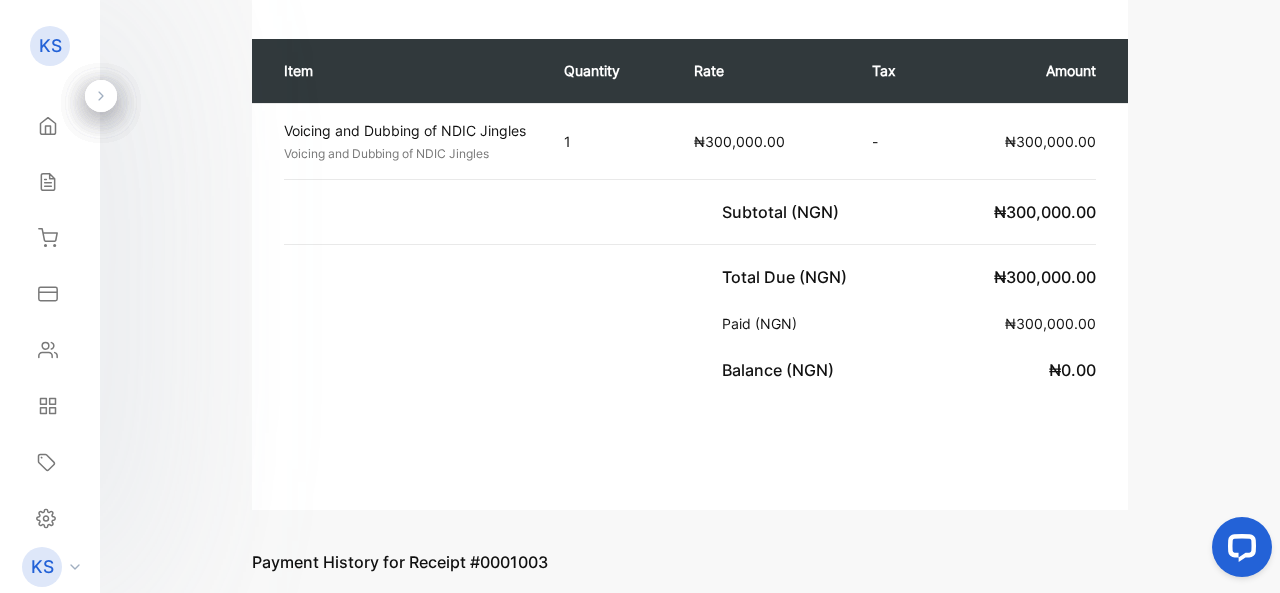 scroll, scrollTop: 0, scrollLeft: 0, axis: both 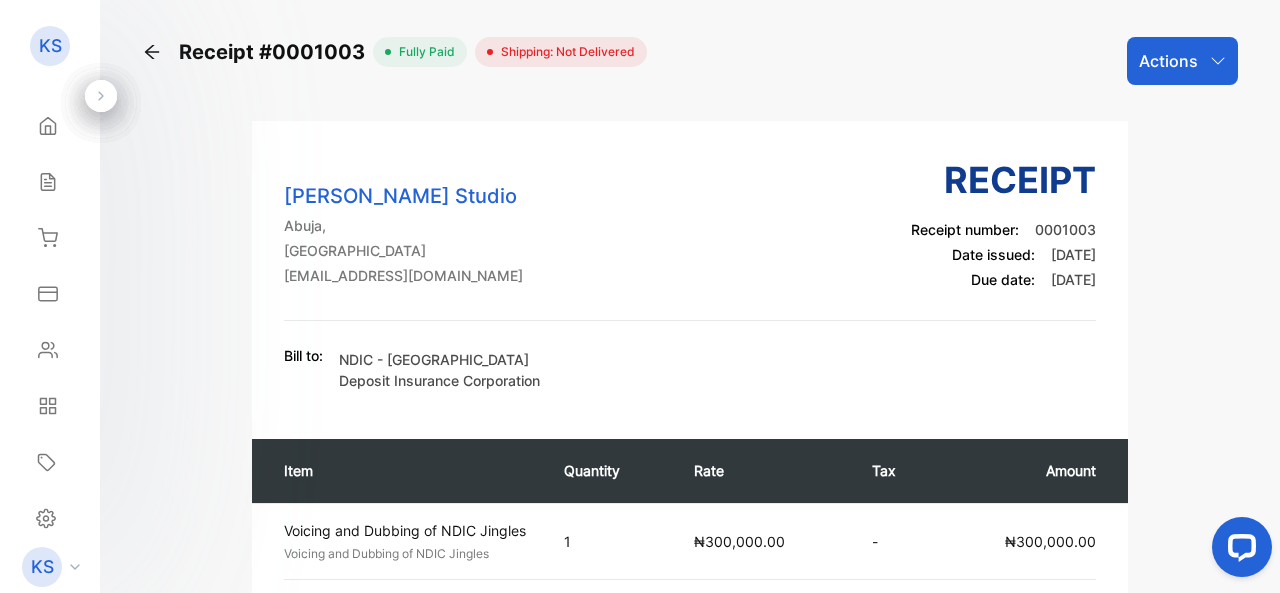 click 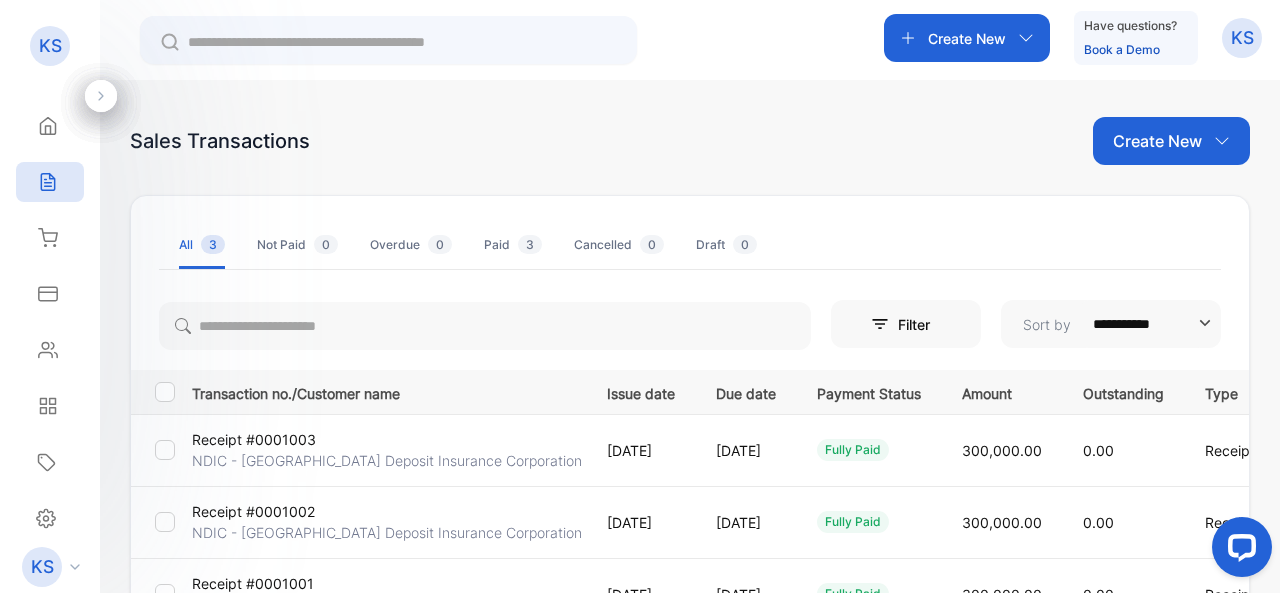 click on "Create New" at bounding box center [967, 38] 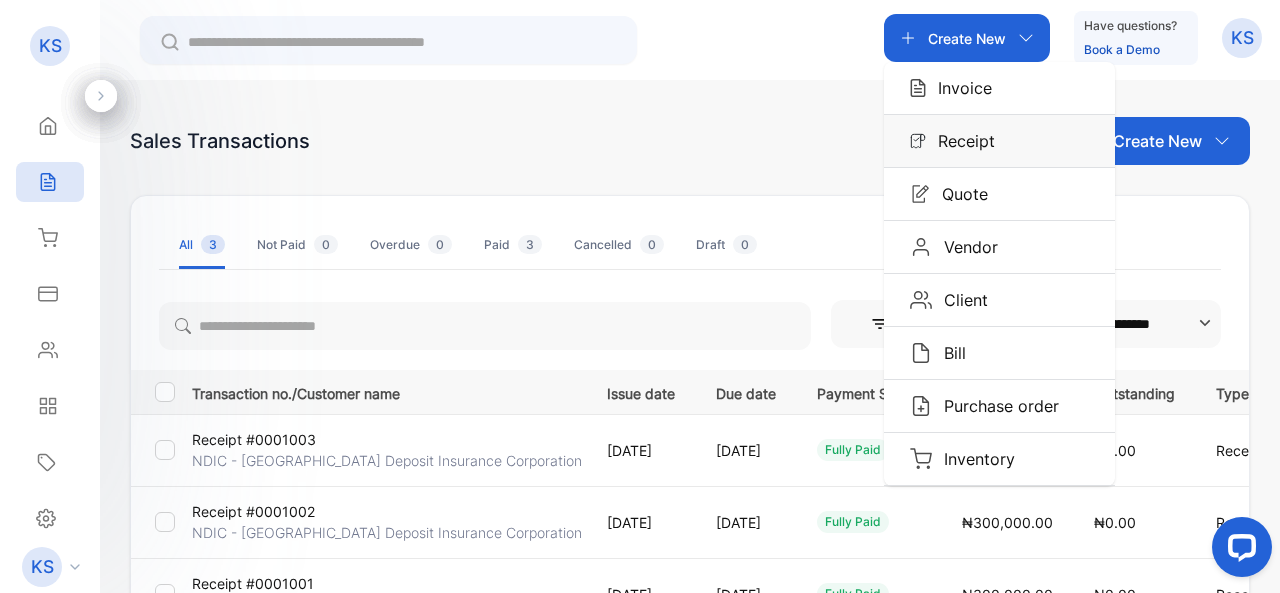 click on "Receipt" at bounding box center [960, 141] 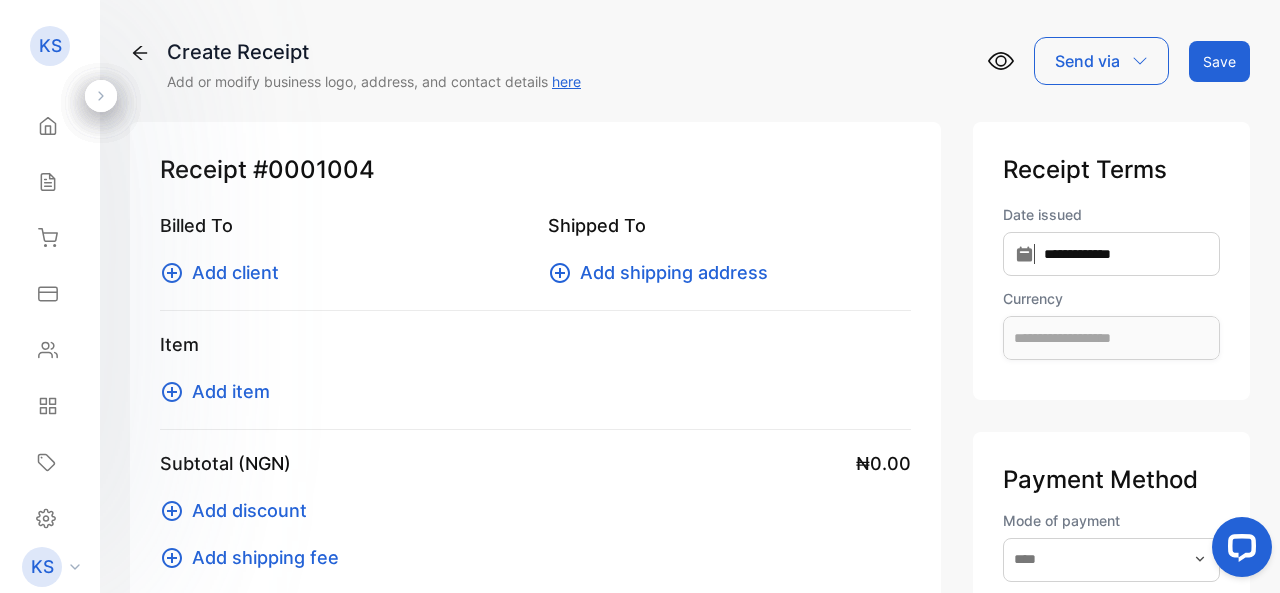 click on "#0001004" at bounding box center [314, 170] 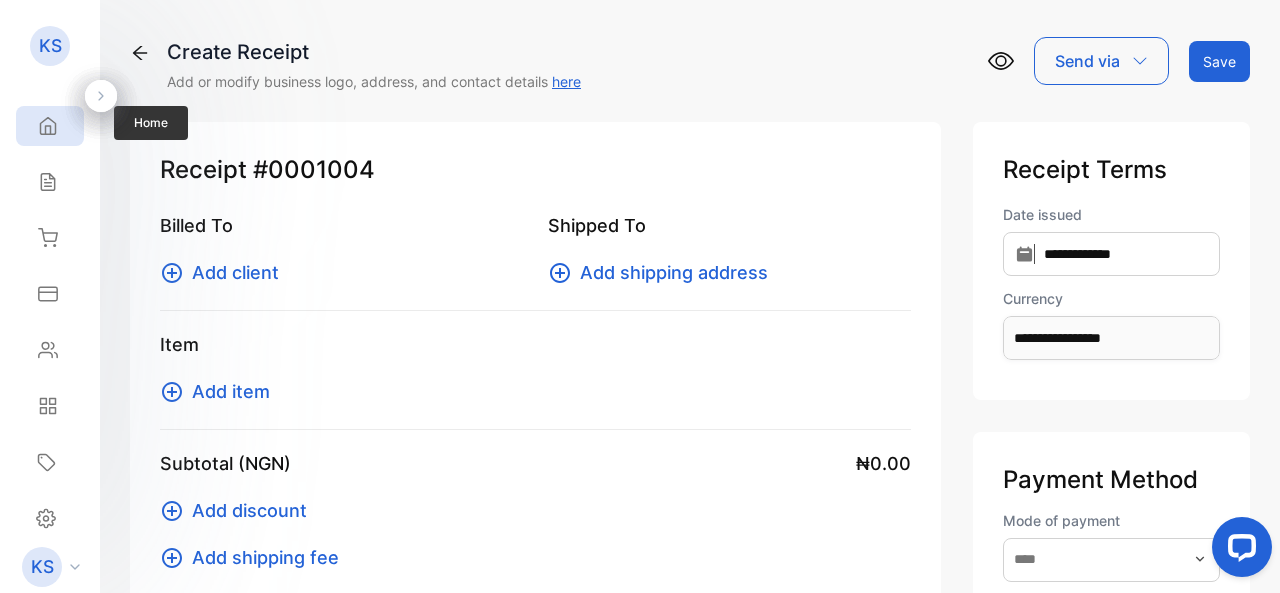 click on "Home" at bounding box center (50, 126) 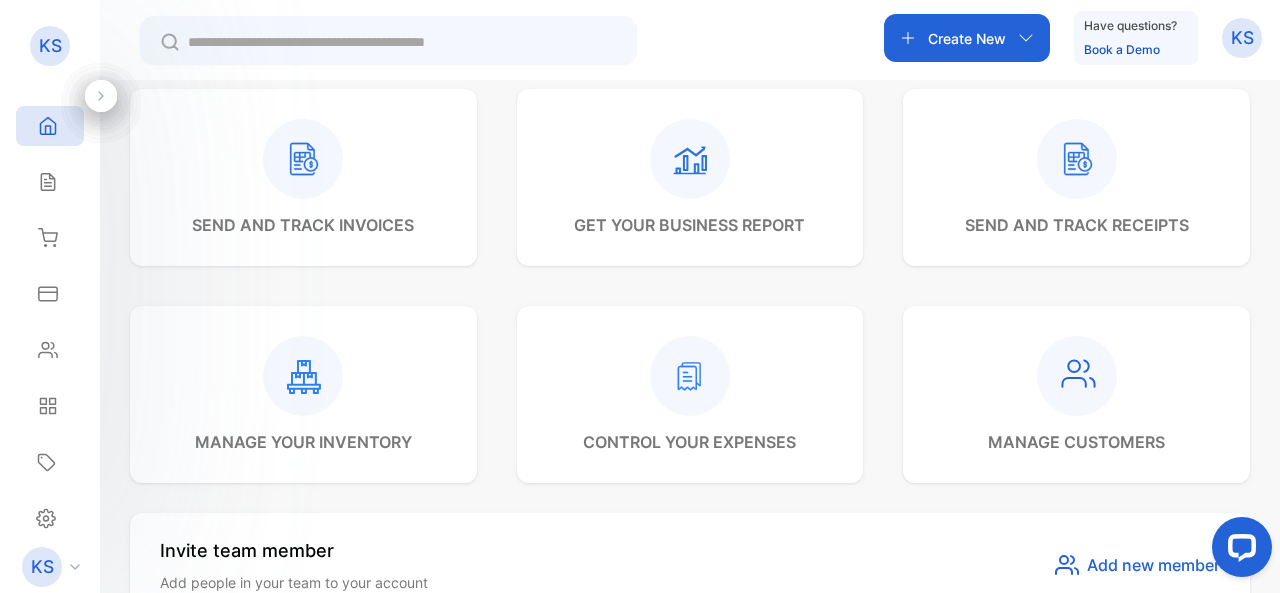 scroll, scrollTop: 700, scrollLeft: 0, axis: vertical 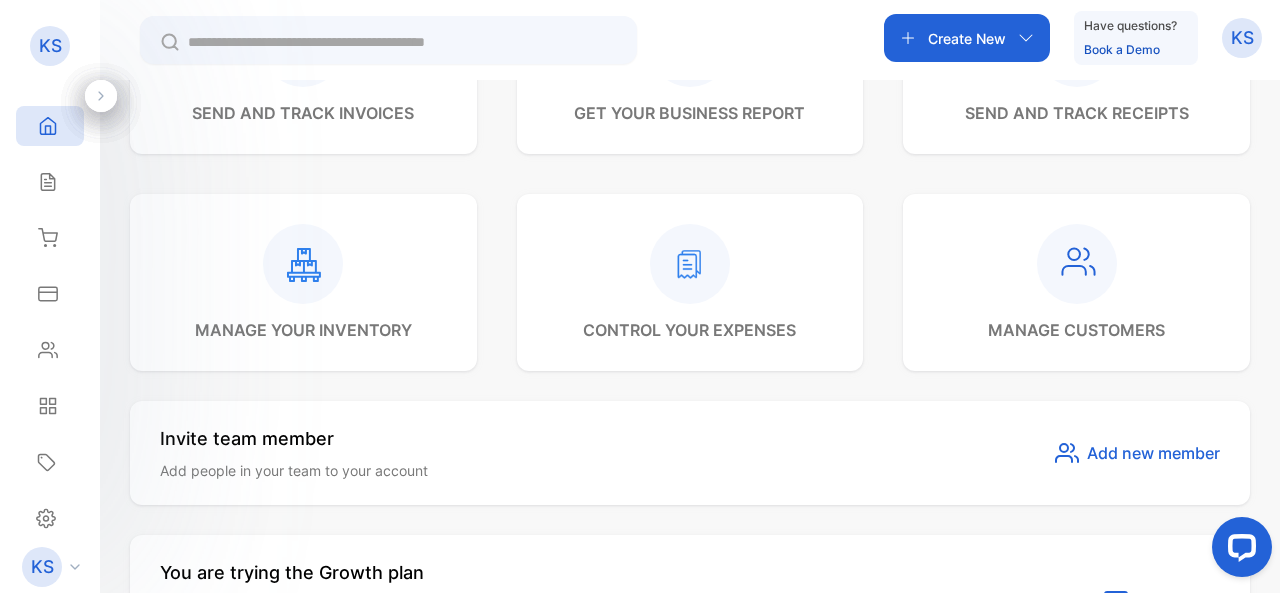 click on "send and track receipts" at bounding box center [1077, 113] 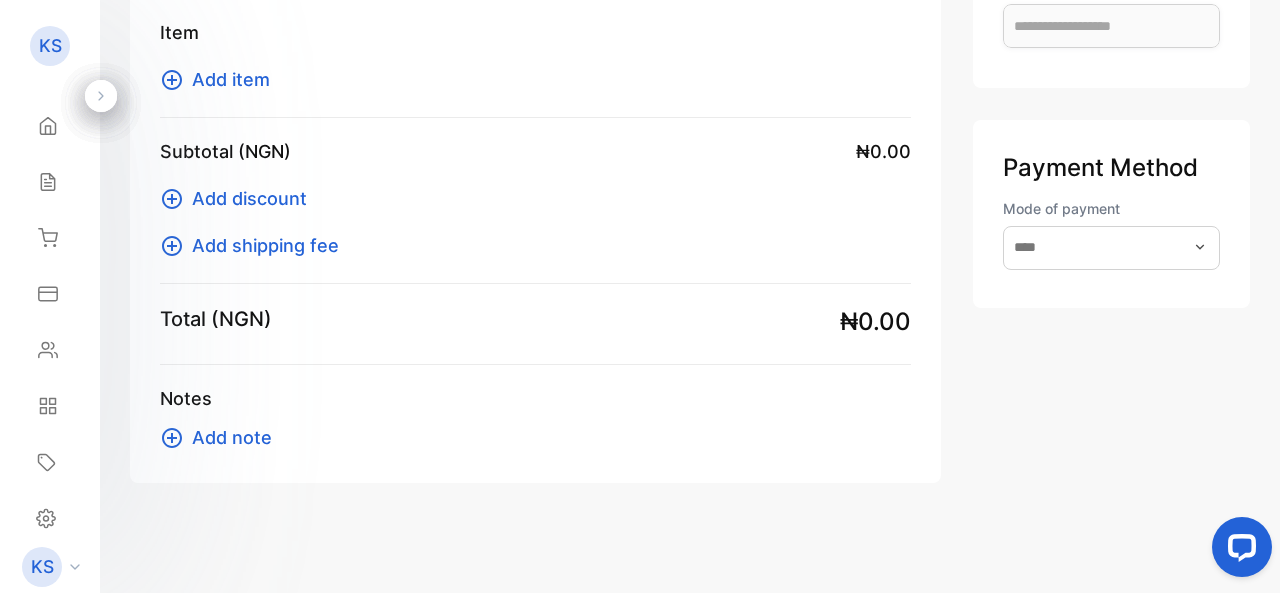 scroll, scrollTop: 0, scrollLeft: 0, axis: both 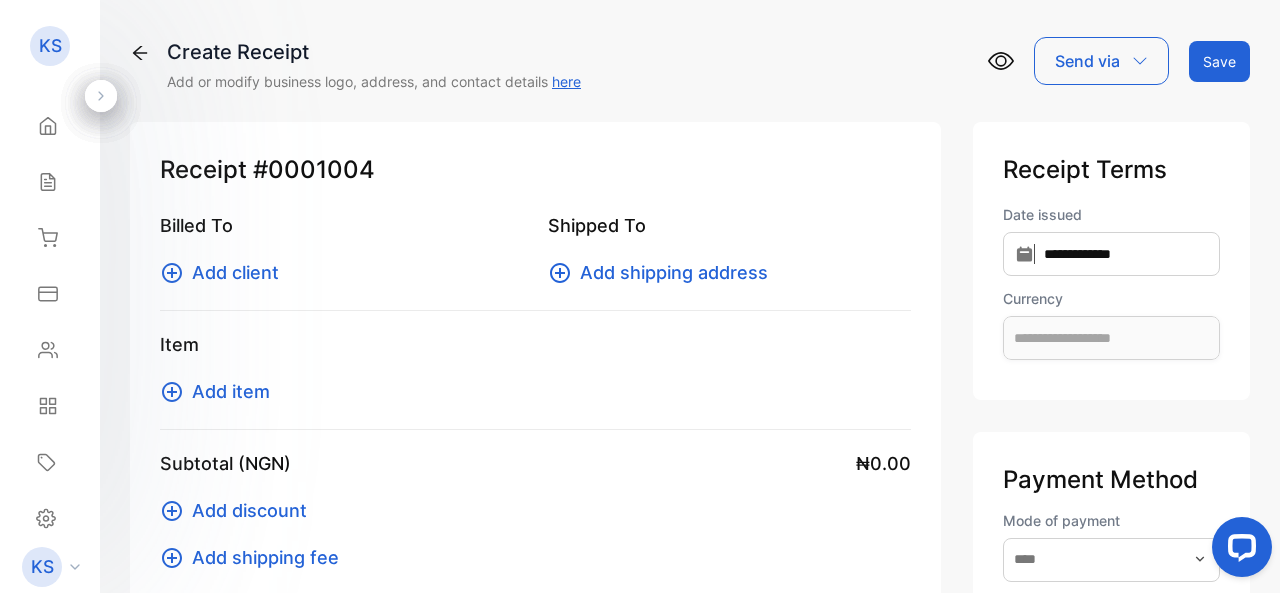 type on "**********" 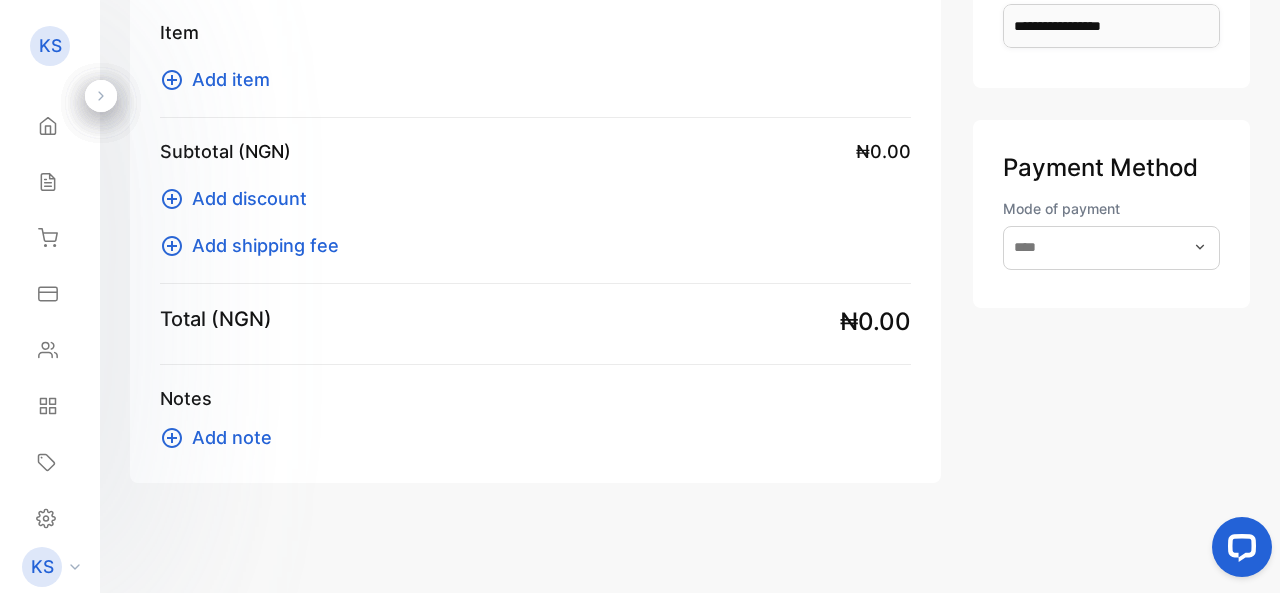 scroll, scrollTop: 0, scrollLeft: 0, axis: both 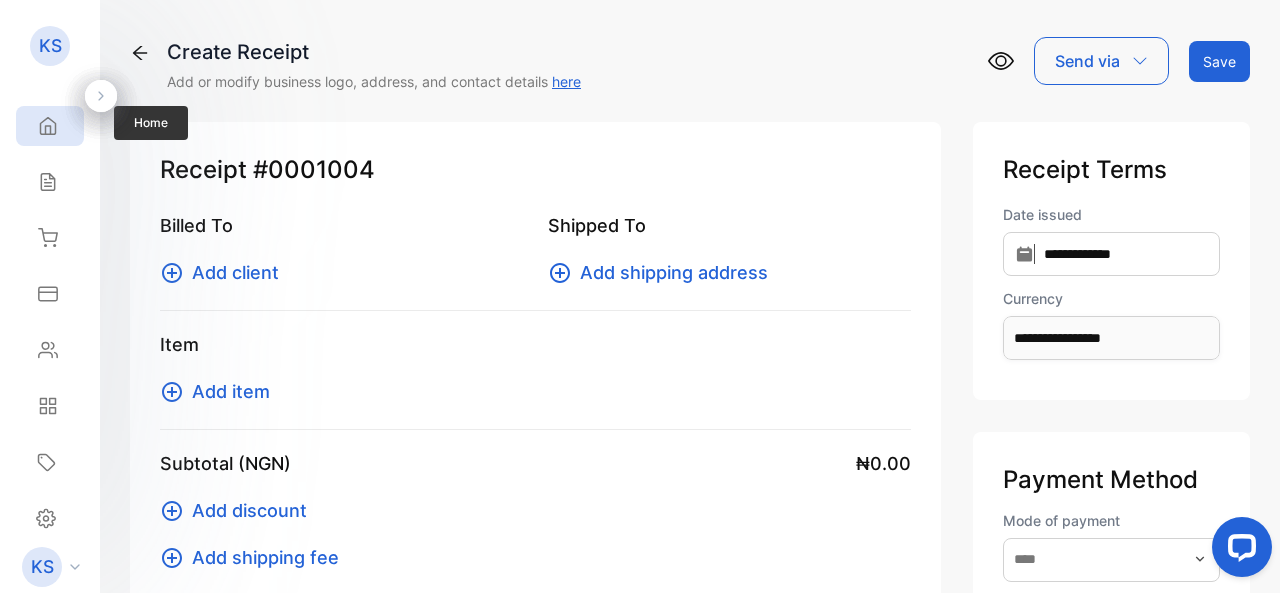 click 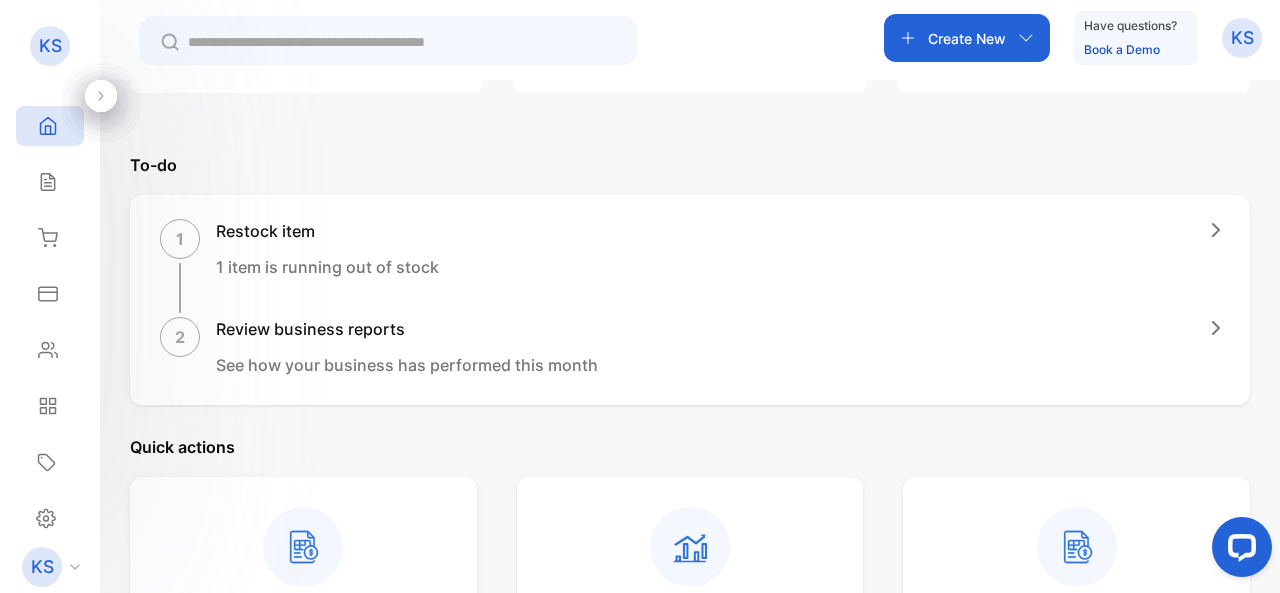 scroll, scrollTop: 500, scrollLeft: 0, axis: vertical 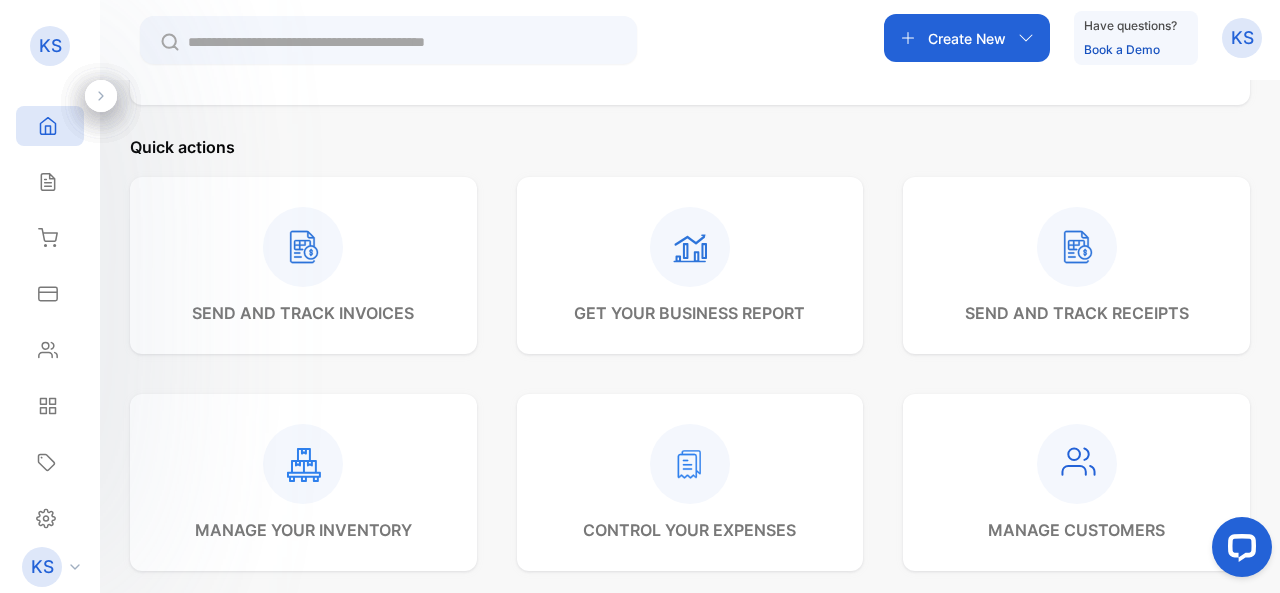 click on "send and track receipts" at bounding box center [1077, 313] 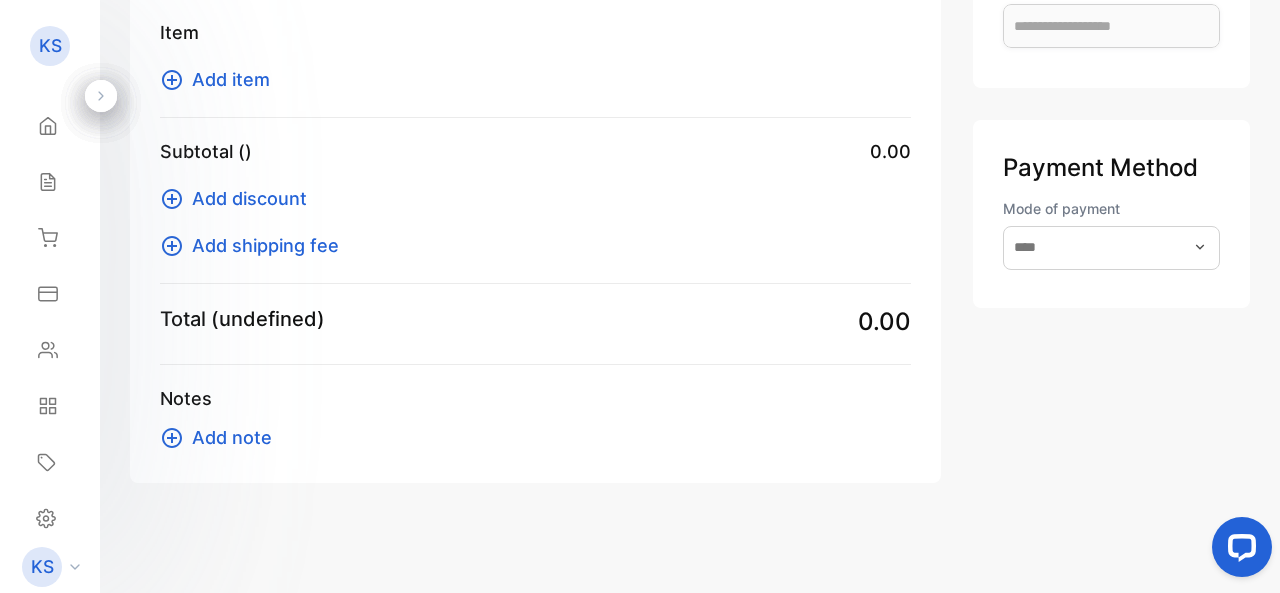 scroll, scrollTop: 0, scrollLeft: 0, axis: both 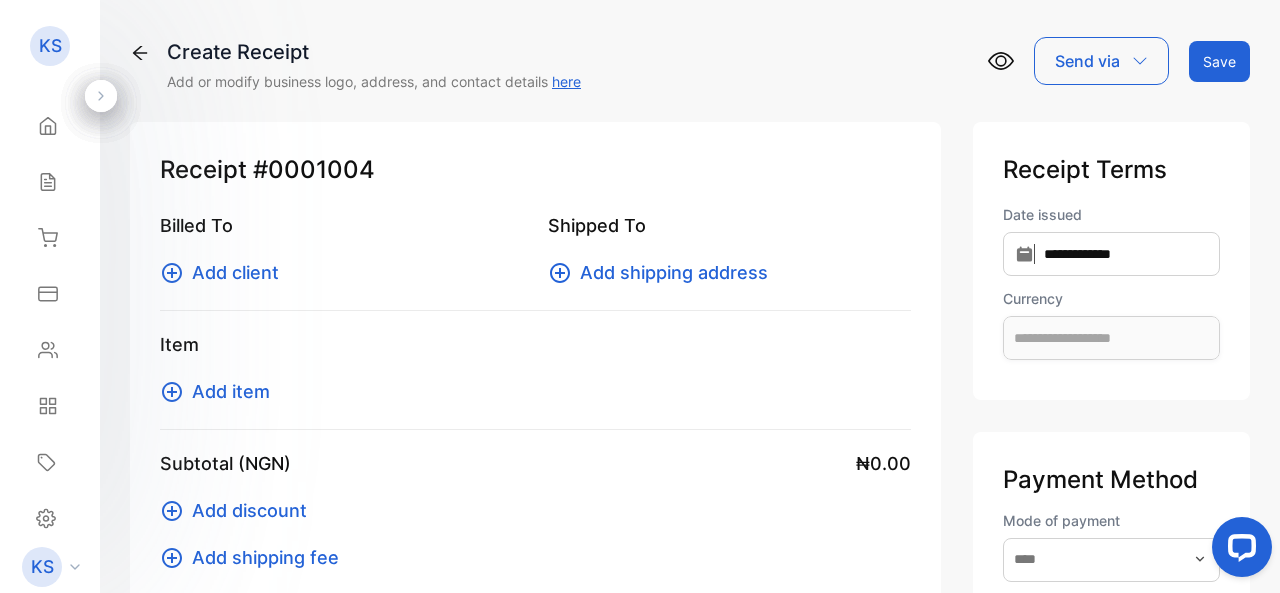type on "**********" 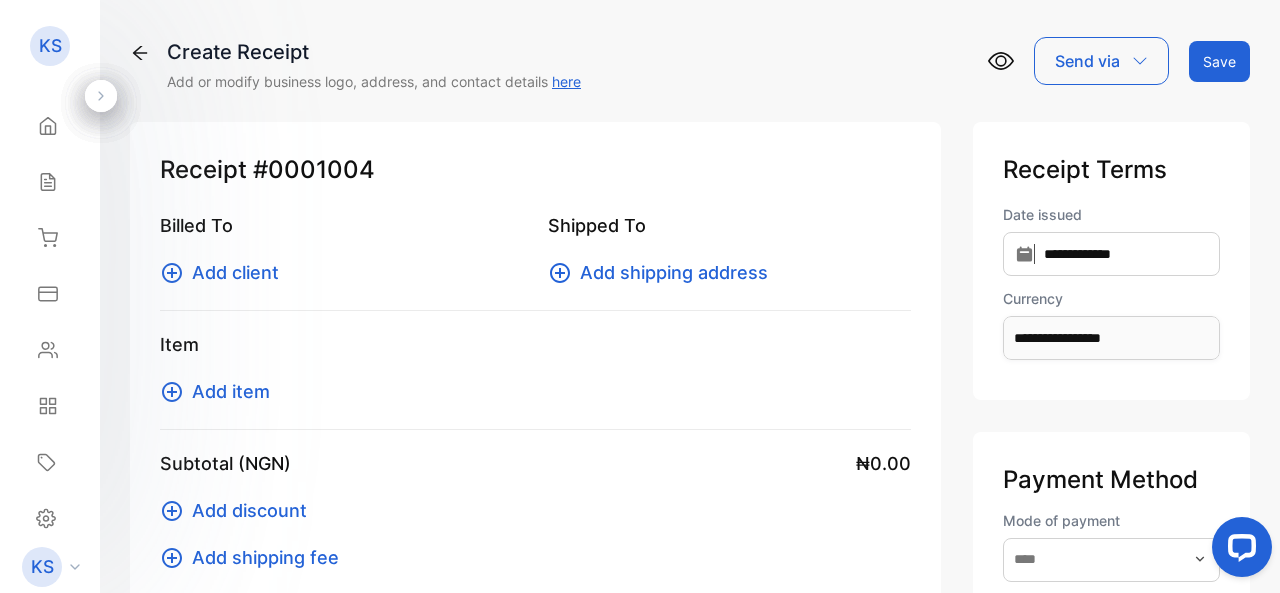 scroll, scrollTop: 0, scrollLeft: 0, axis: both 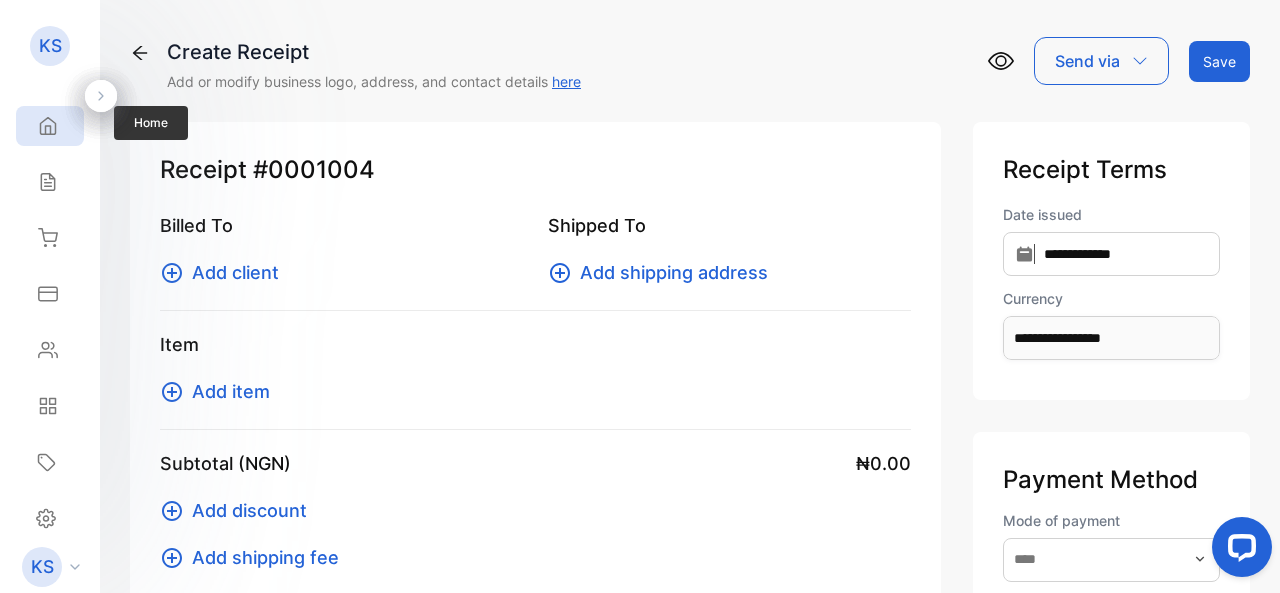 click on "Home" at bounding box center (50, 126) 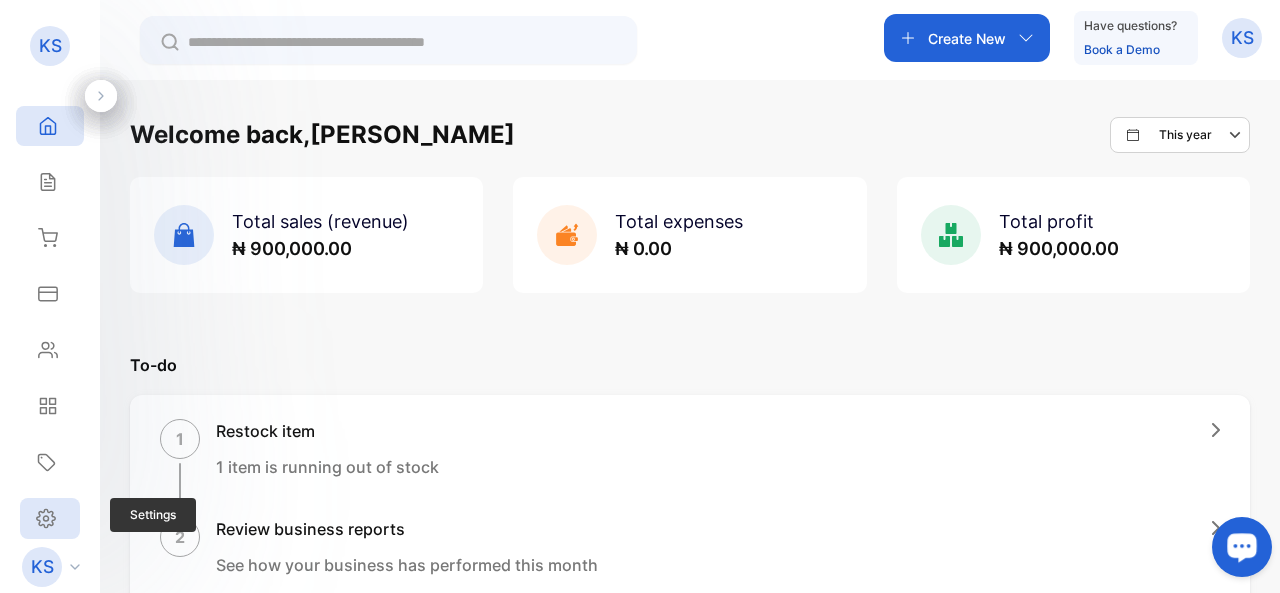 click 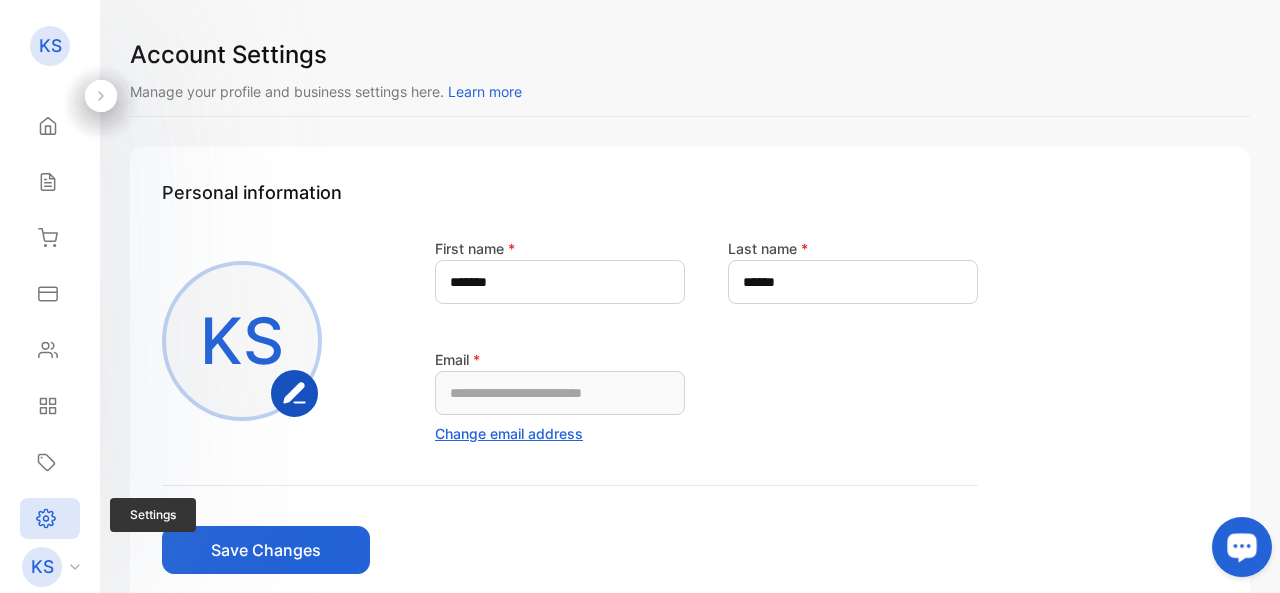 click 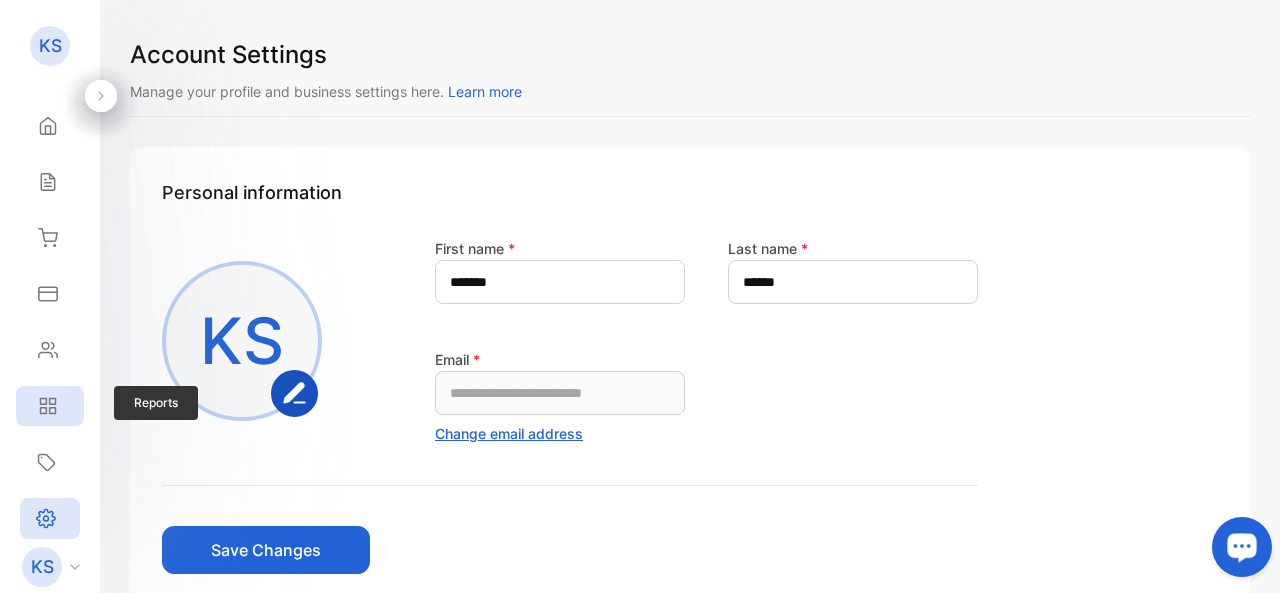 click 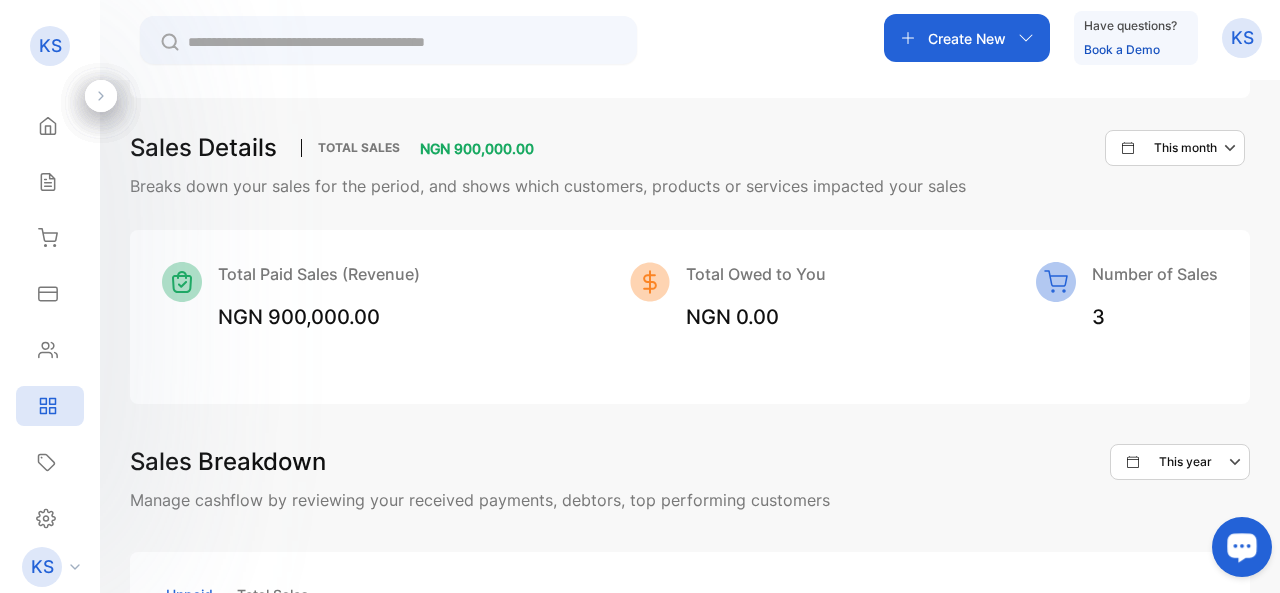 scroll, scrollTop: 1400, scrollLeft: 0, axis: vertical 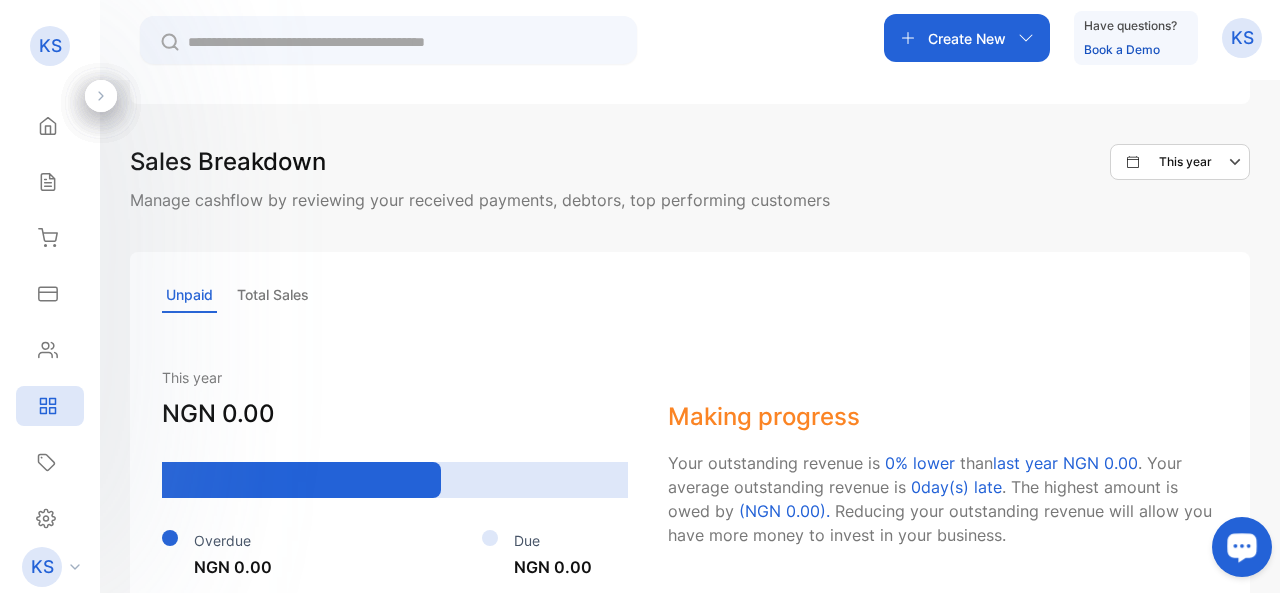 click on "This year" at bounding box center (1169, 162) 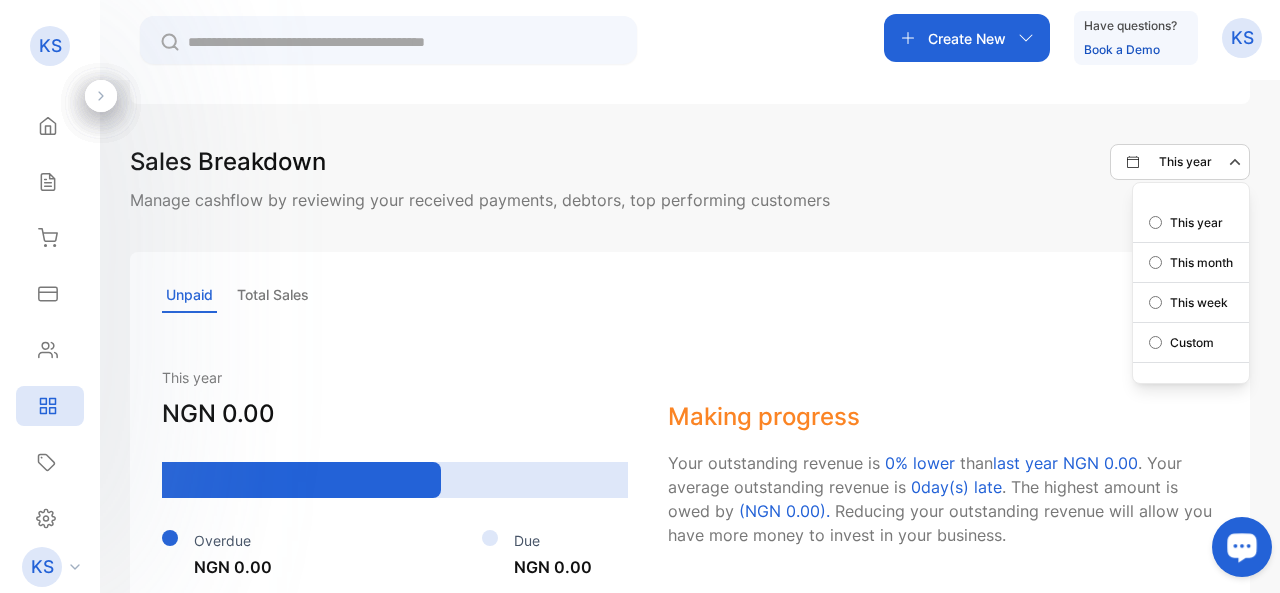click on "This month" at bounding box center [1201, 263] 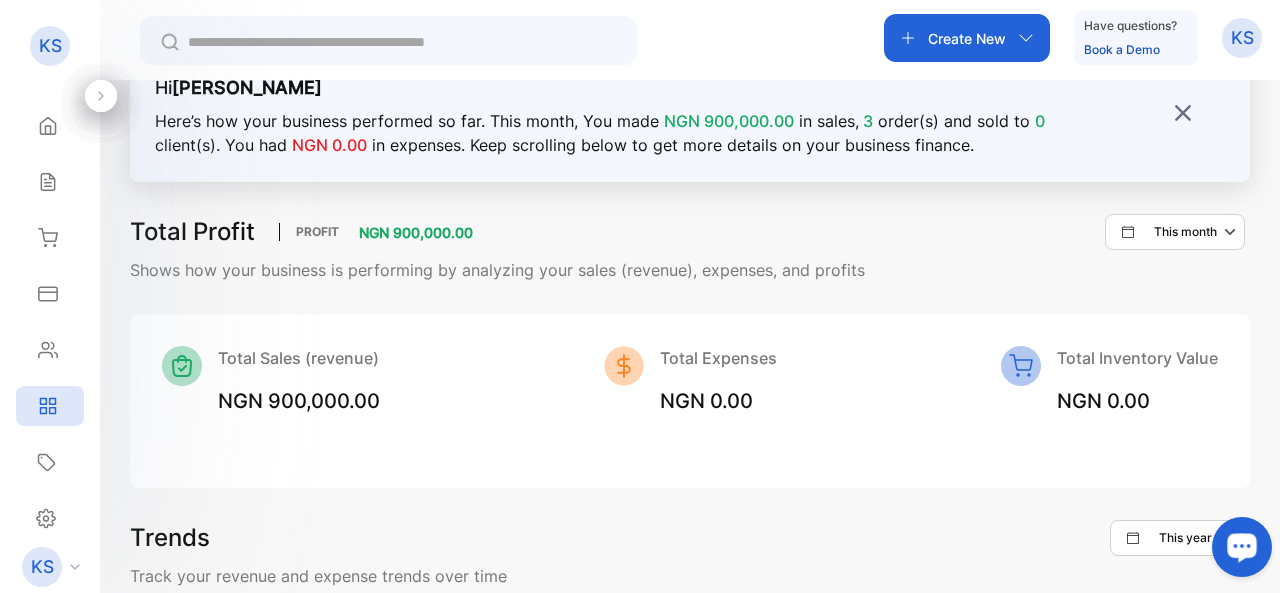 scroll, scrollTop: 0, scrollLeft: 0, axis: both 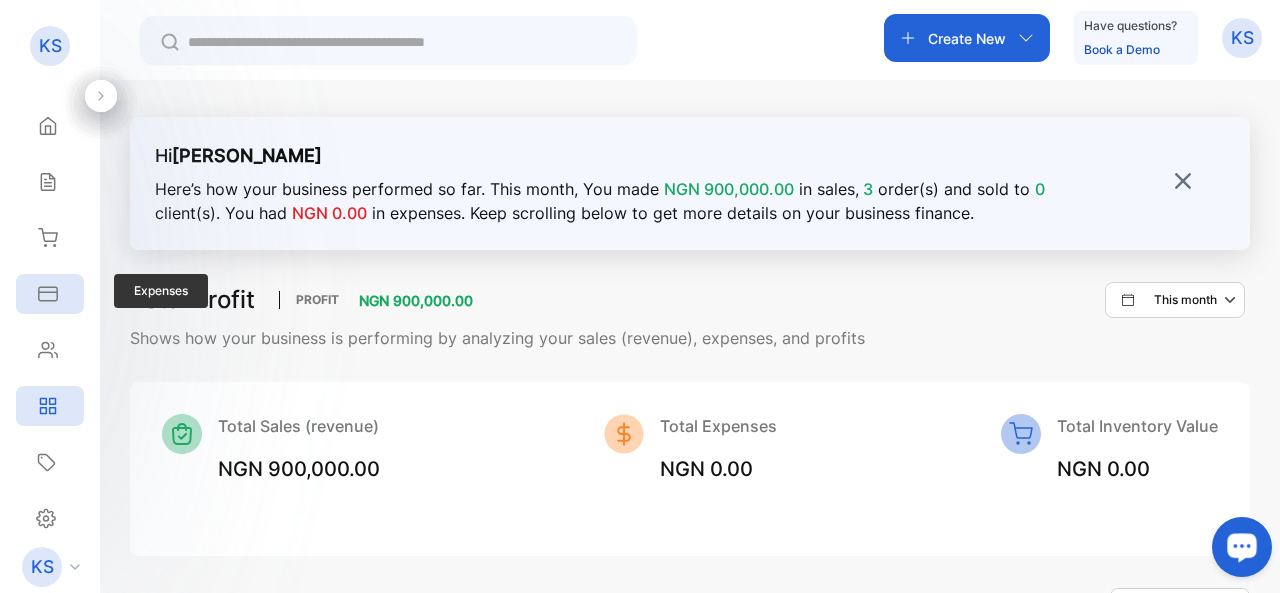click 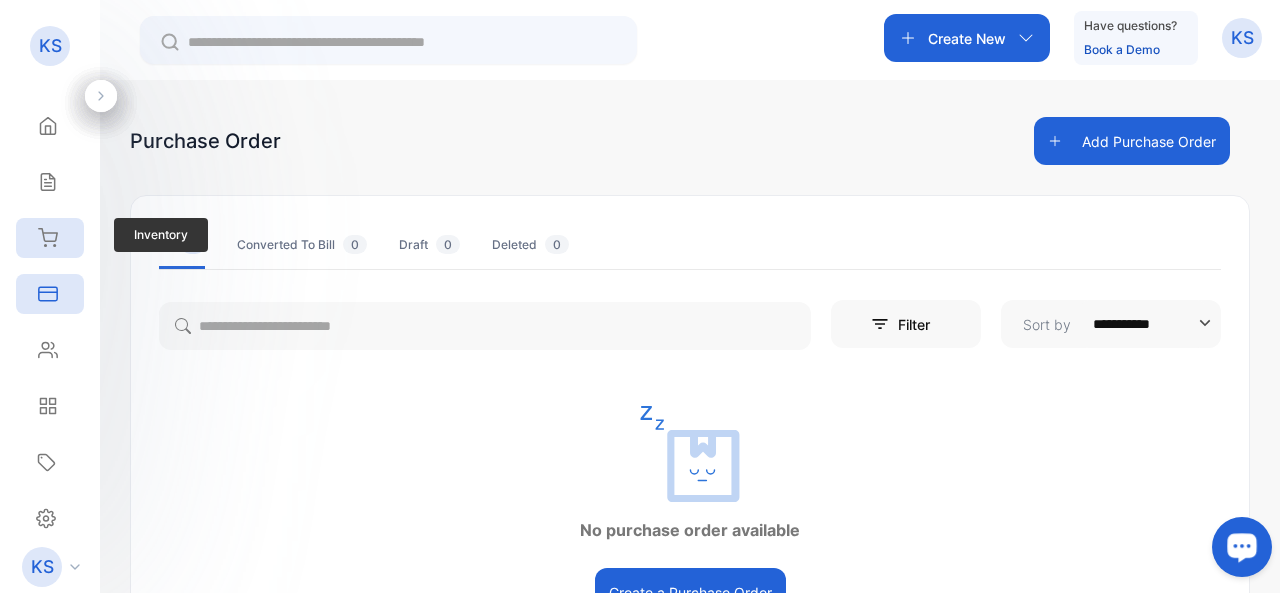 click 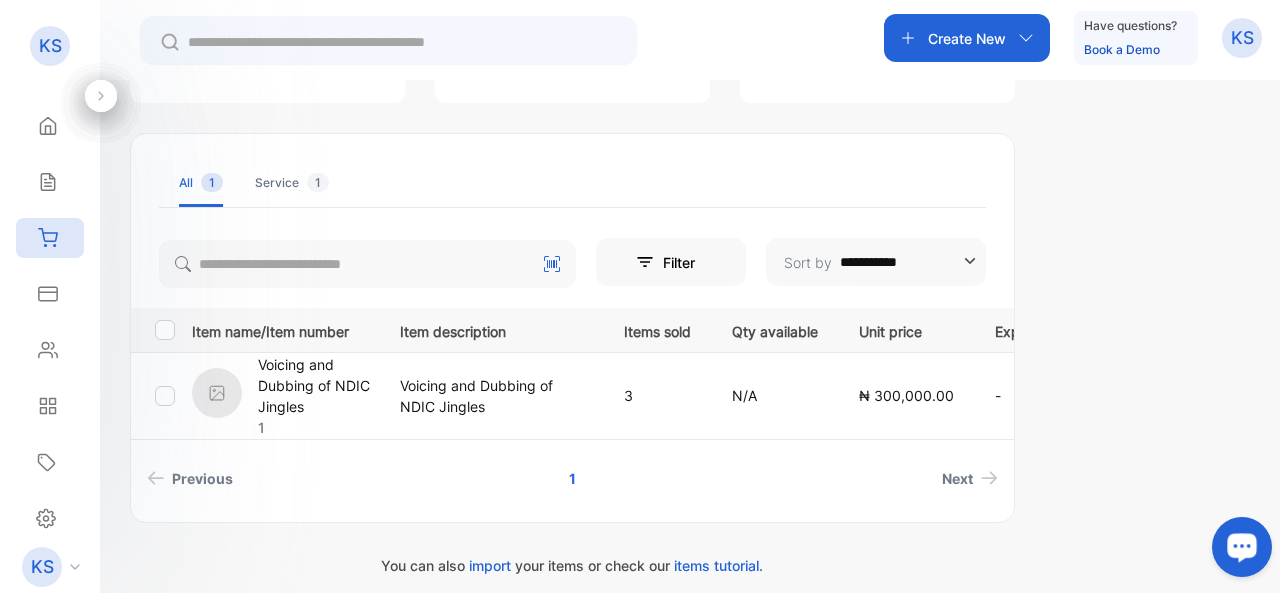 scroll, scrollTop: 226, scrollLeft: 0, axis: vertical 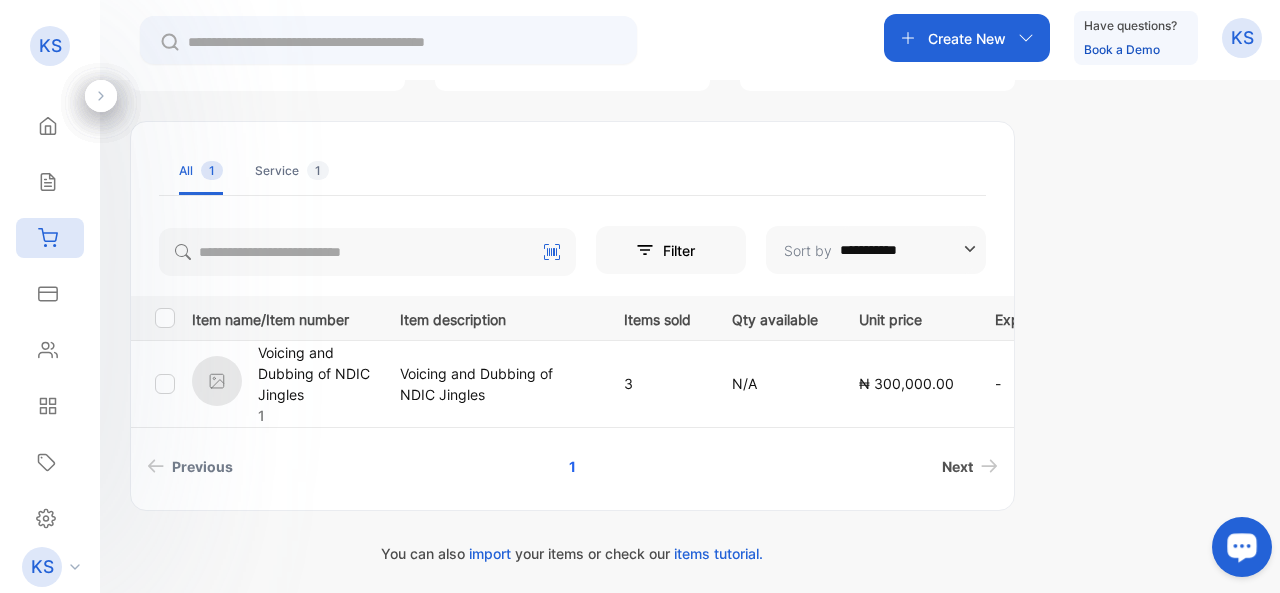 click 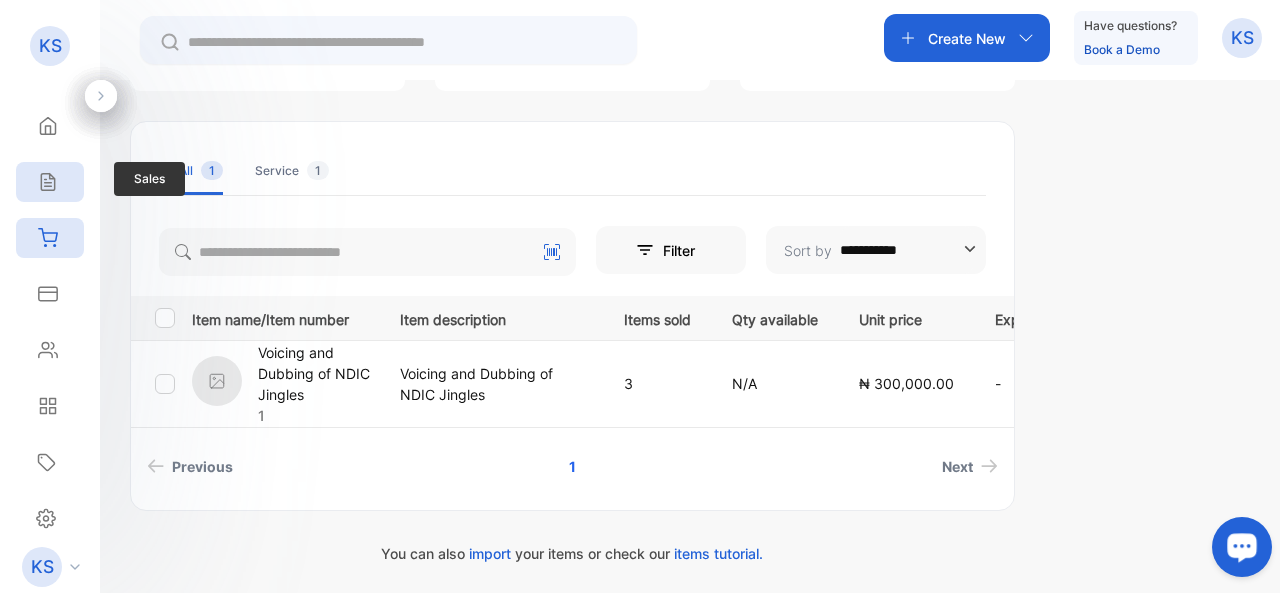 click 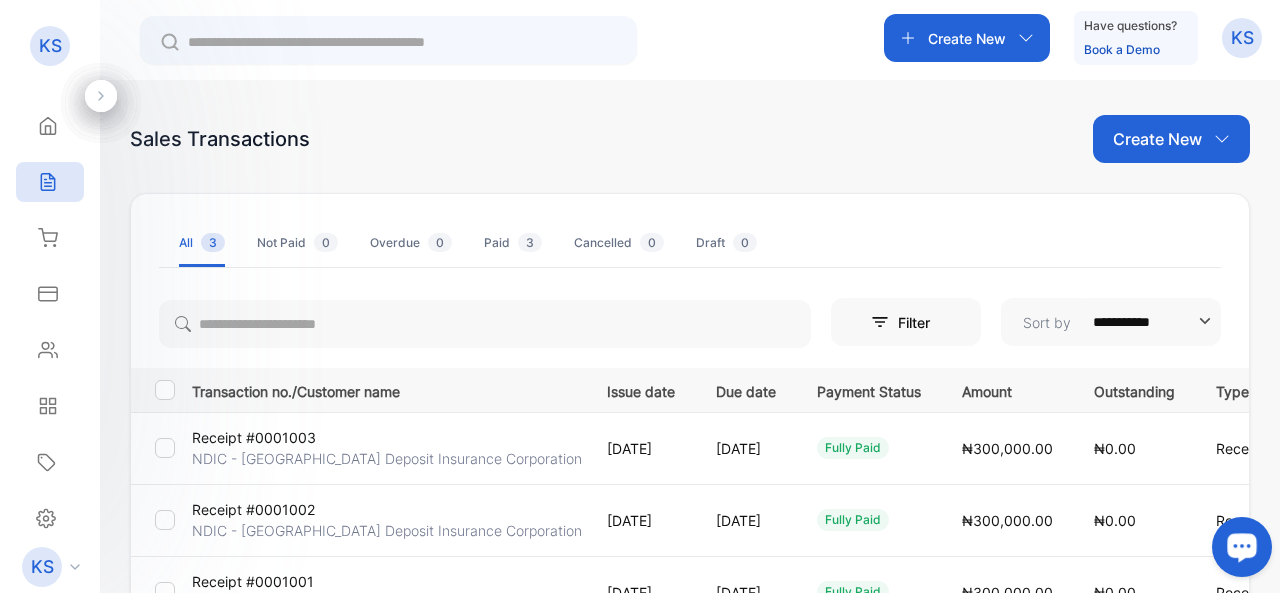 scroll, scrollTop: 0, scrollLeft: 0, axis: both 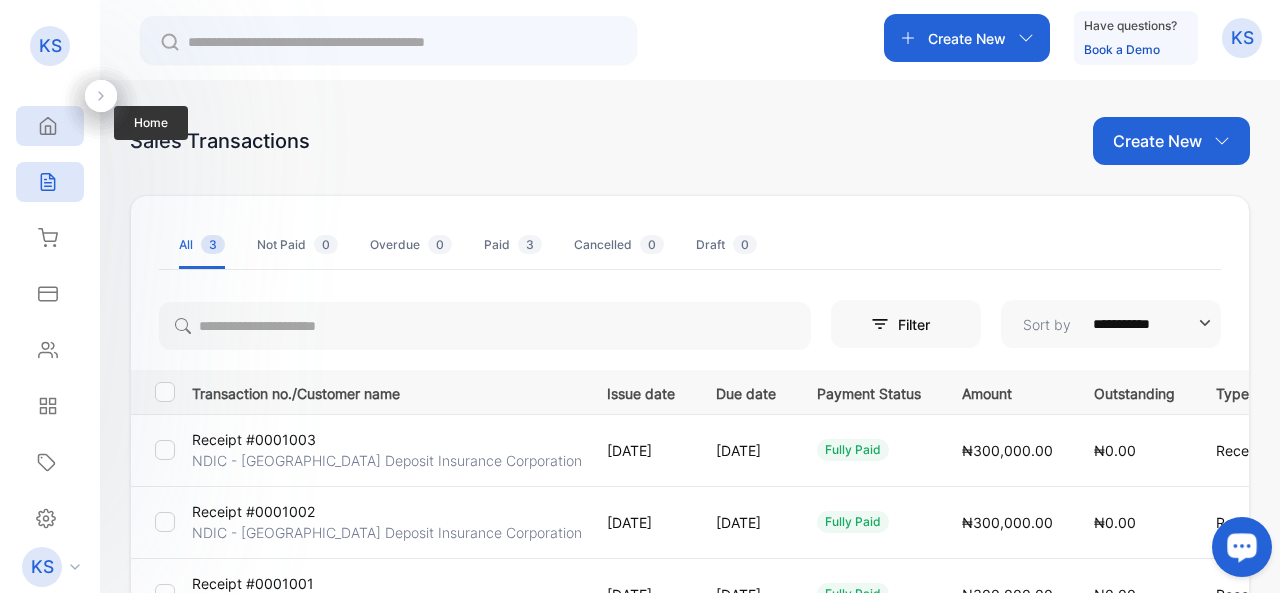 click 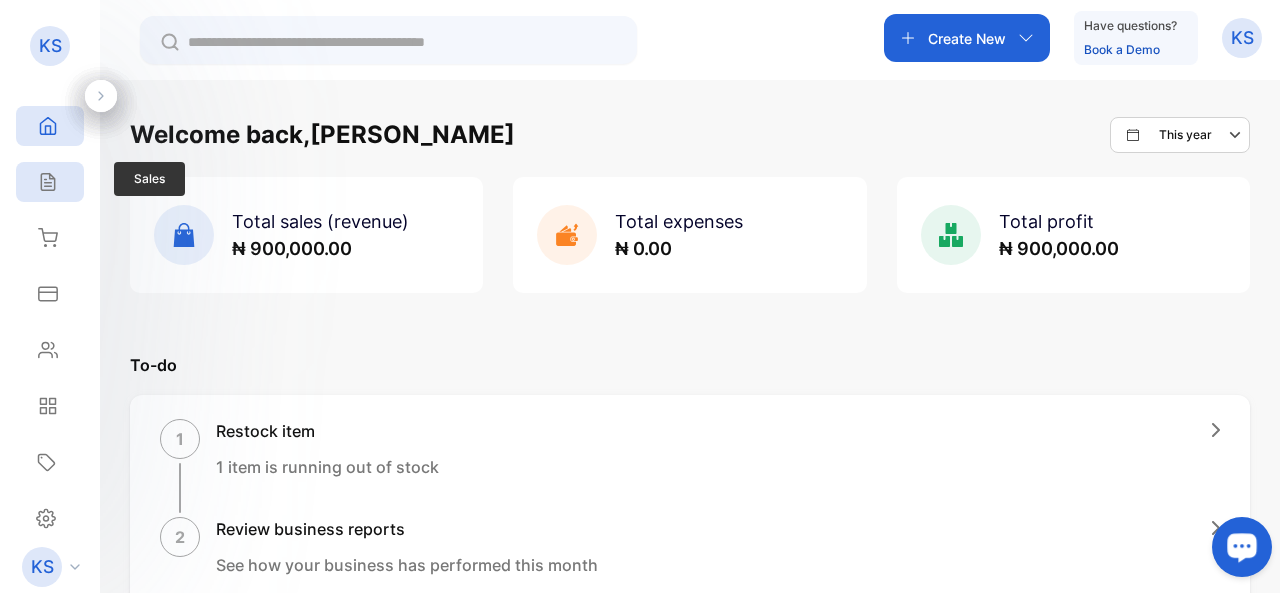 click 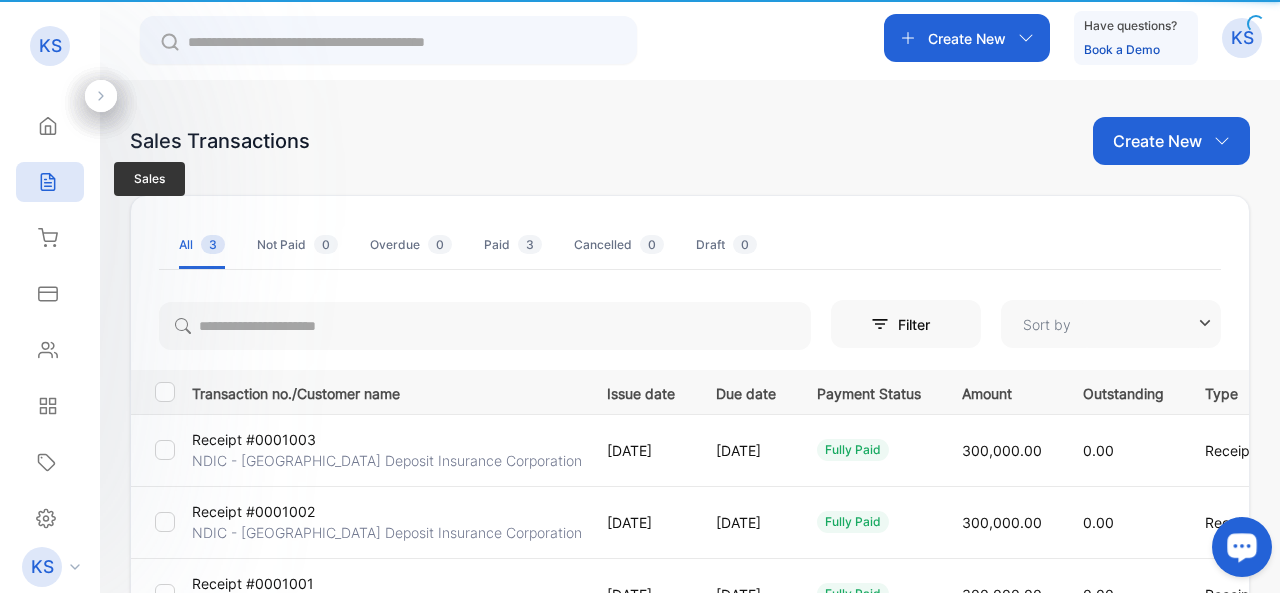 type on "**********" 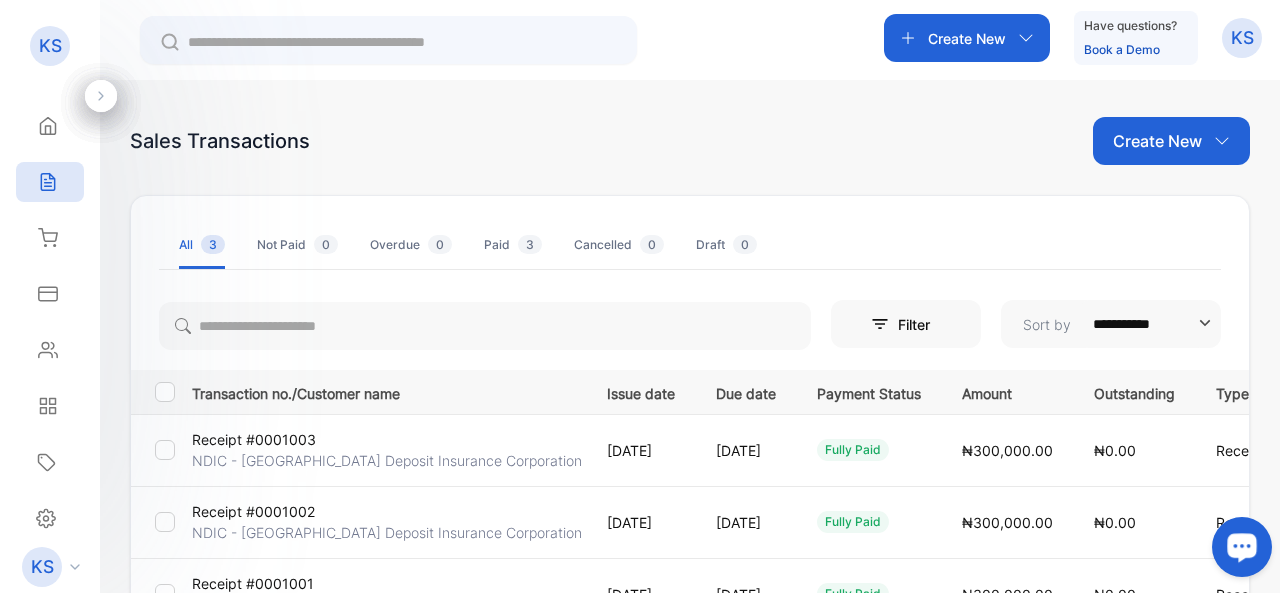 click on "Create New" at bounding box center (1157, 141) 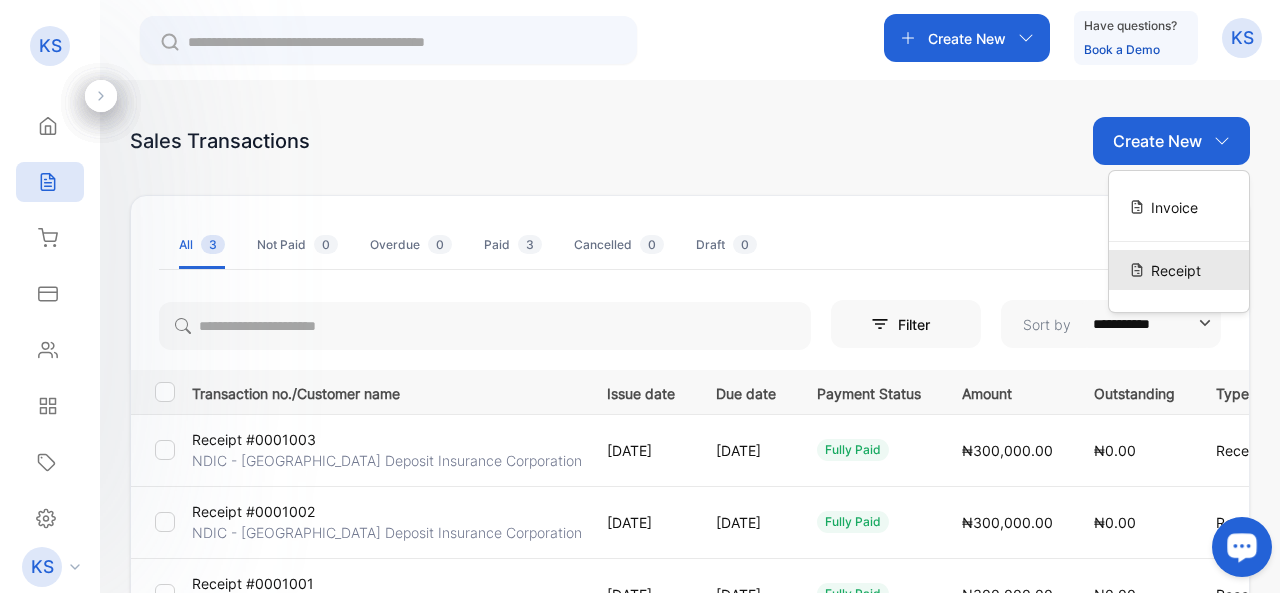 click on "Receipt" at bounding box center [1176, 270] 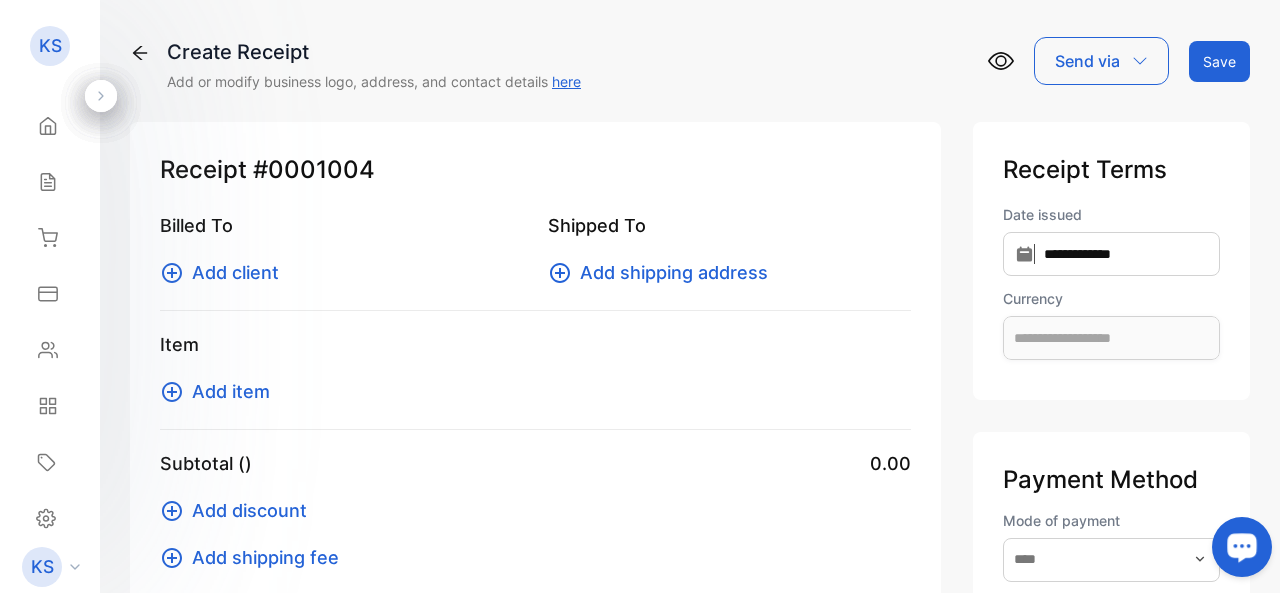 click on "Add or modify business logo, address, and contact details     here" at bounding box center [374, 81] 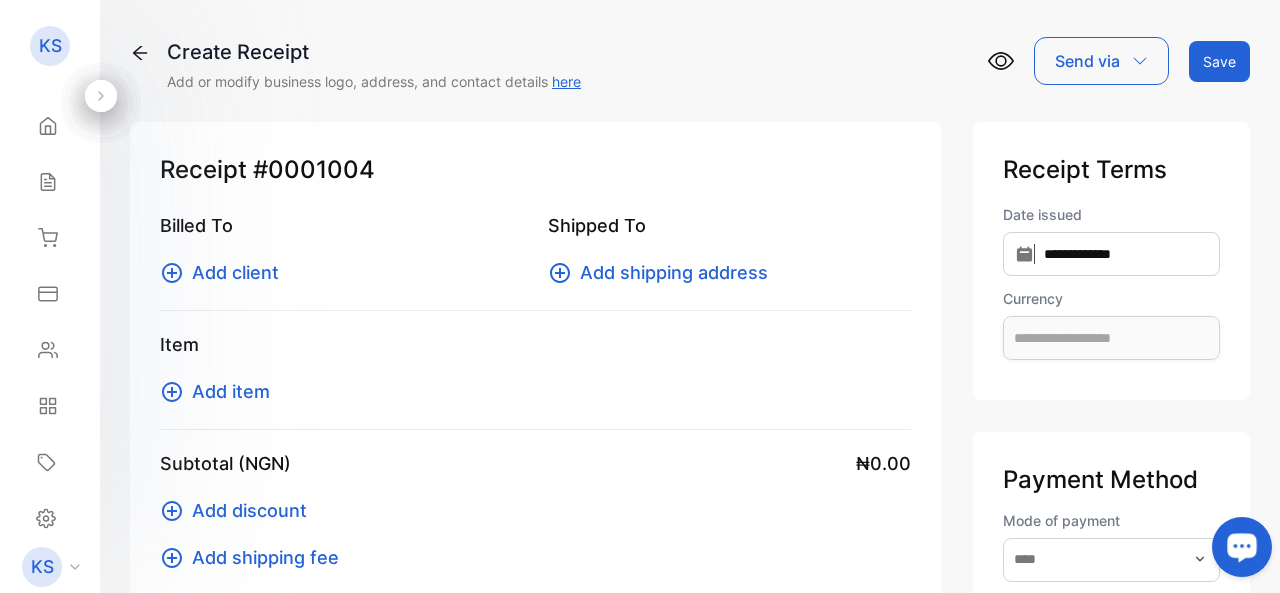 type on "**********" 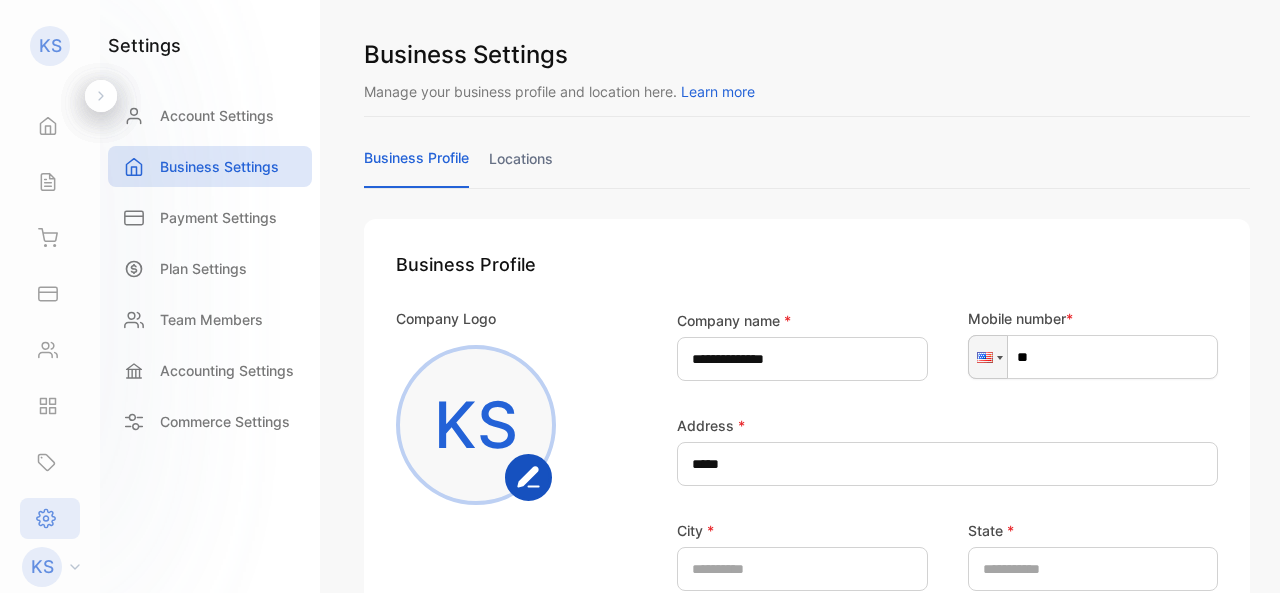 scroll, scrollTop: 0, scrollLeft: 0, axis: both 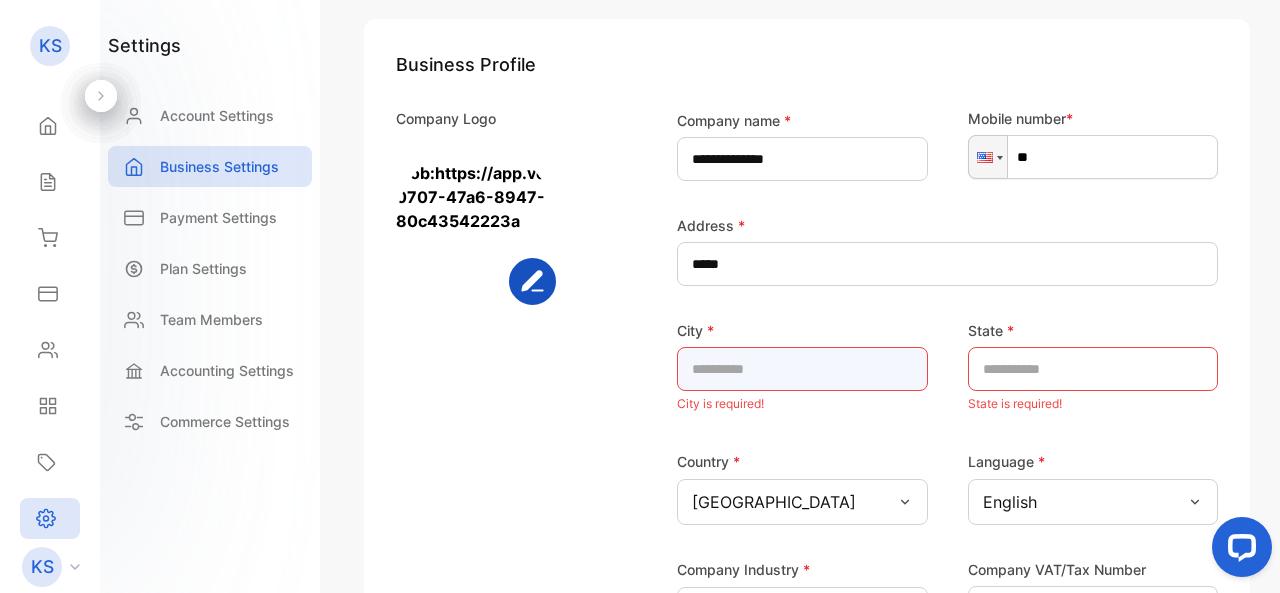 click at bounding box center (802, 369) 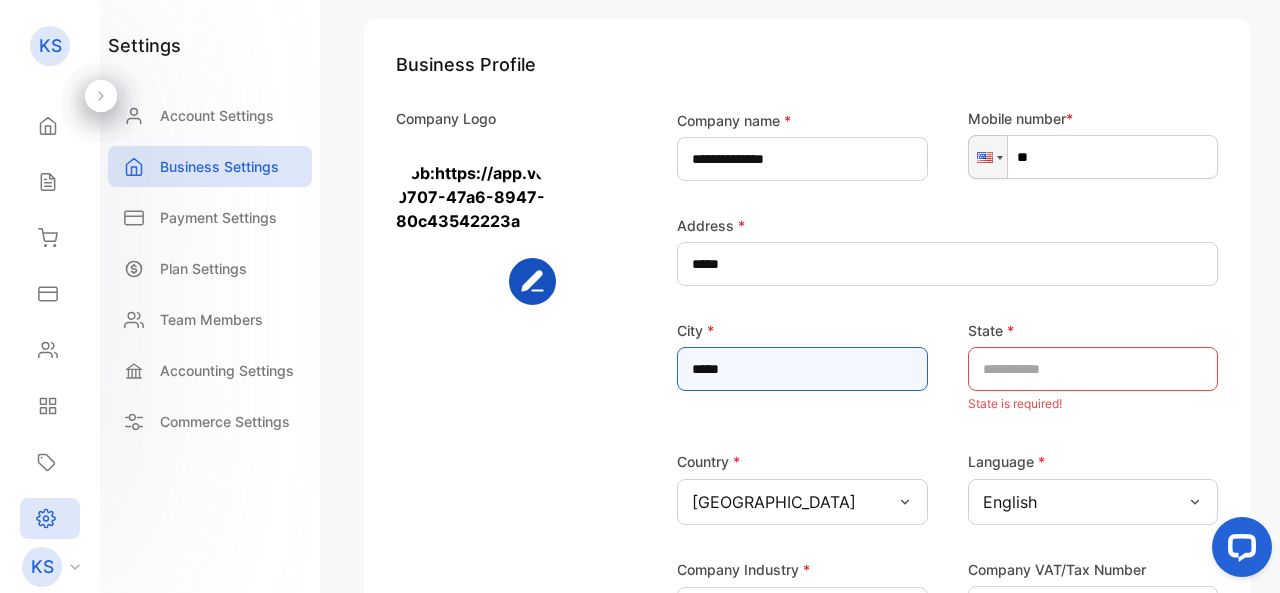 type on "*****" 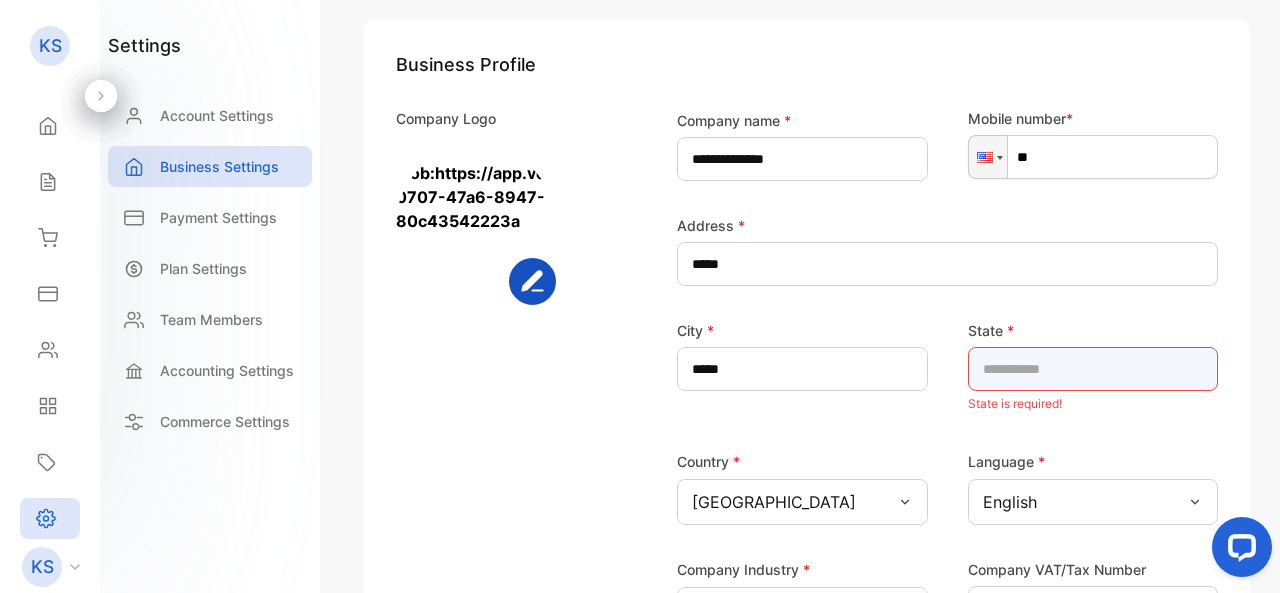 click at bounding box center [1093, 369] 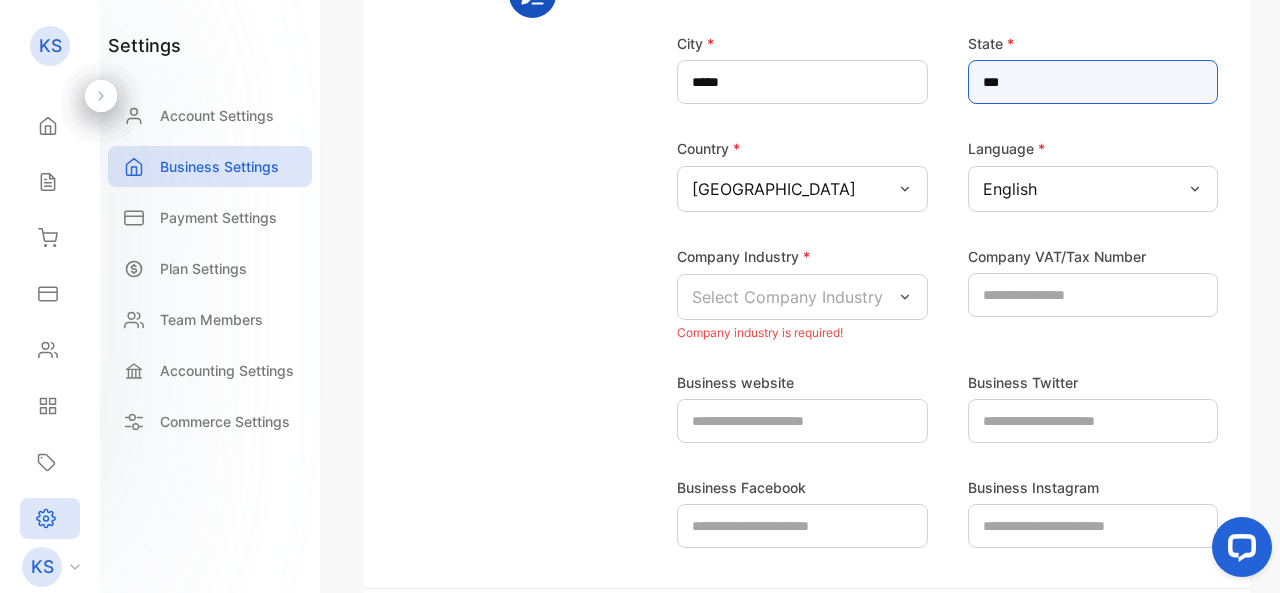 scroll, scrollTop: 600, scrollLeft: 0, axis: vertical 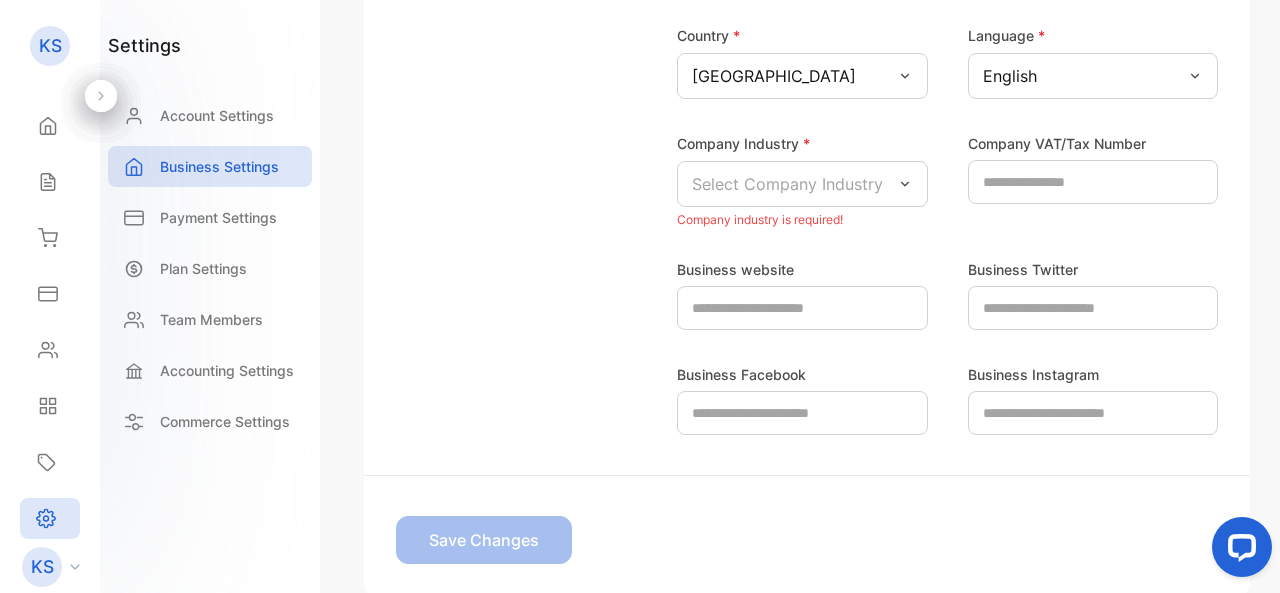 type on "***" 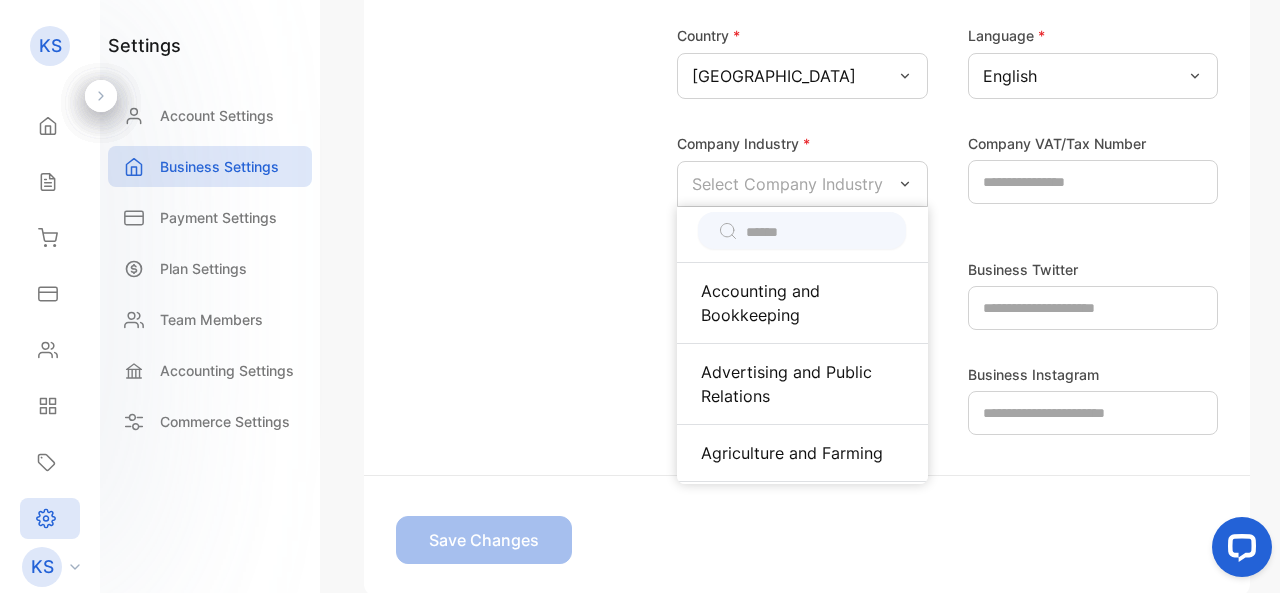scroll, scrollTop: 0, scrollLeft: 0, axis: both 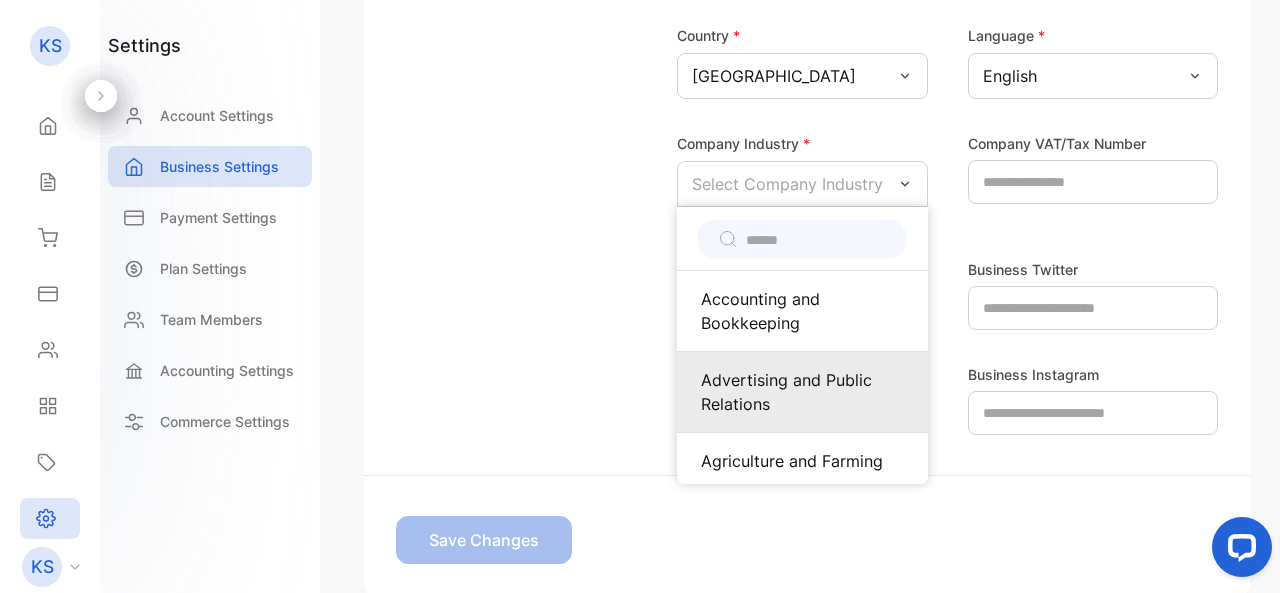 click on "Advertising and Public Relations" at bounding box center (802, 392) 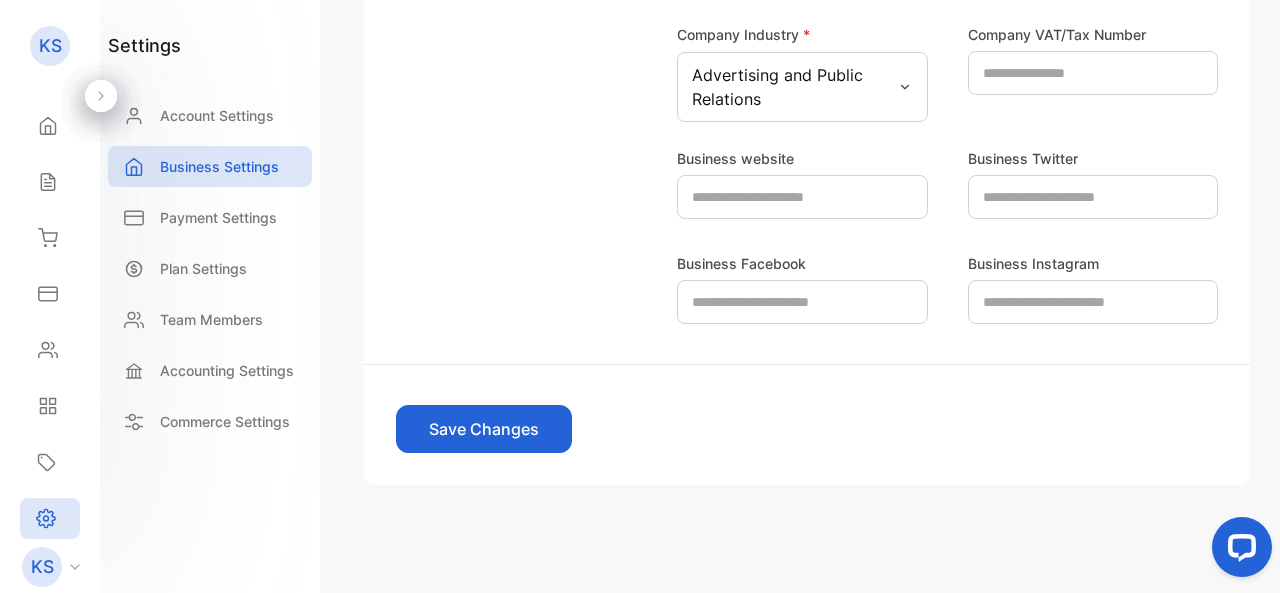 scroll, scrollTop: 710, scrollLeft: 0, axis: vertical 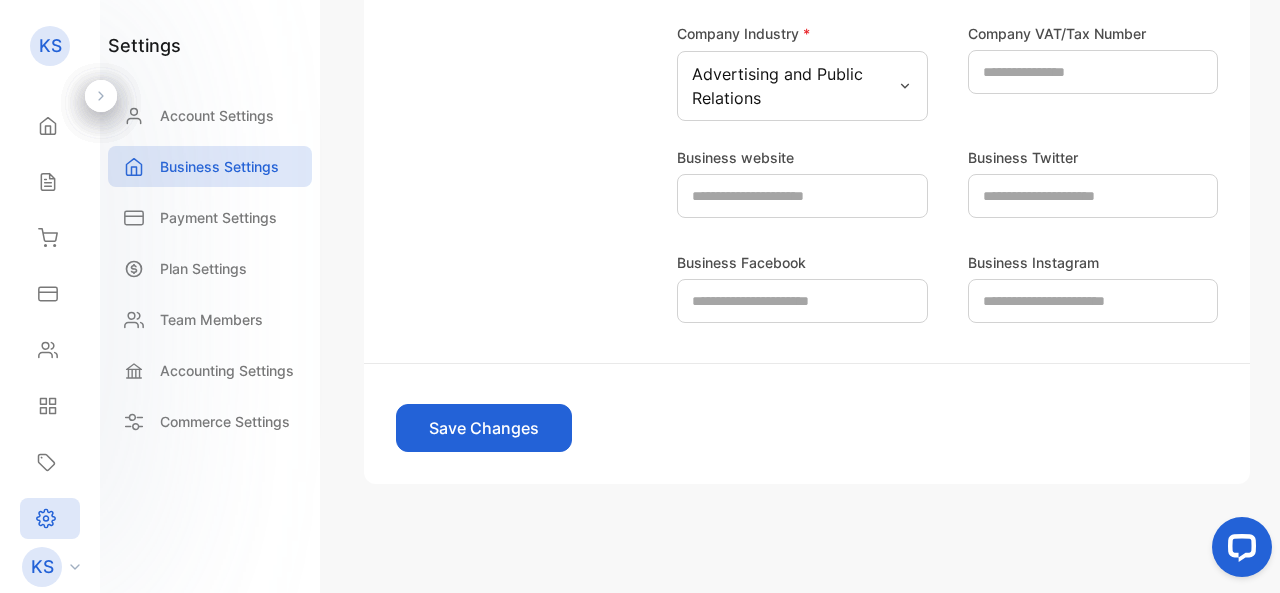 click on "Save Changes" at bounding box center [484, 428] 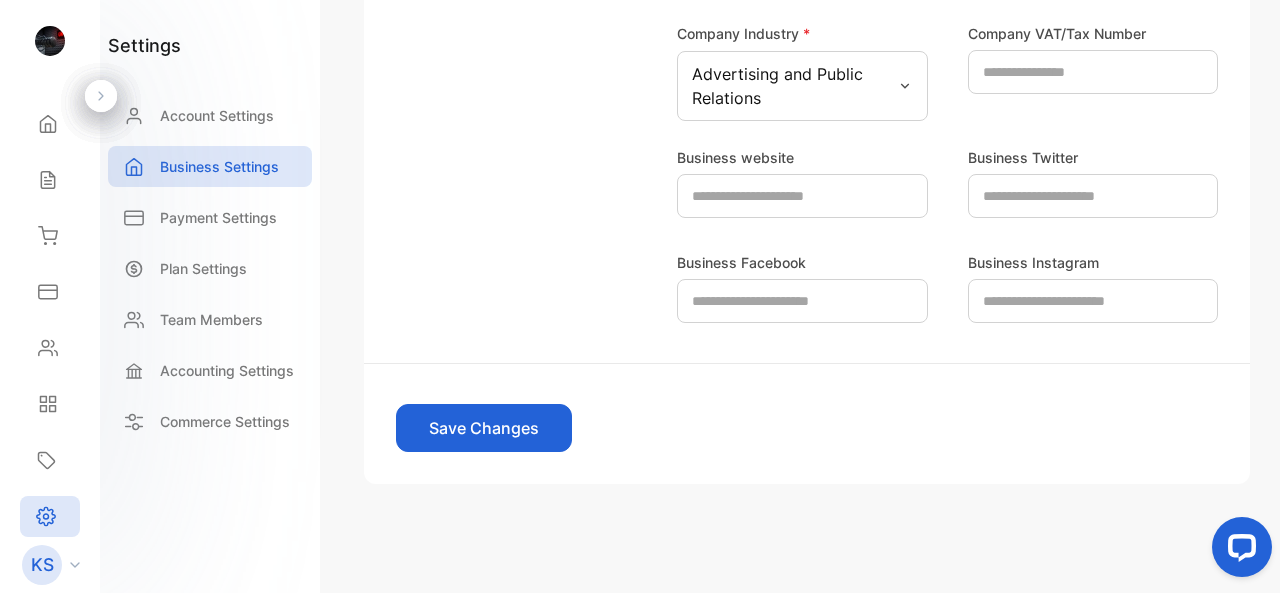 click on "Save Changes" at bounding box center [484, 428] 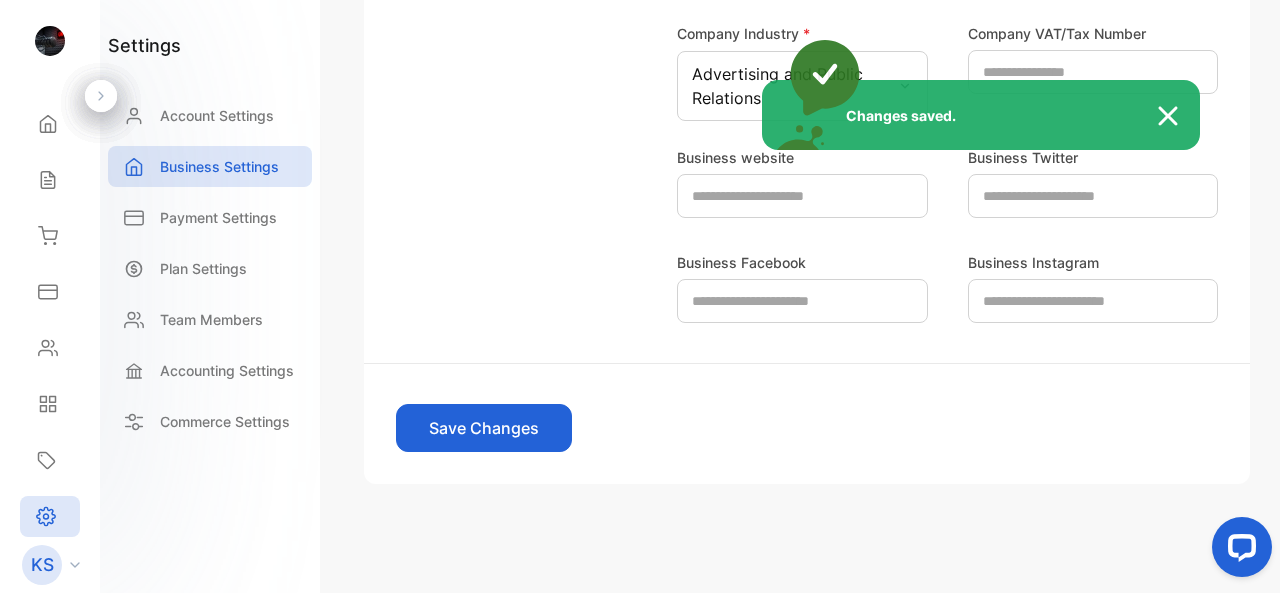 click at bounding box center (1178, 116) 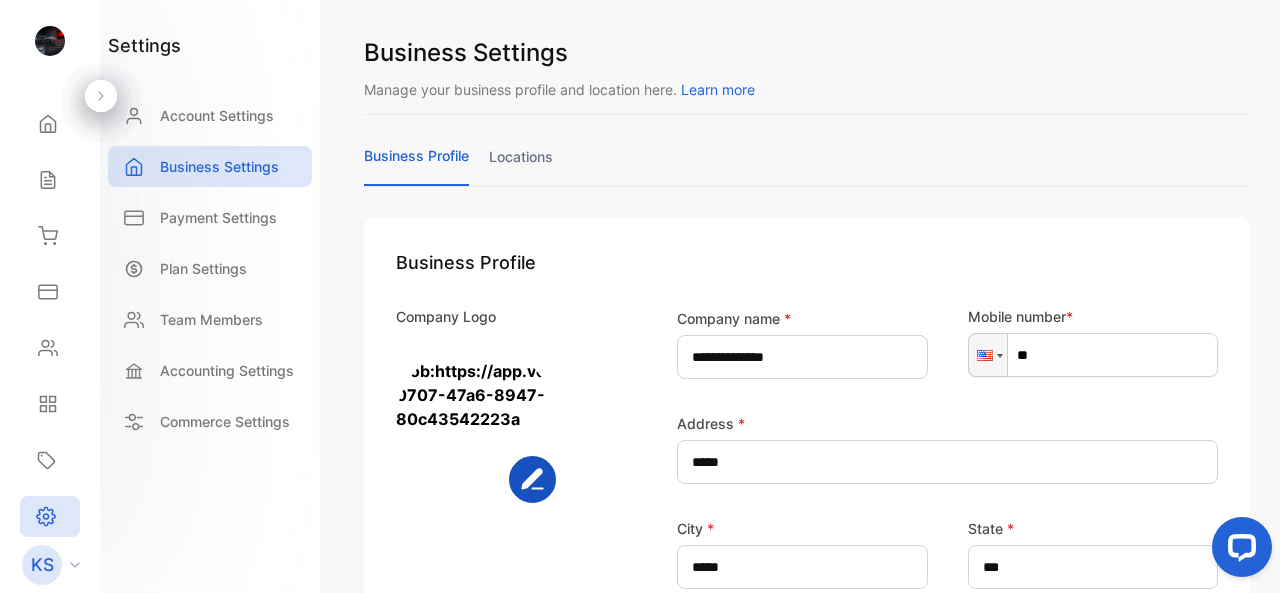 scroll, scrollTop: 0, scrollLeft: 0, axis: both 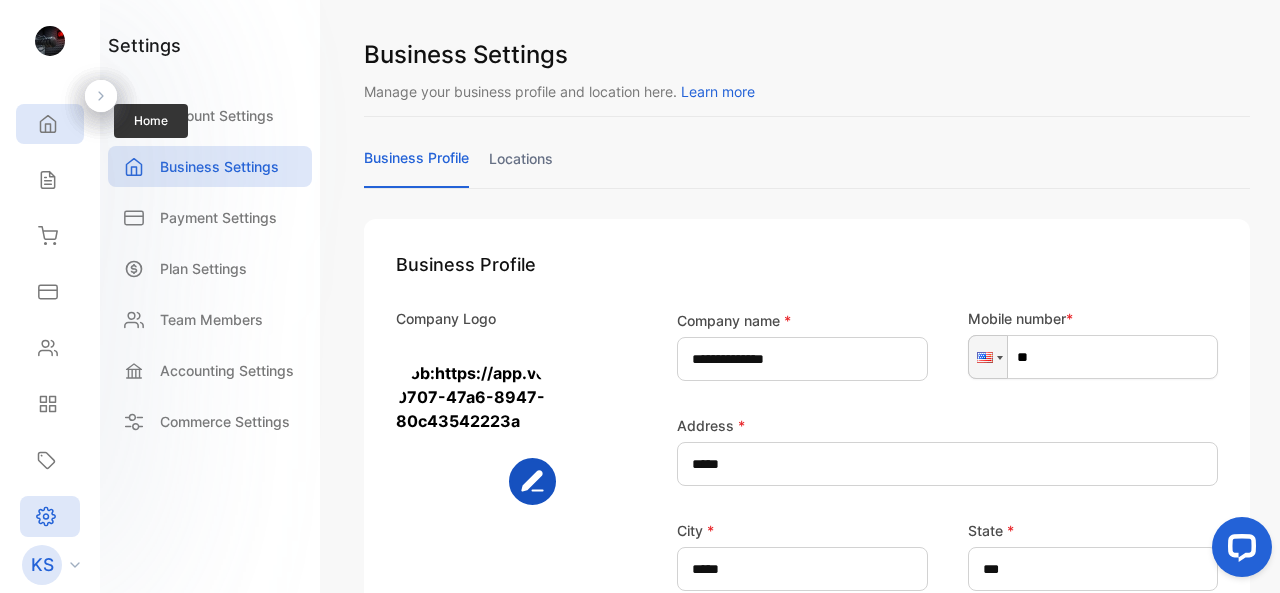 click 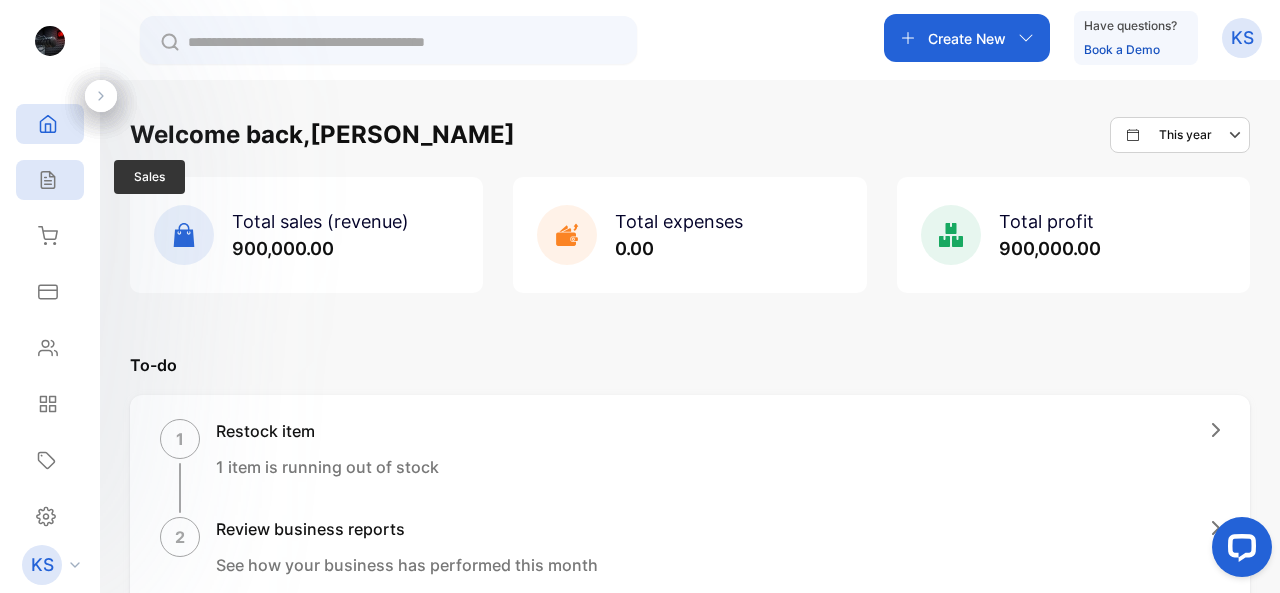 click 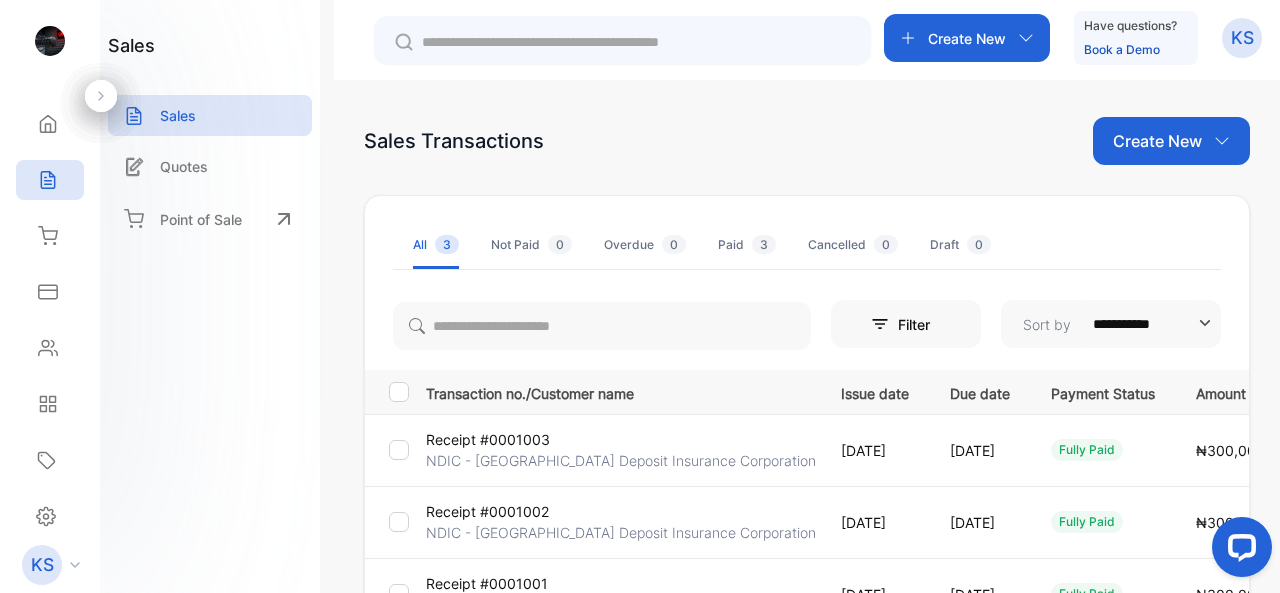 click on "Create New" at bounding box center (1157, 141) 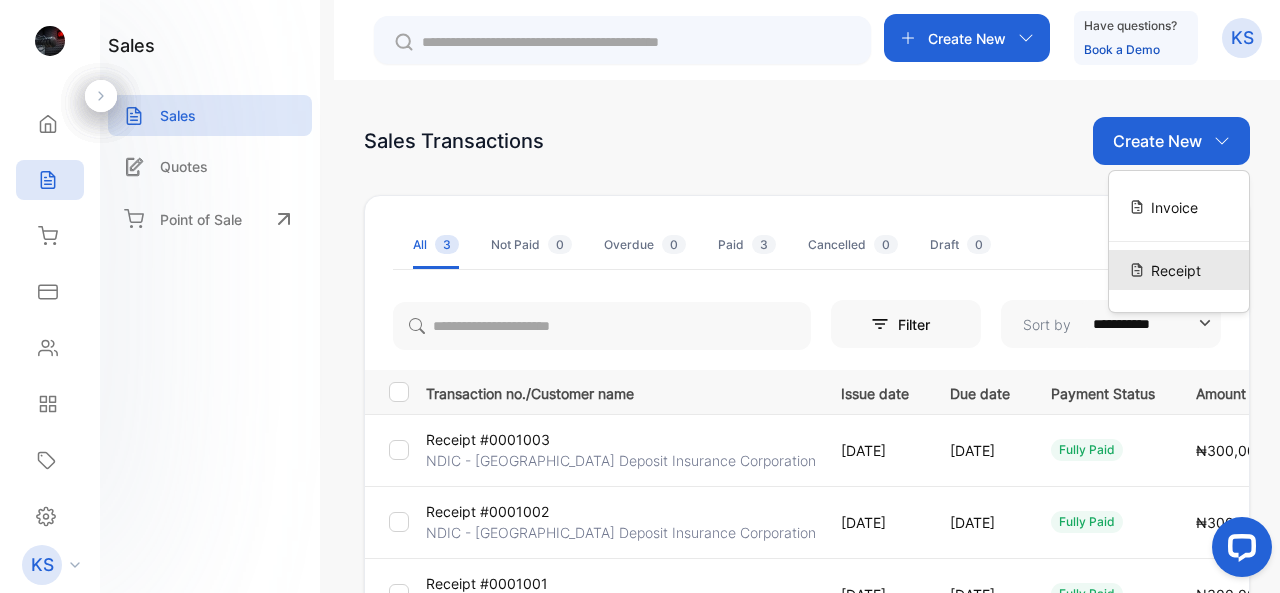 click on "Receipt" at bounding box center (1176, 270) 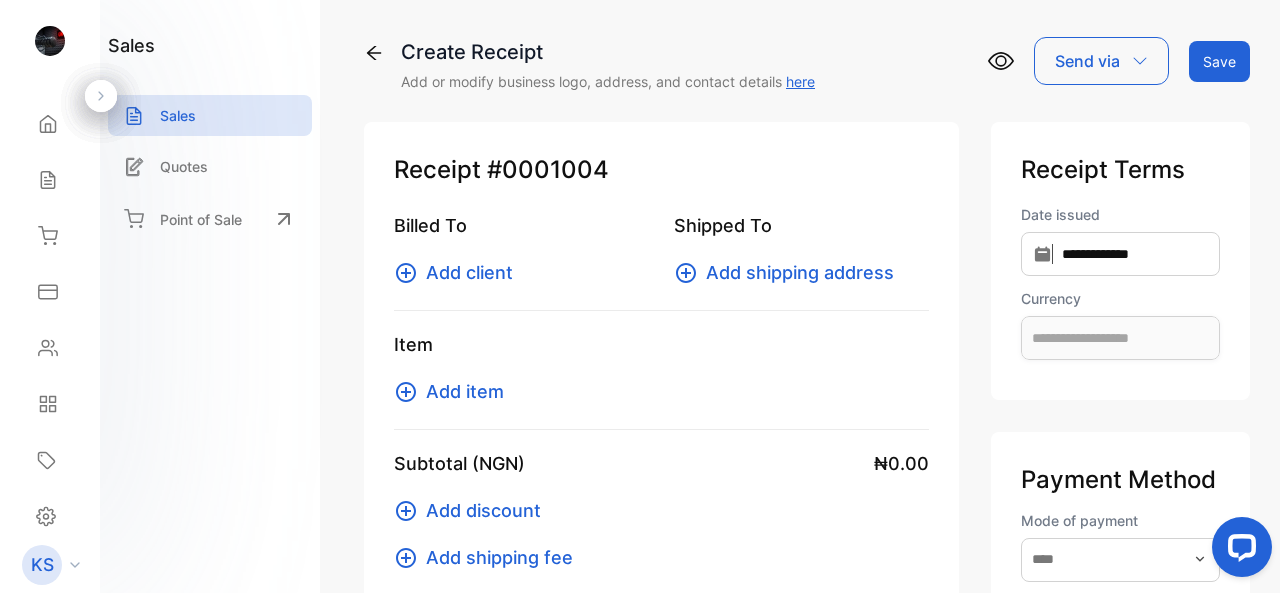 type on "**********" 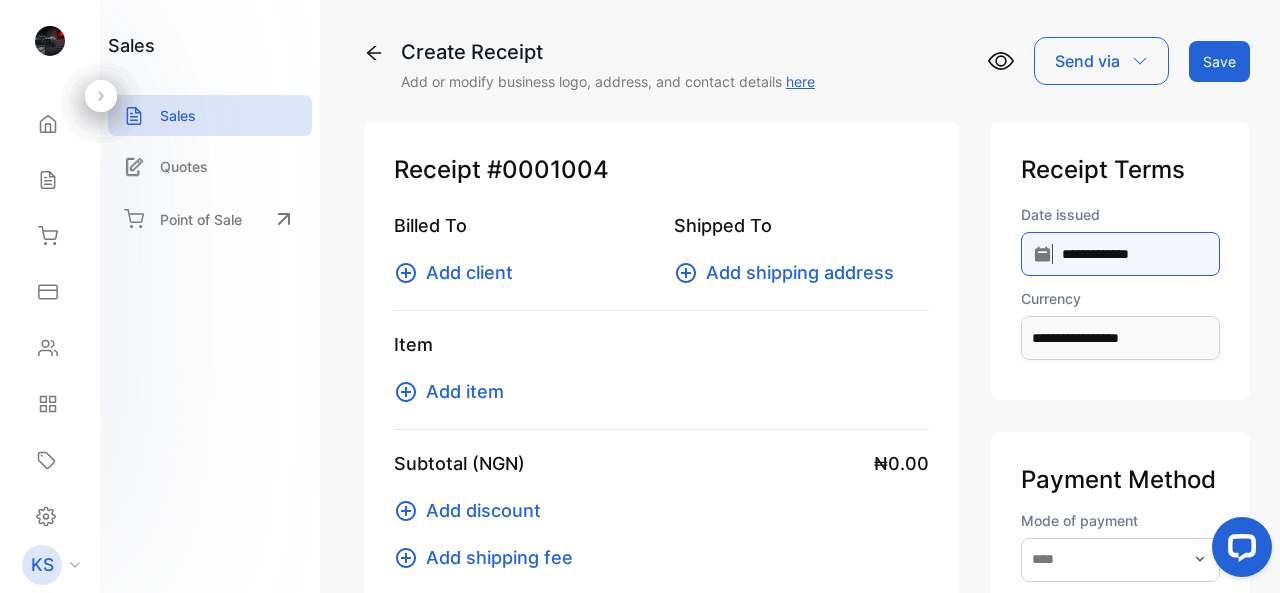click on "**********" at bounding box center (1120, 254) 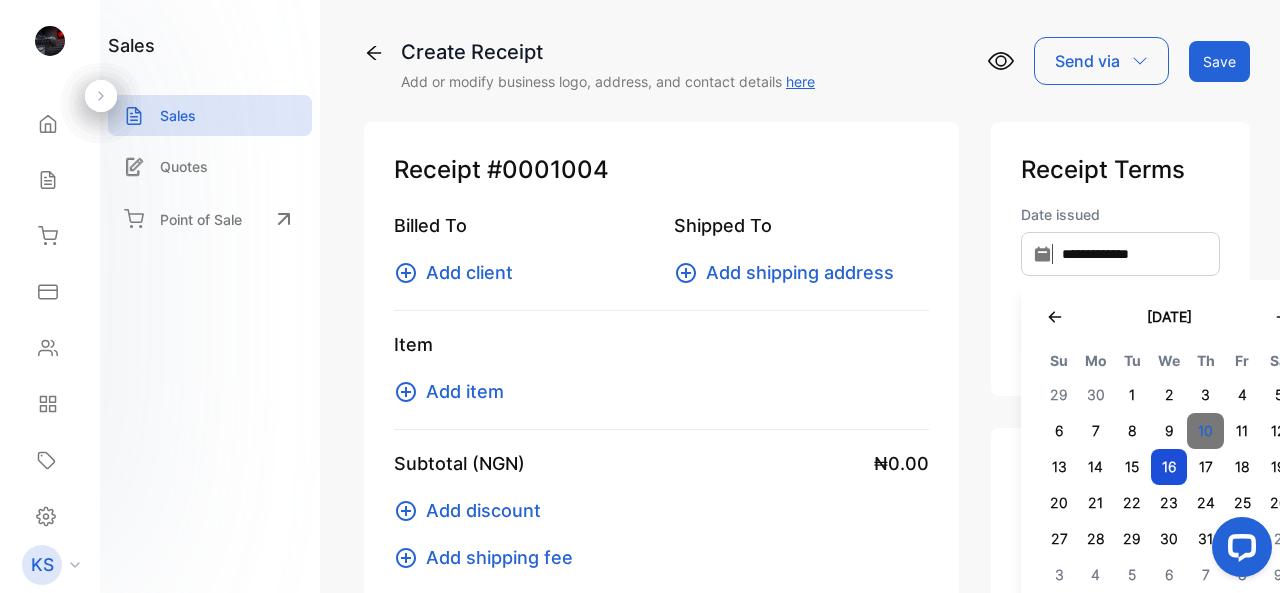click on "10" at bounding box center [1205, 431] 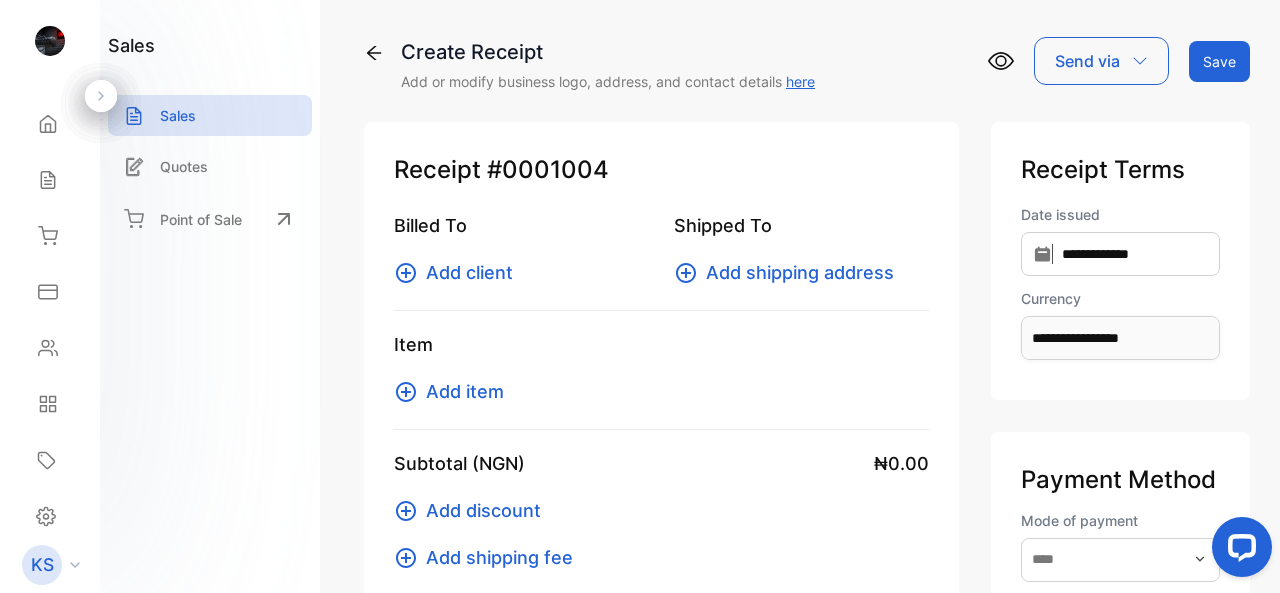 click on "Add client" at bounding box center [469, 272] 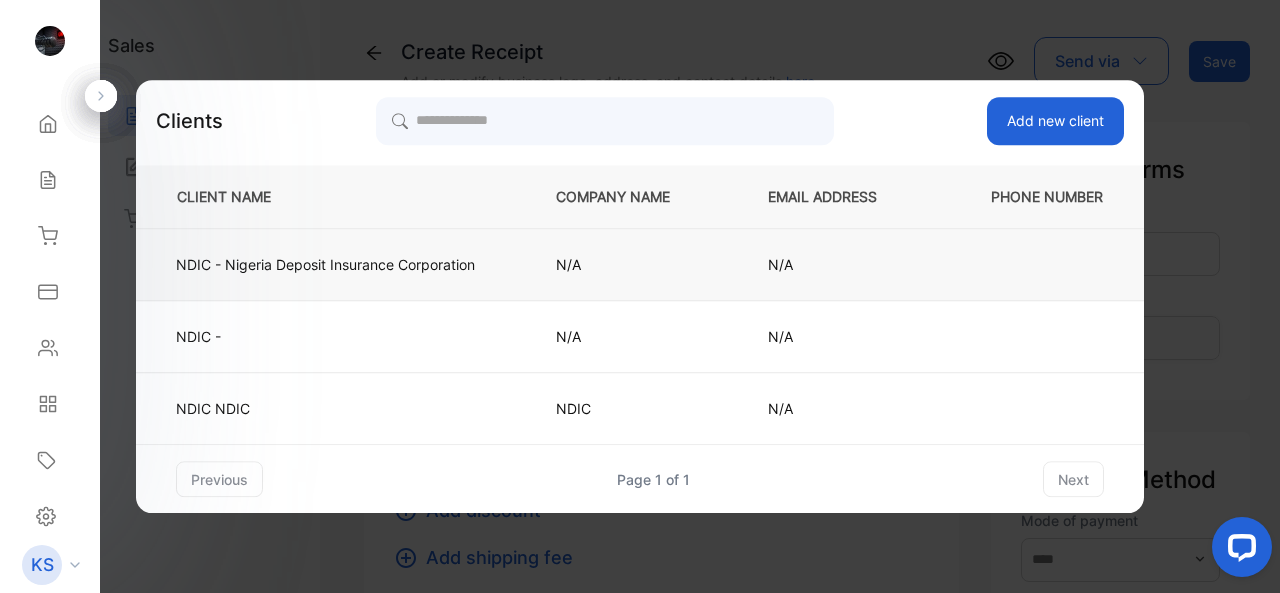 click on "NDIC    - Nigeria Deposit Insurance Corporation" at bounding box center [325, 264] 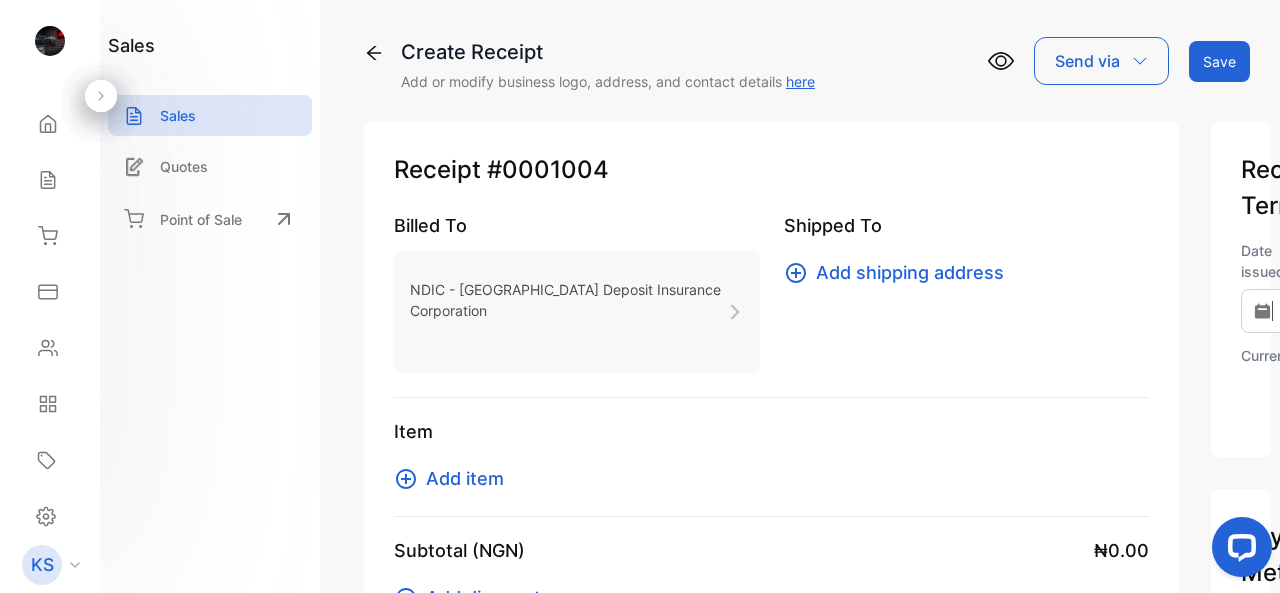 click on "Add item" at bounding box center (465, 478) 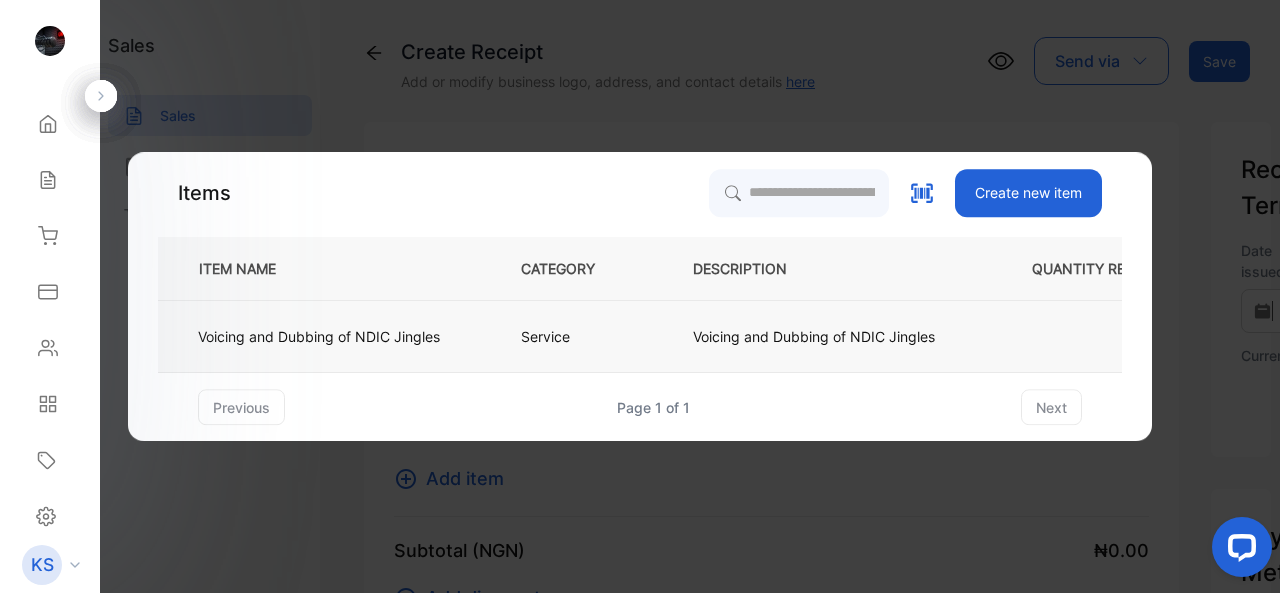 click on "Voicing and Dubbing of NDIC Jingles" at bounding box center [319, 336] 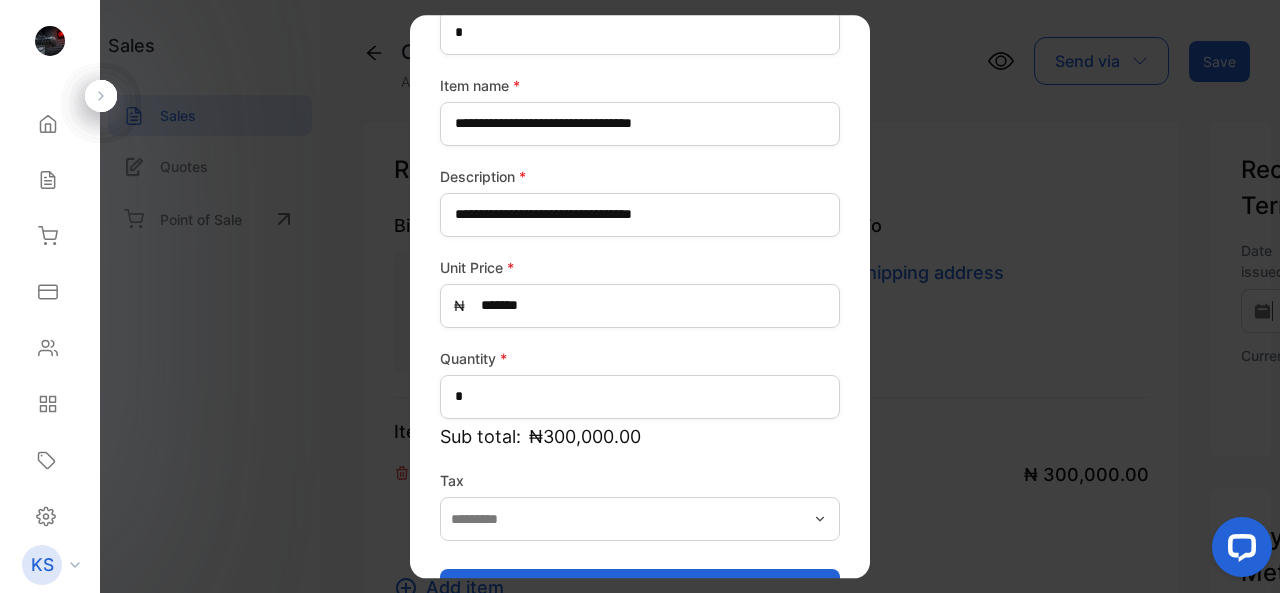 scroll, scrollTop: 201, scrollLeft: 0, axis: vertical 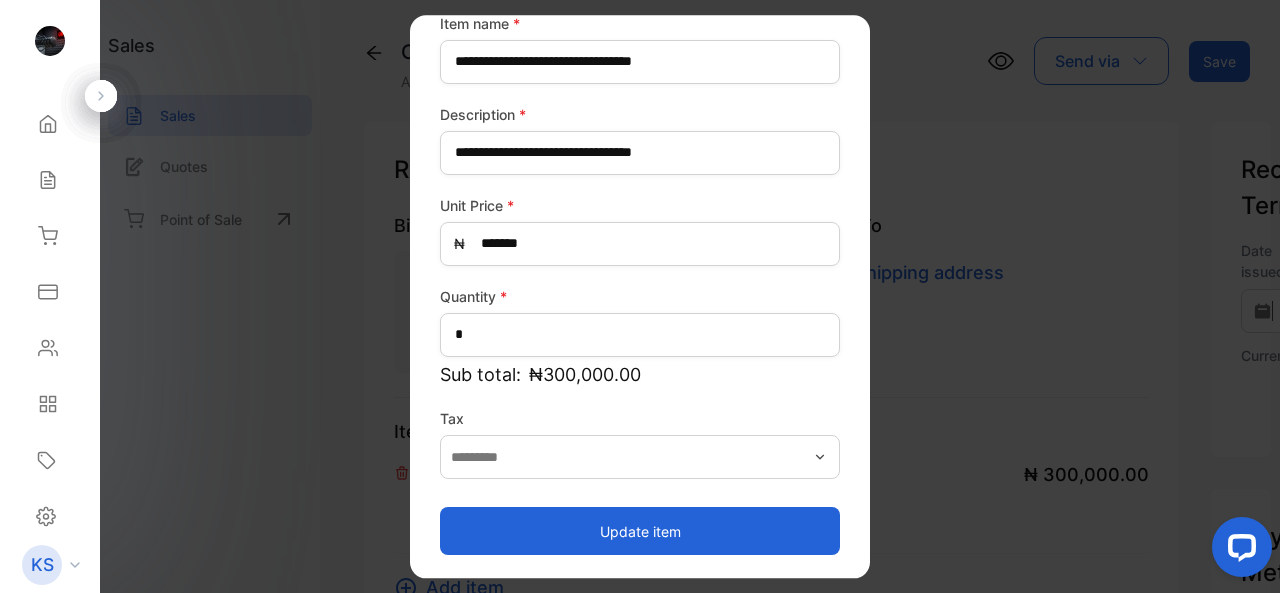 click on "Update item" at bounding box center (640, 531) 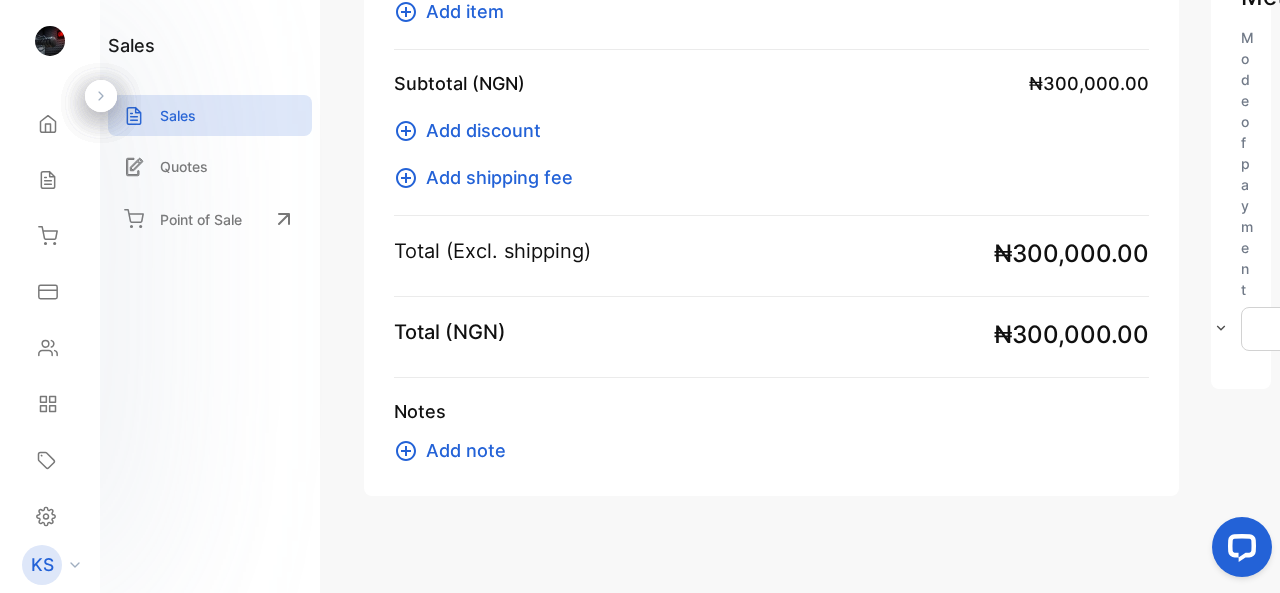 scroll, scrollTop: 578, scrollLeft: 0, axis: vertical 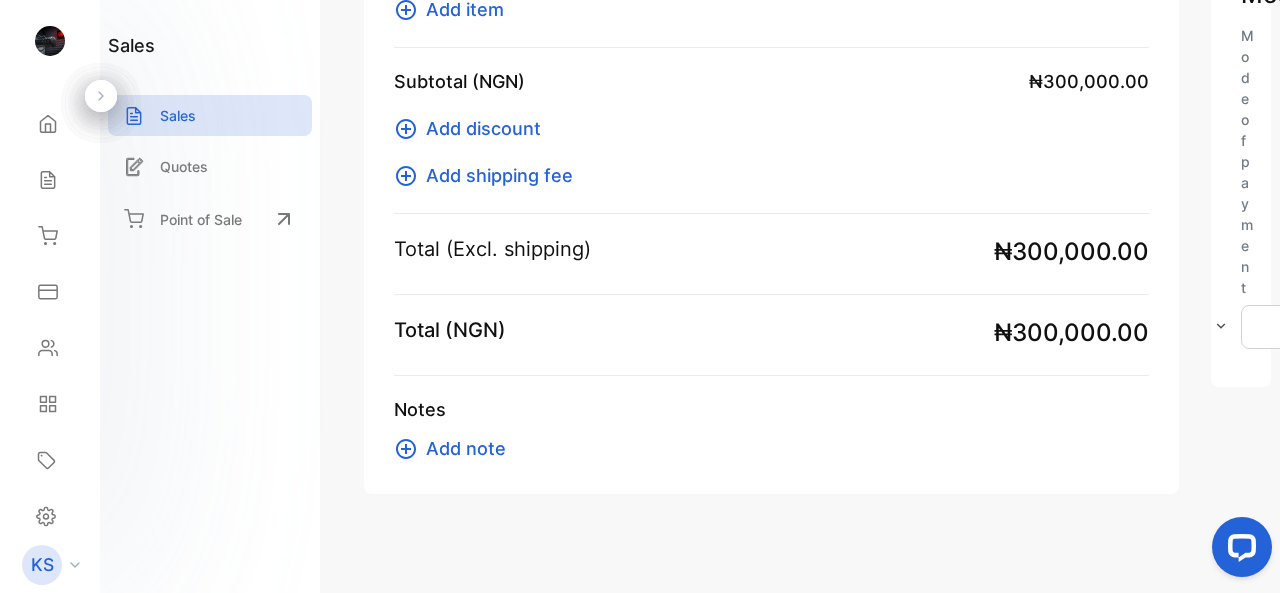 click on "Add note" at bounding box center [466, 448] 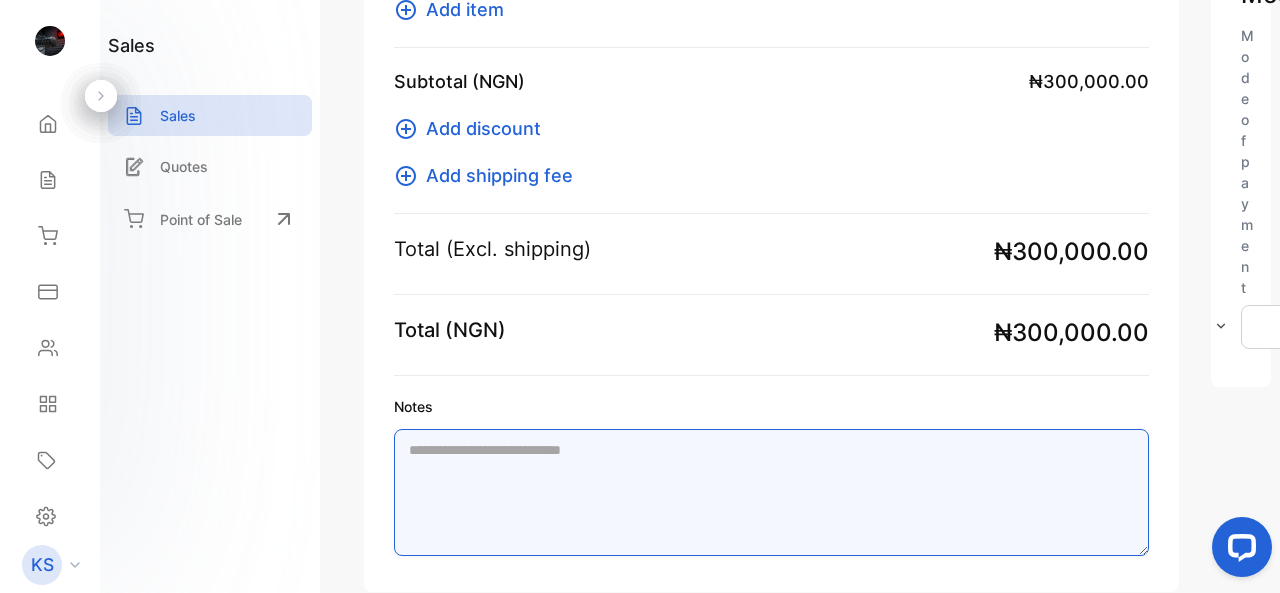 click on "Notes" at bounding box center [771, 492] 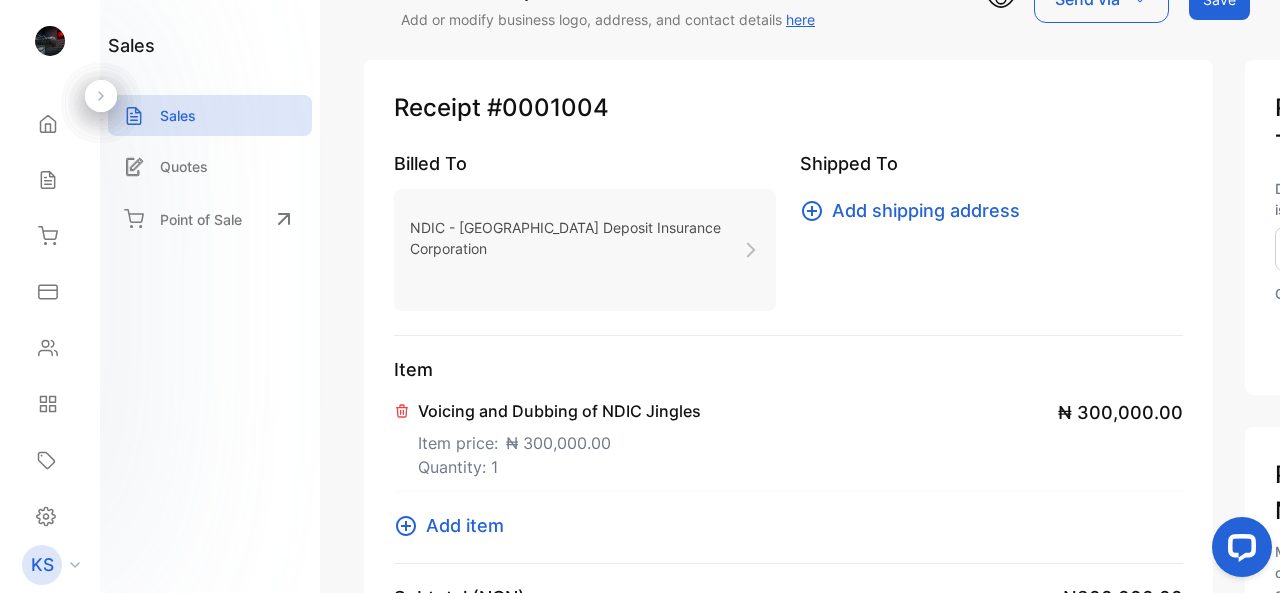 scroll, scrollTop: 0, scrollLeft: 0, axis: both 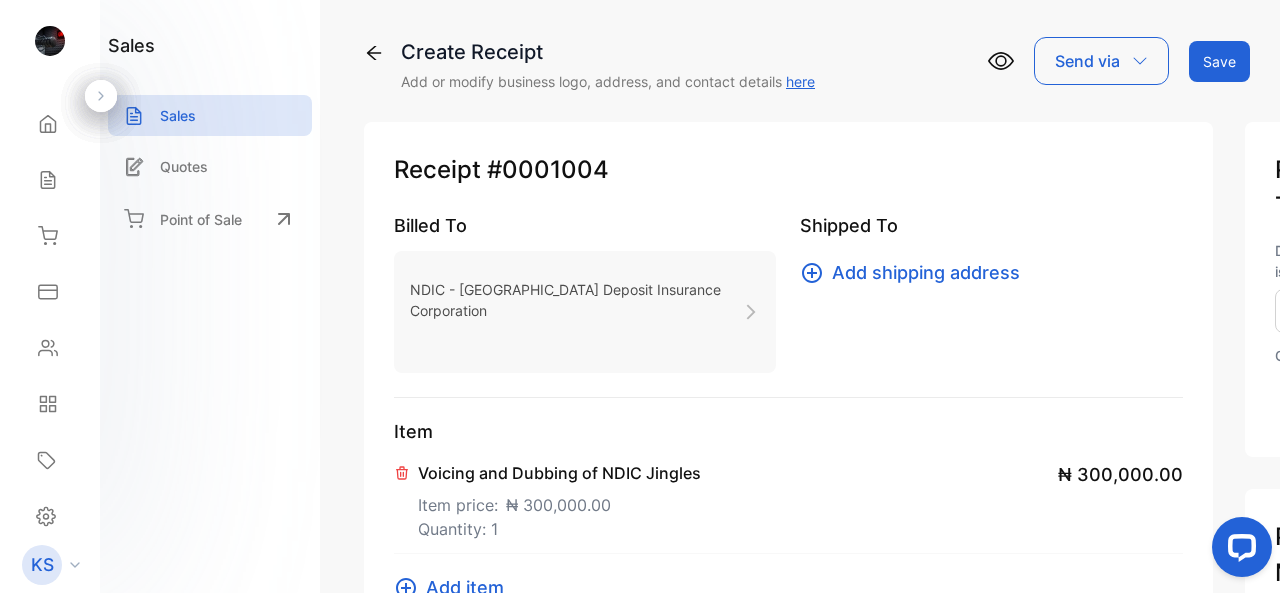 type on "****" 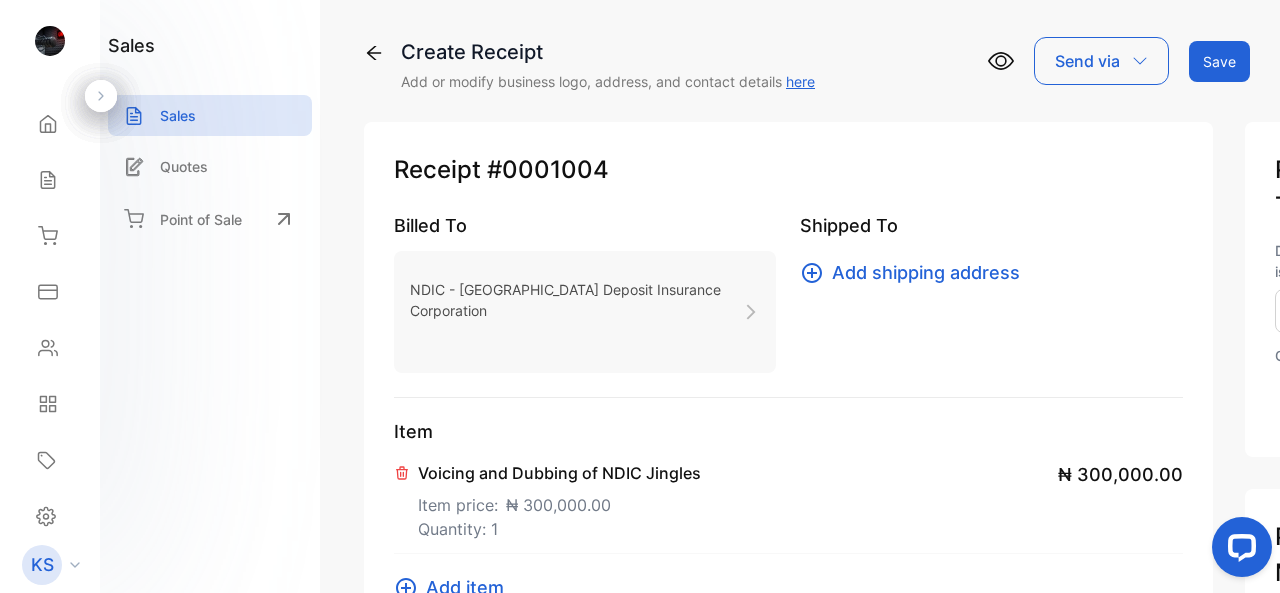 click 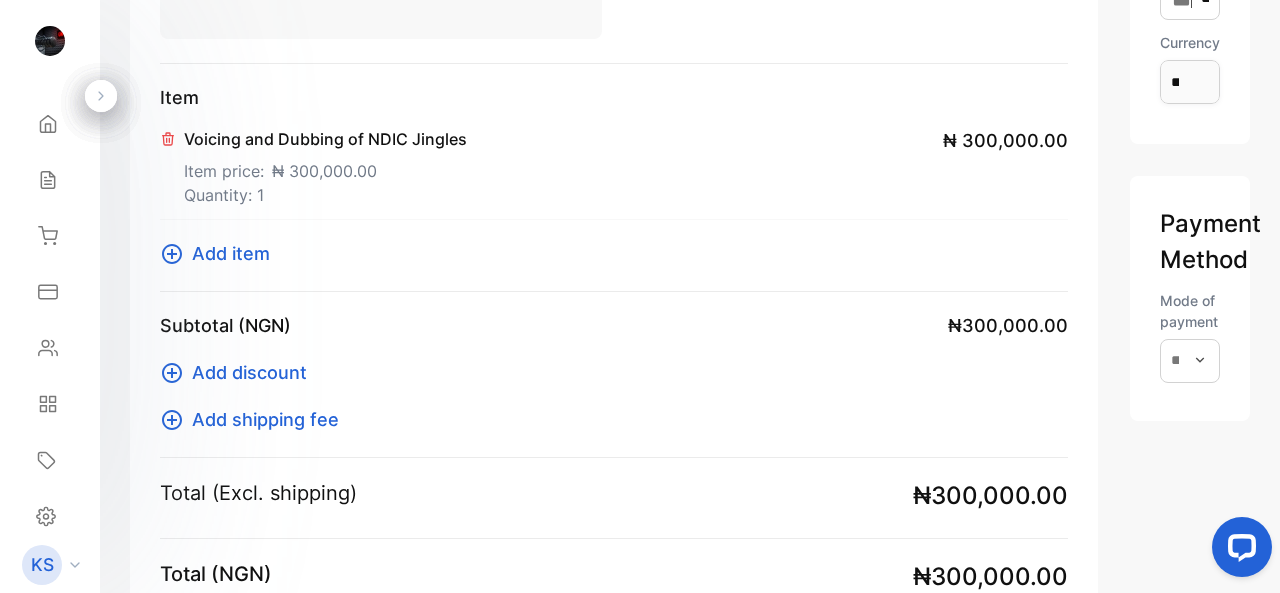 scroll, scrollTop: 300, scrollLeft: 0, axis: vertical 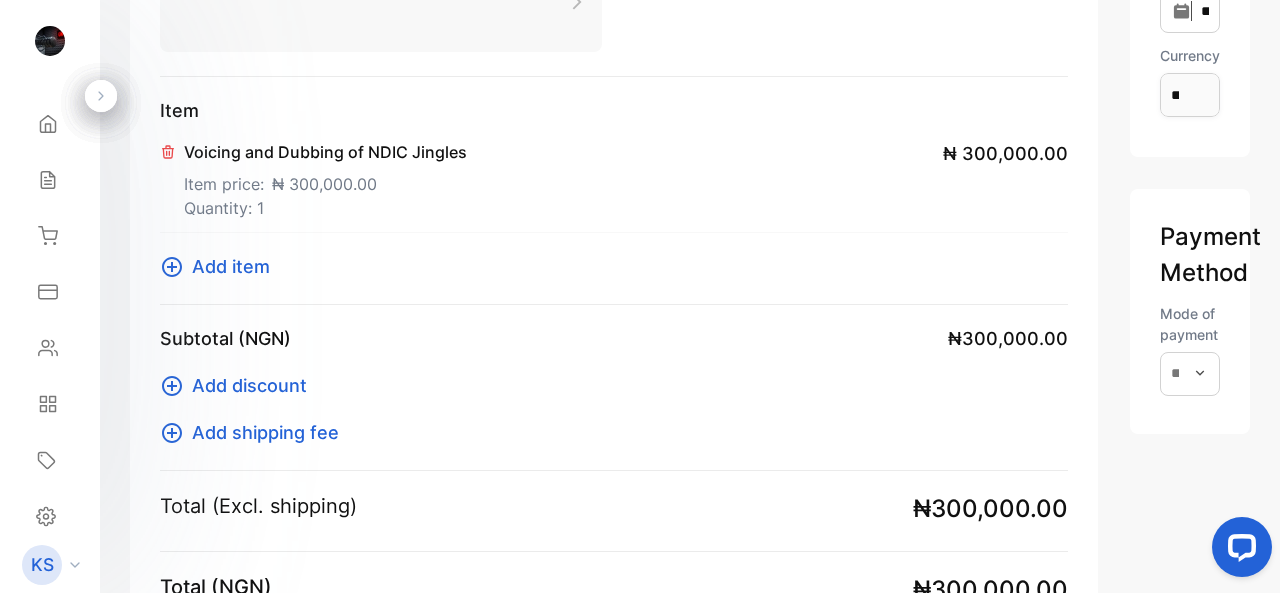 click 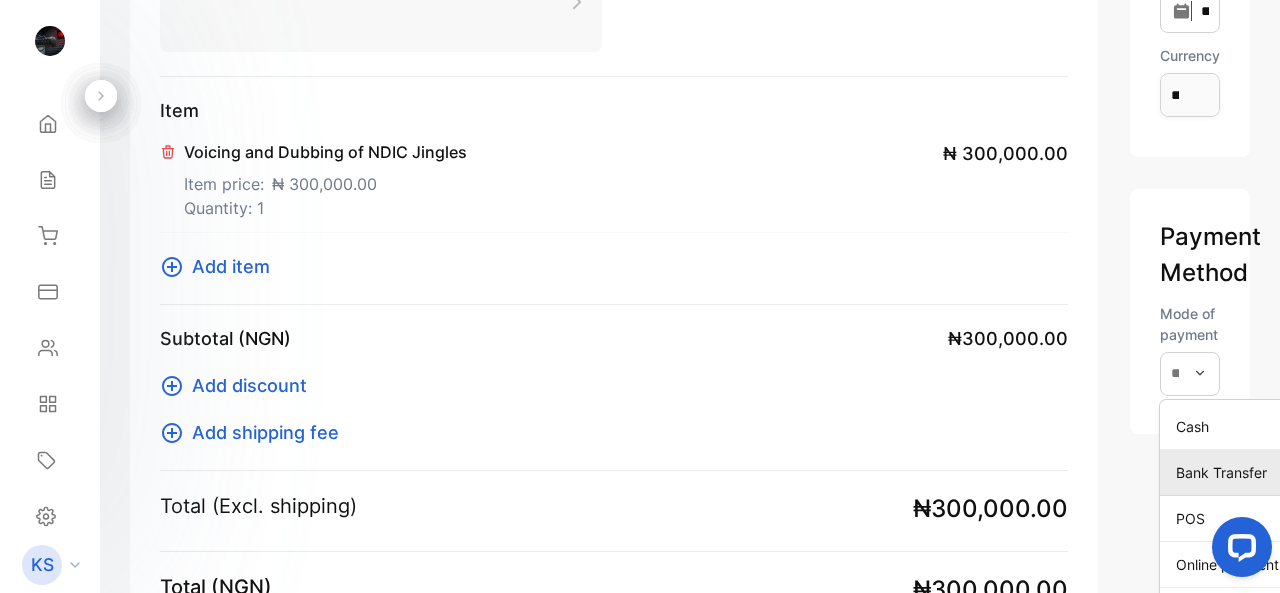 click on "Bank Transfer" at bounding box center [1250, 472] 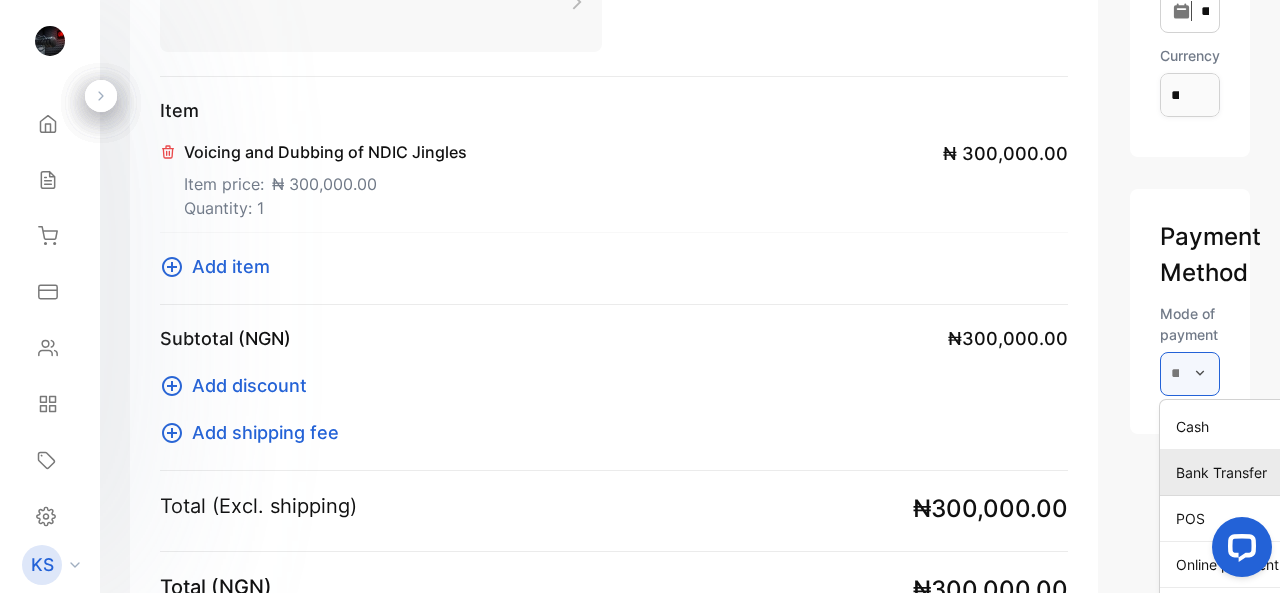 type on "**********" 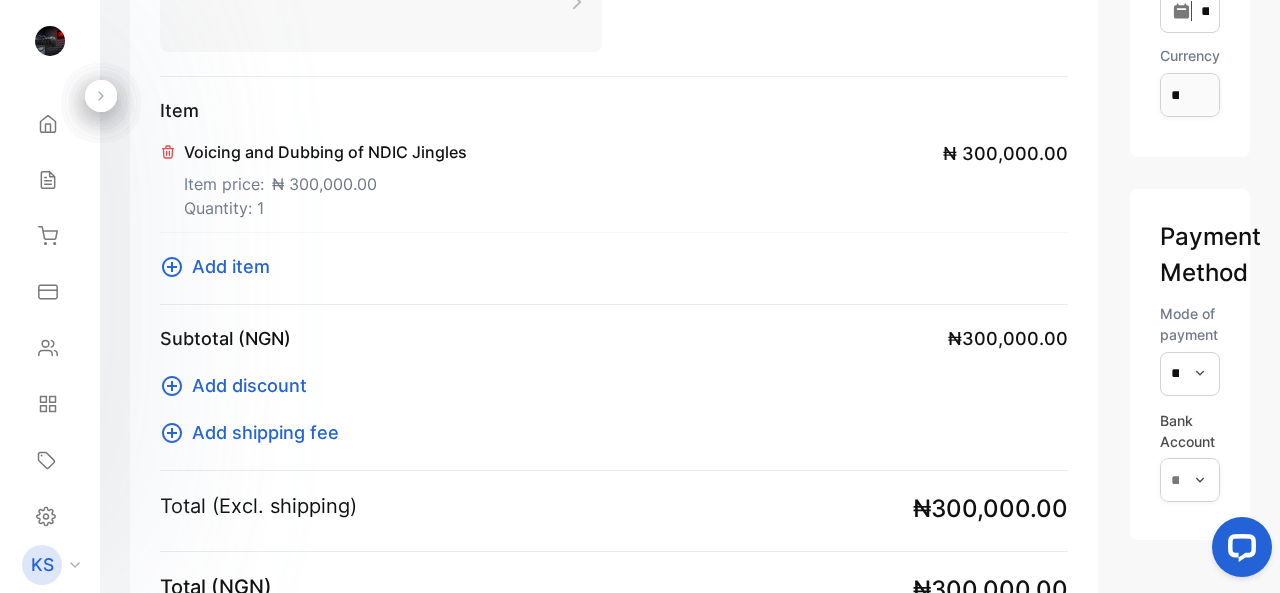 click 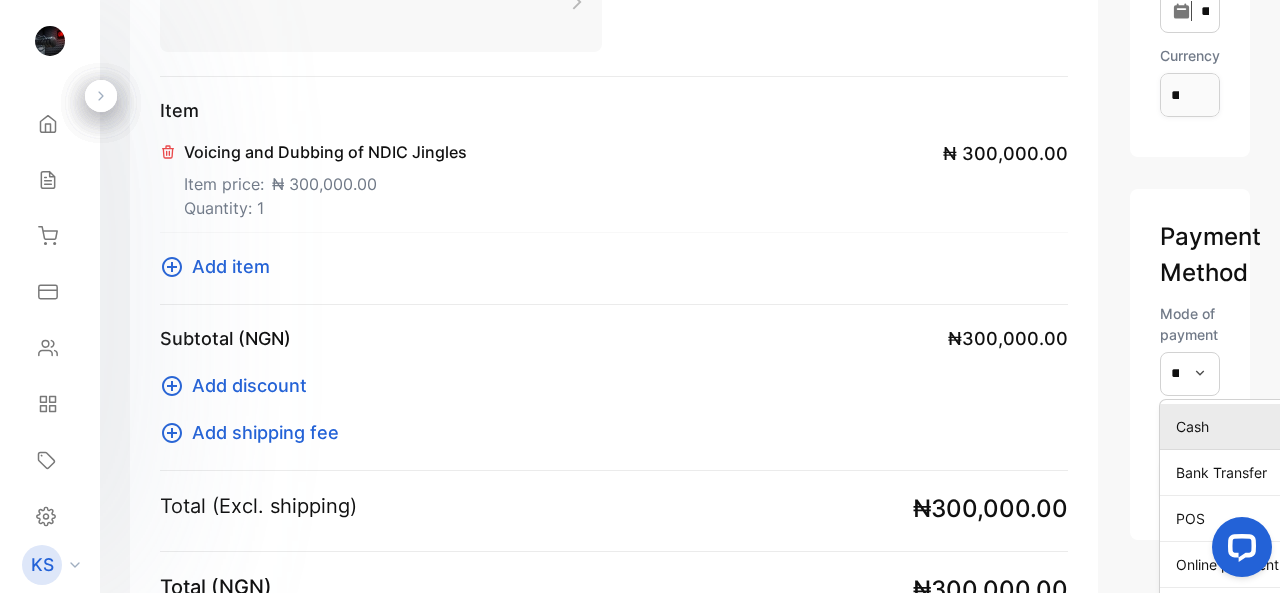 click on "Cash" at bounding box center (1250, 426) 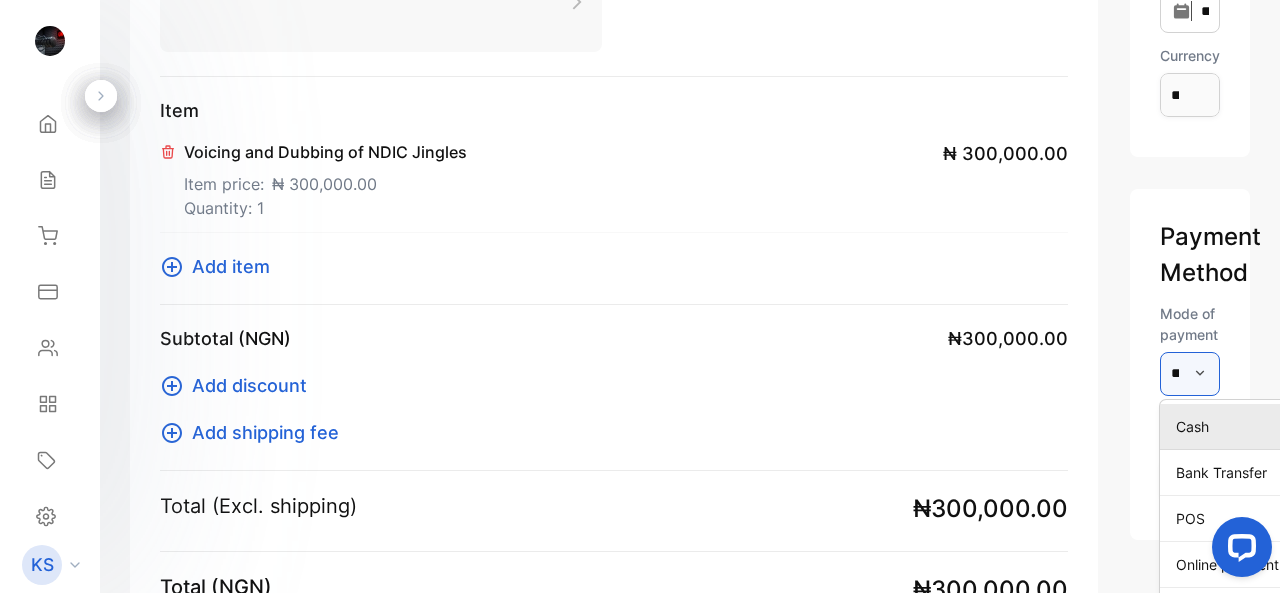 type on "****" 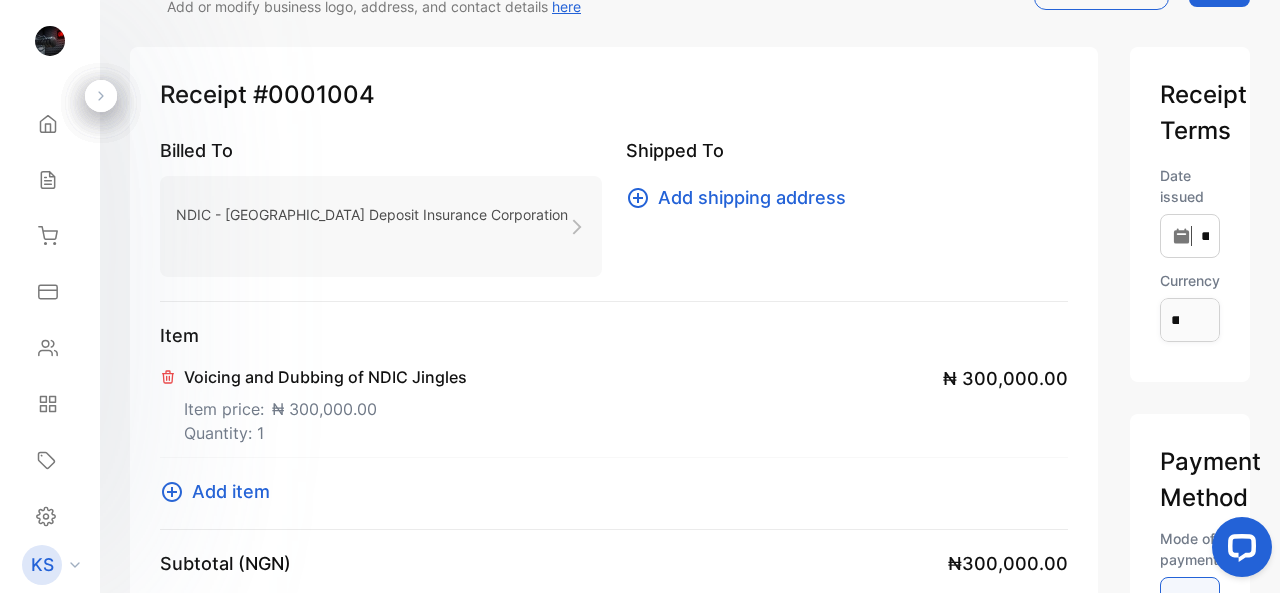 scroll, scrollTop: 0, scrollLeft: 0, axis: both 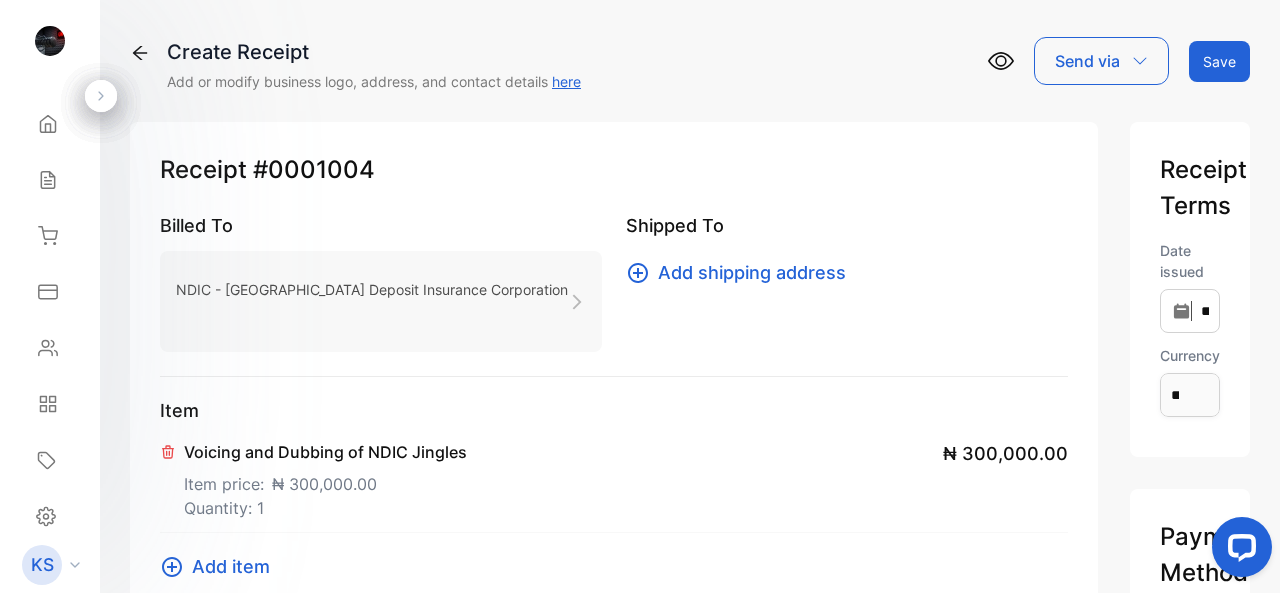 click 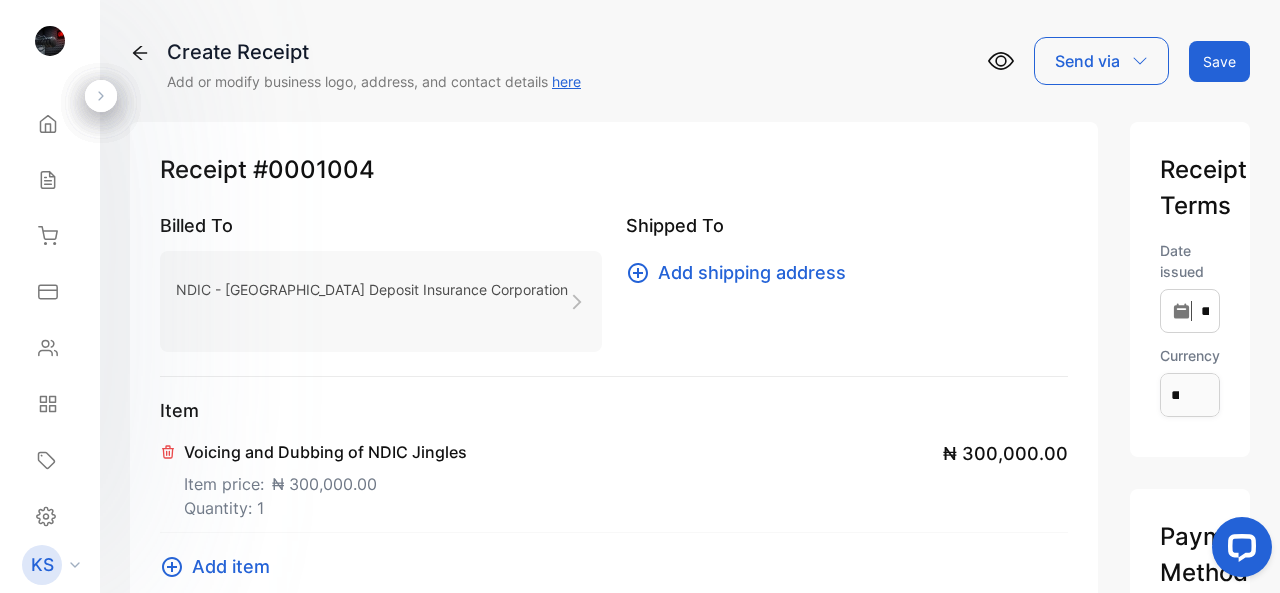 click on "Save" at bounding box center (1219, 61) 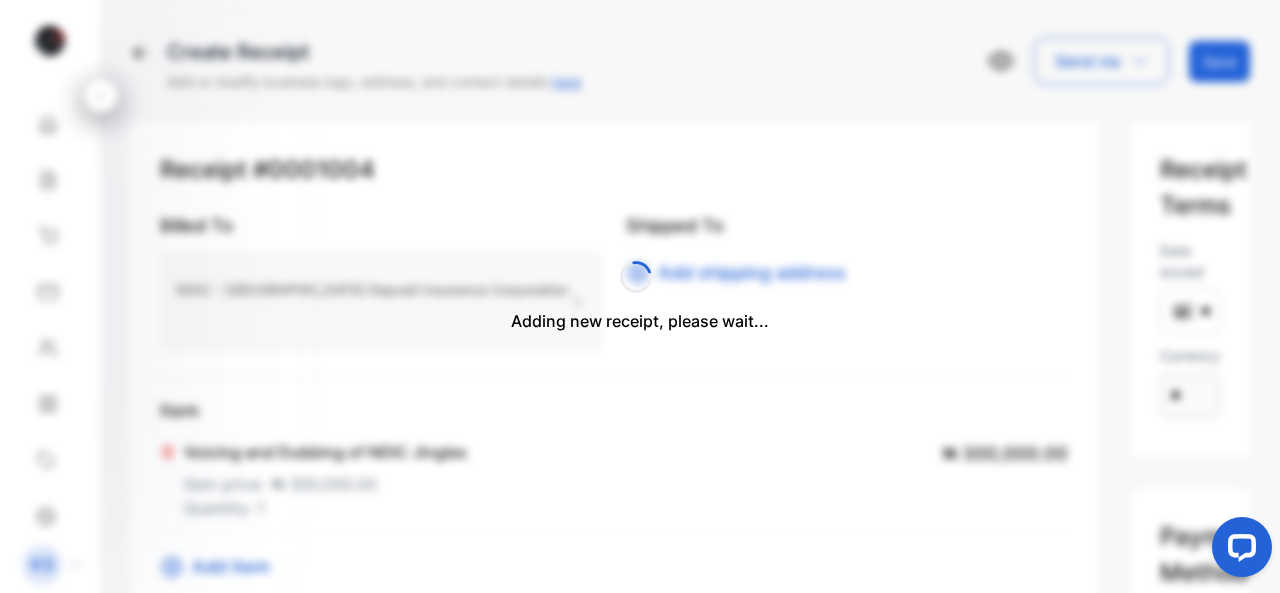 type 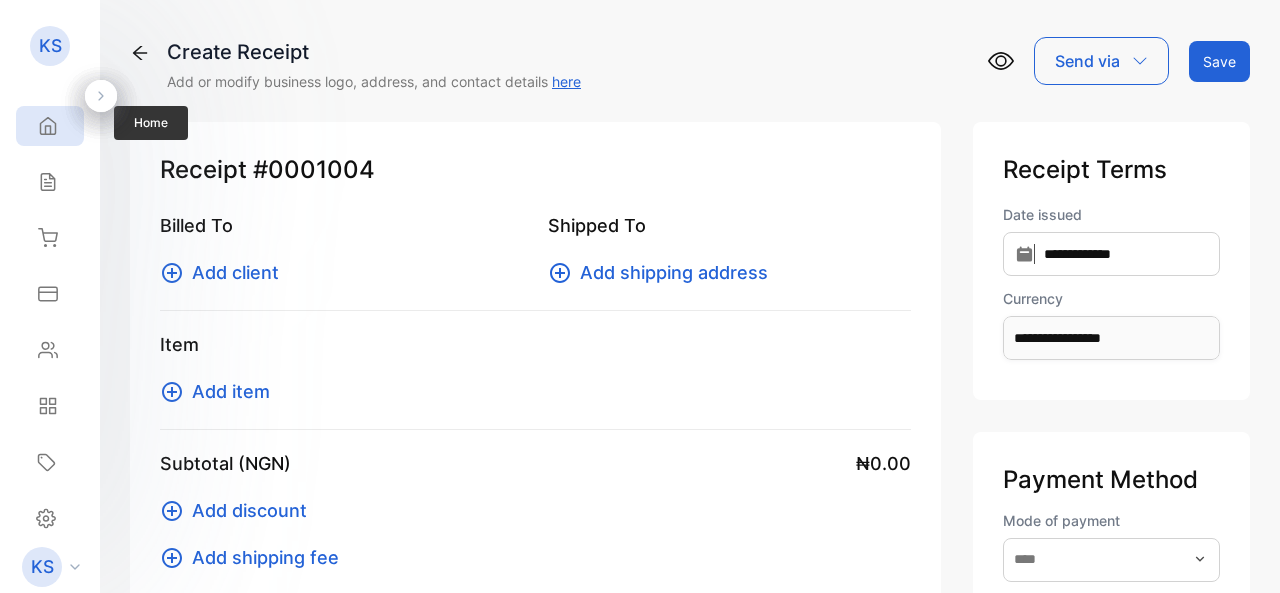 scroll, scrollTop: 0, scrollLeft: 0, axis: both 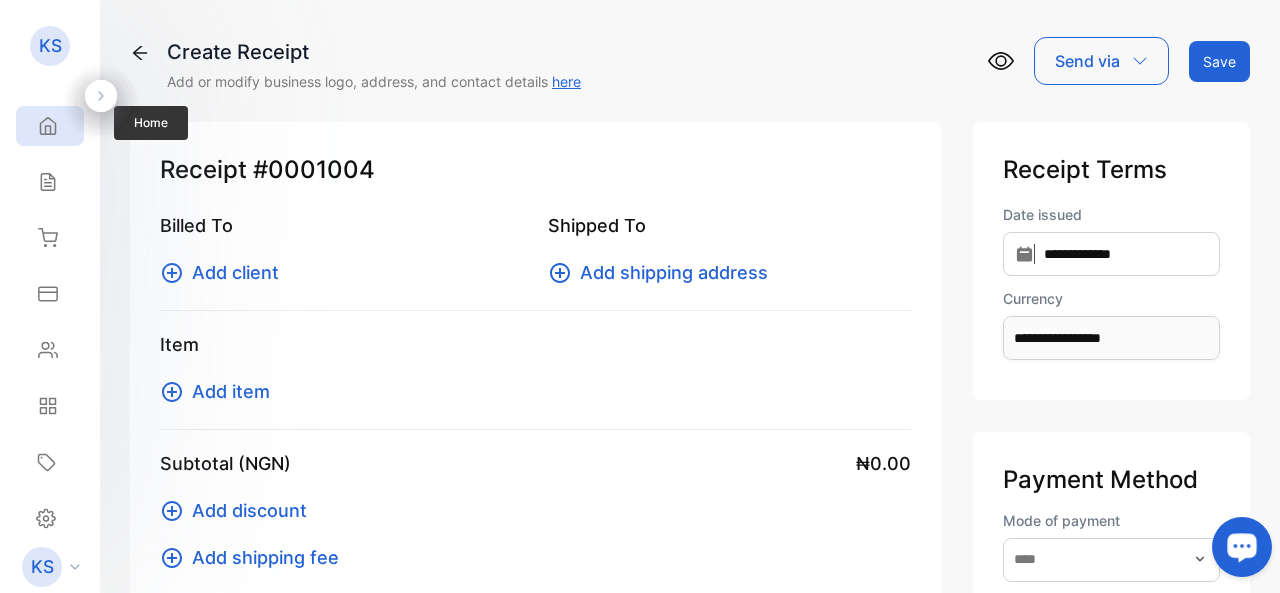 click 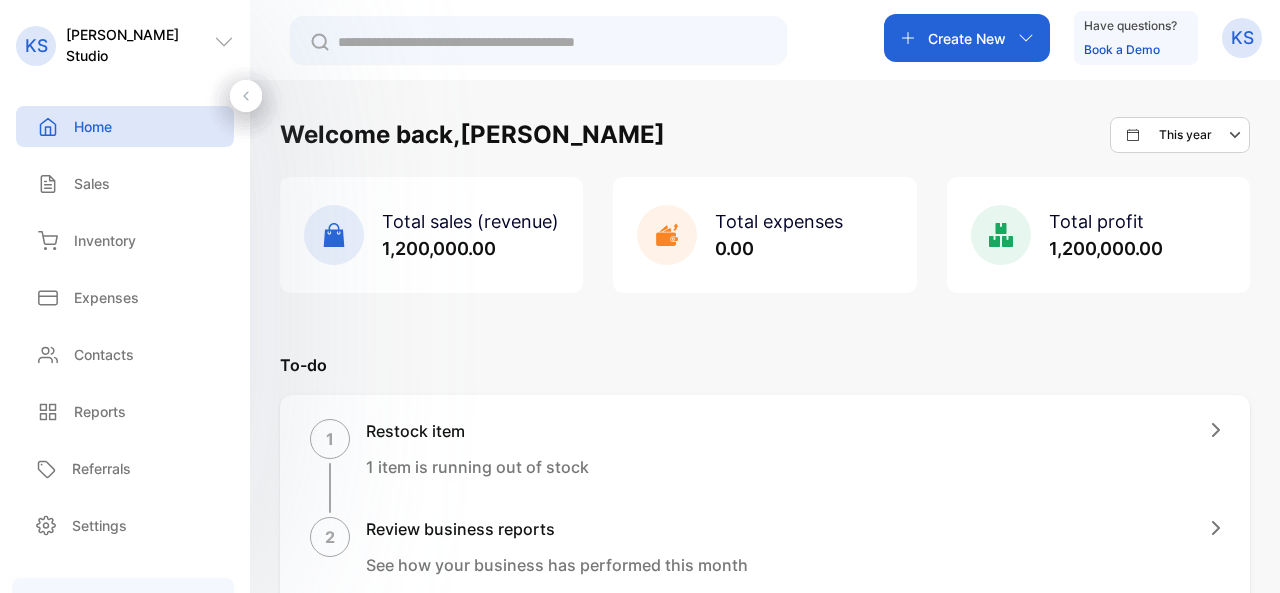 scroll, scrollTop: 0, scrollLeft: 0, axis: both 